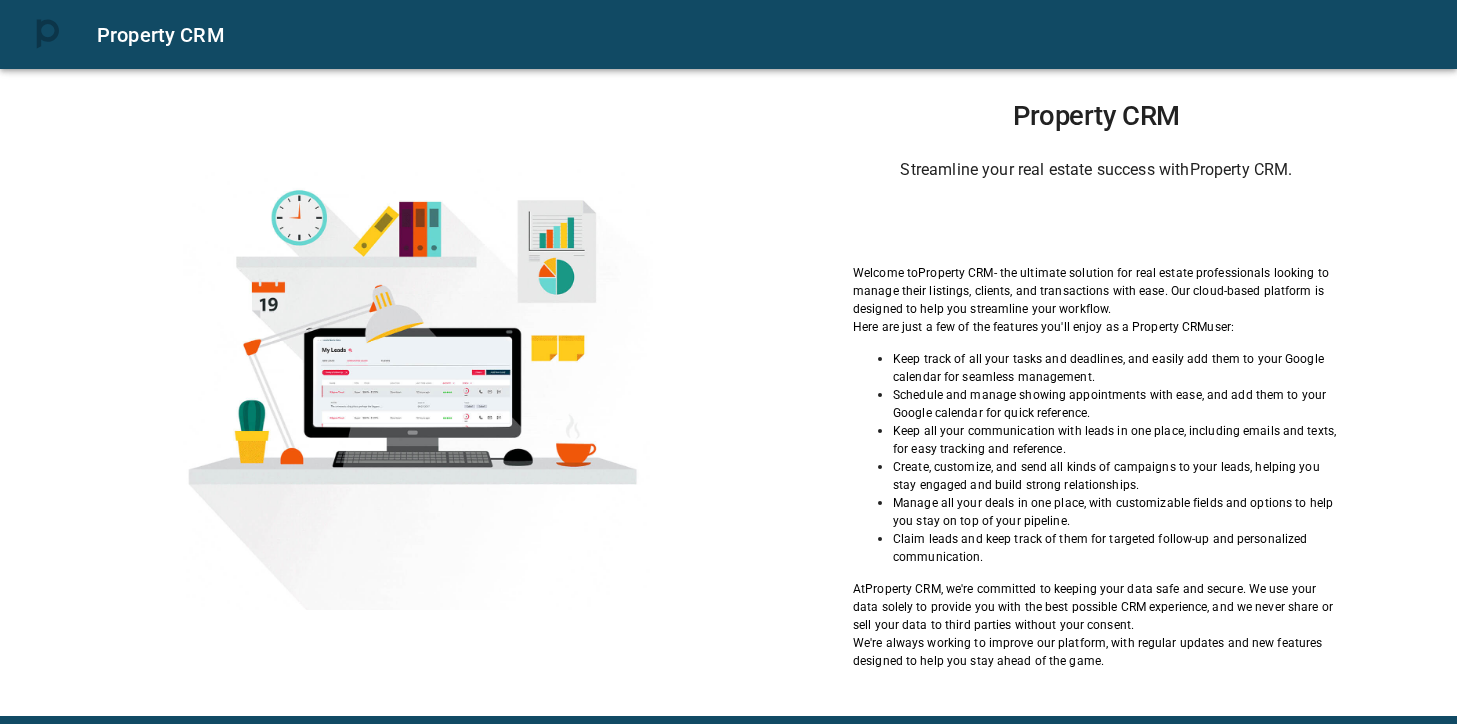 scroll, scrollTop: 0, scrollLeft: 0, axis: both 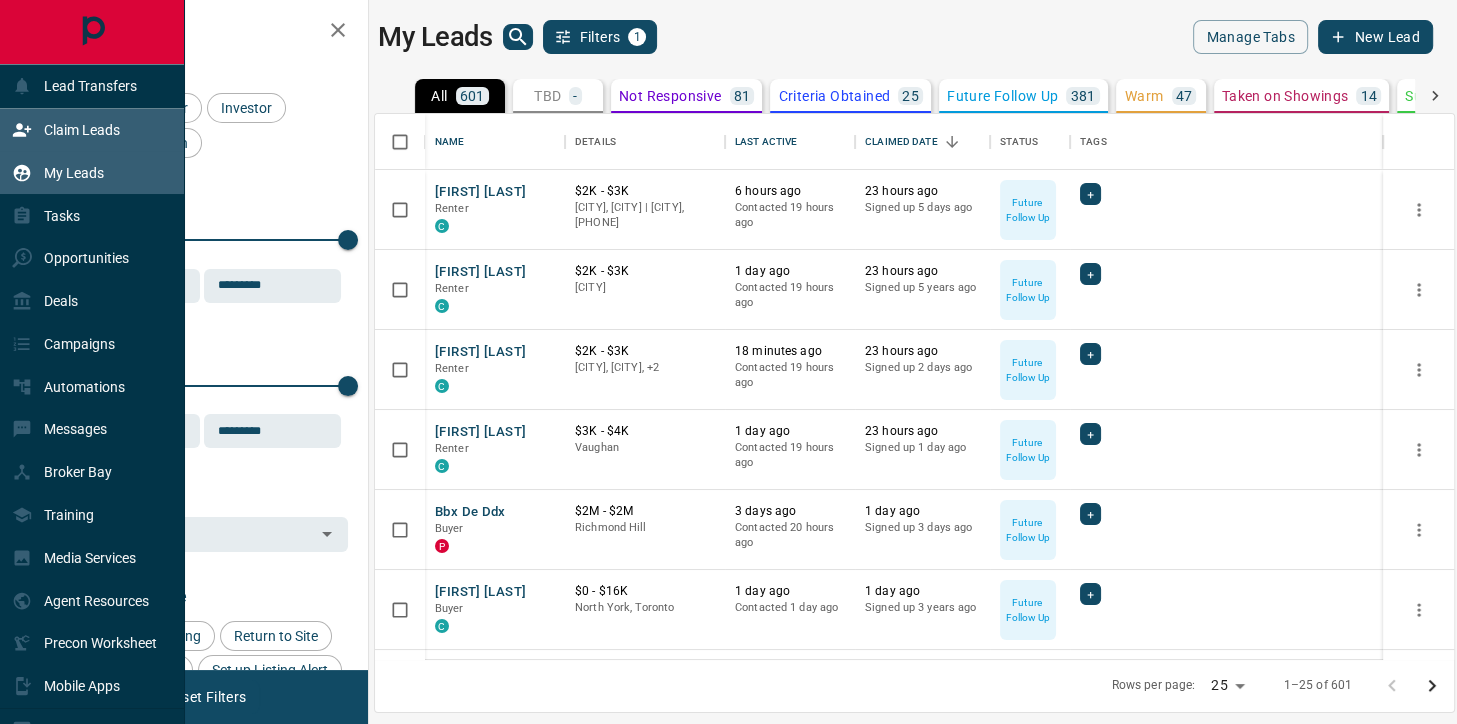 click on "Claim Leads" at bounding box center (66, 130) 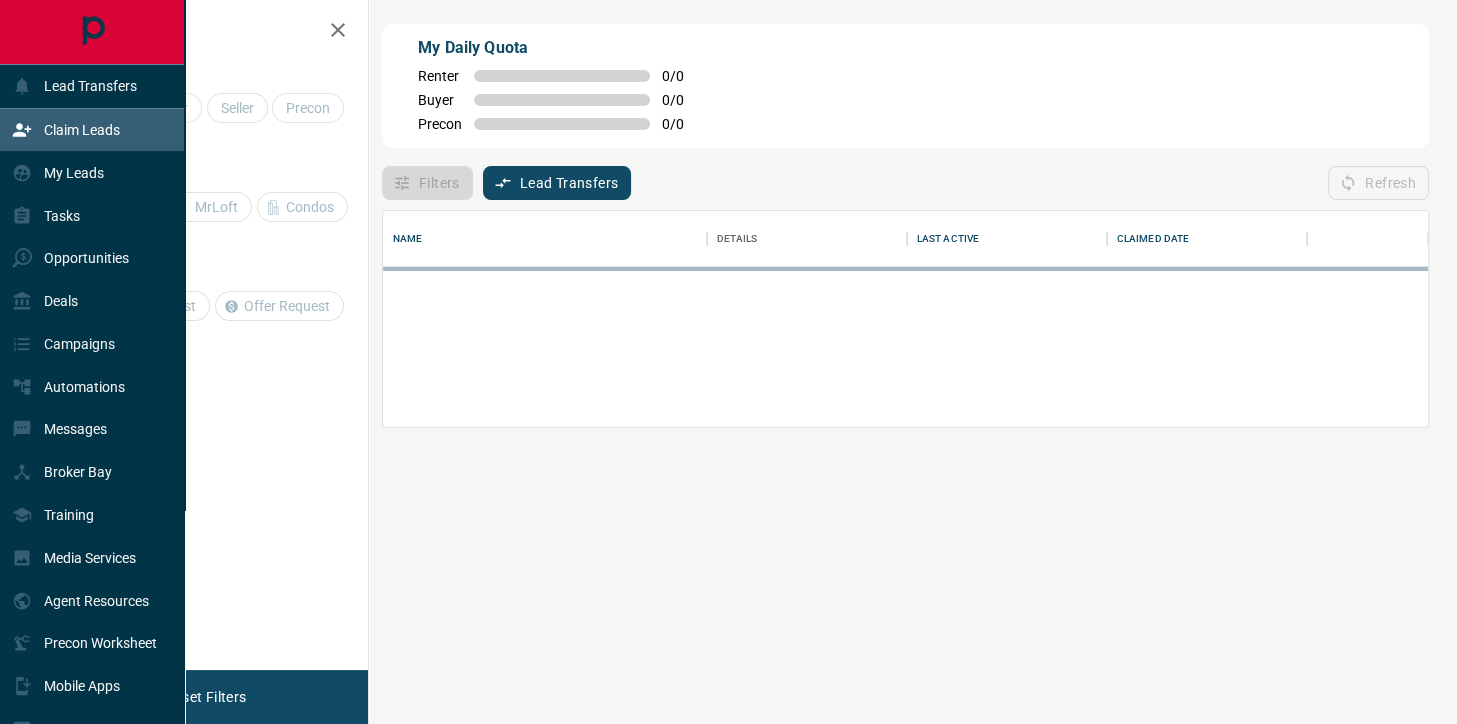 scroll, scrollTop: 0, scrollLeft: 0, axis: both 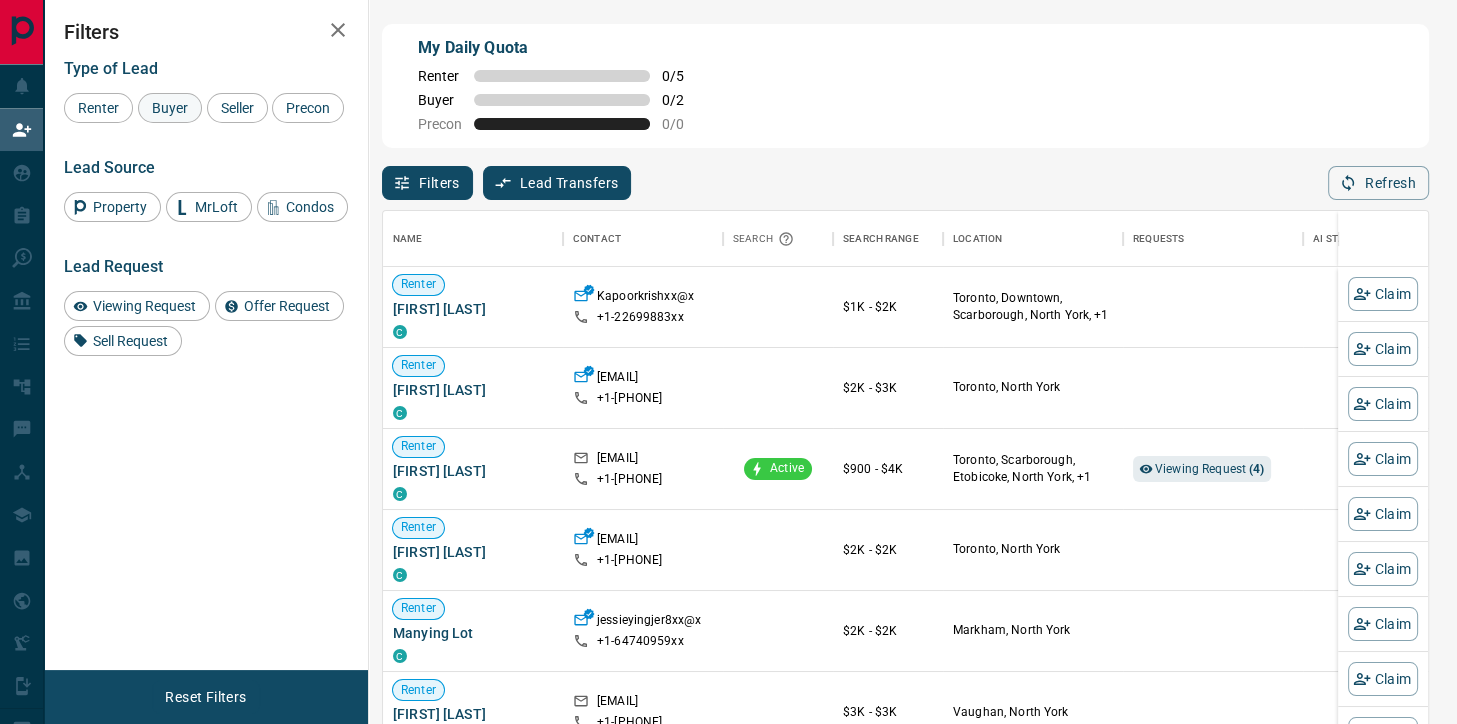 click on "Buyer" at bounding box center (170, 108) 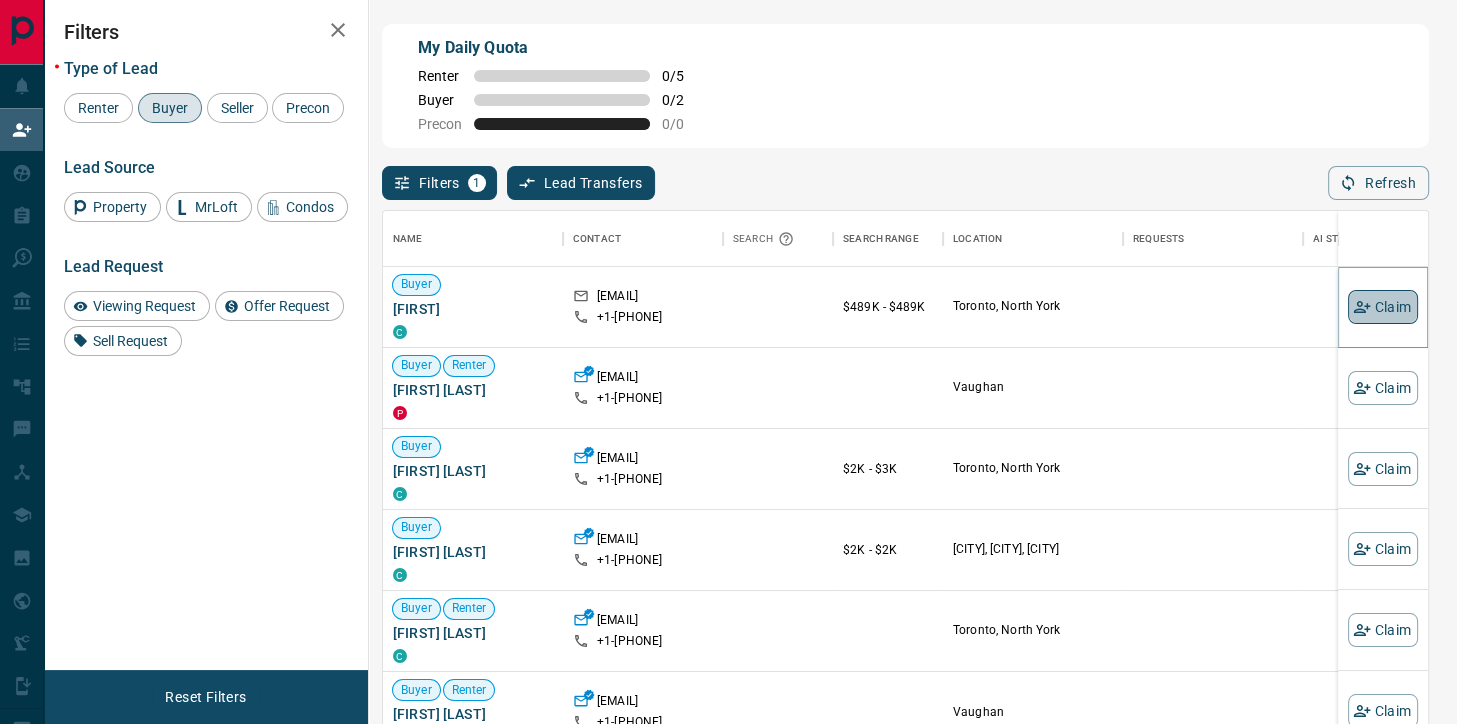 click on "Claim" at bounding box center [1383, 307] 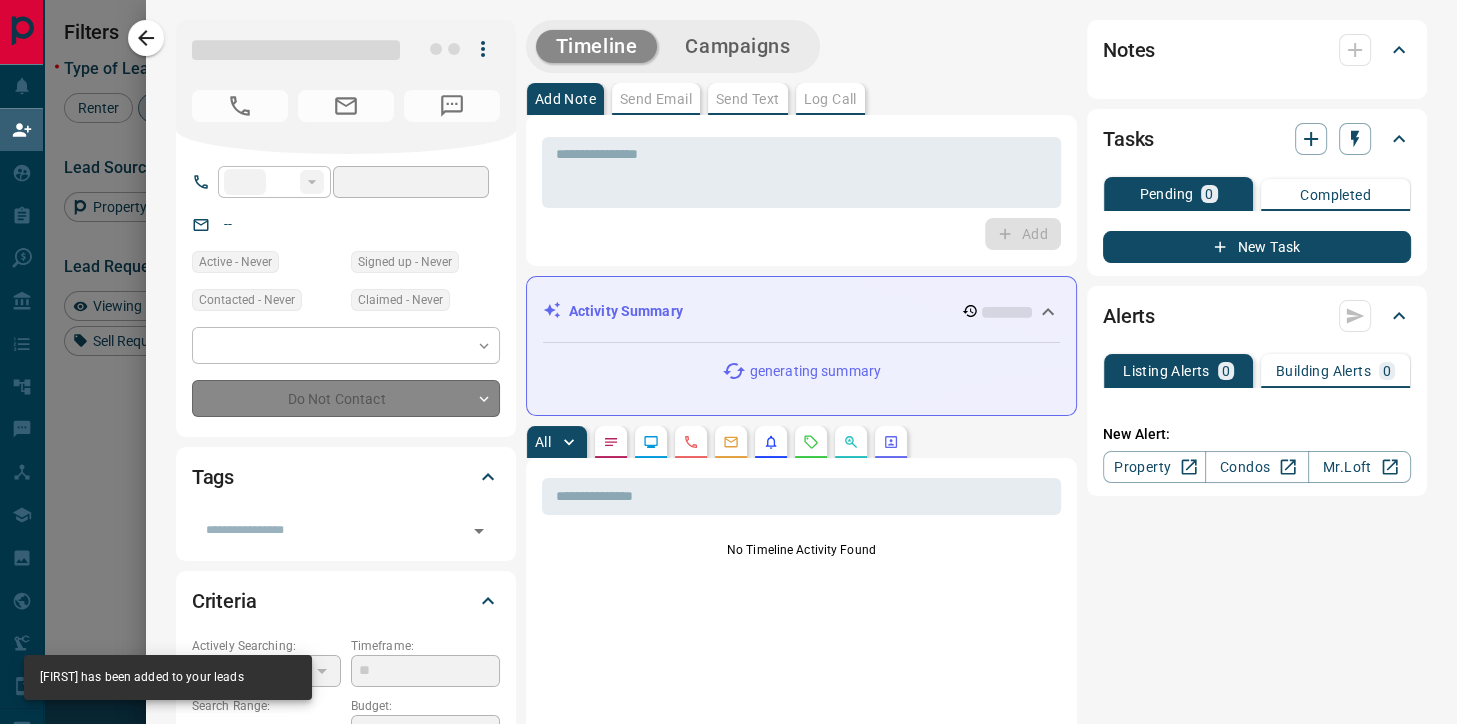 type on "**" 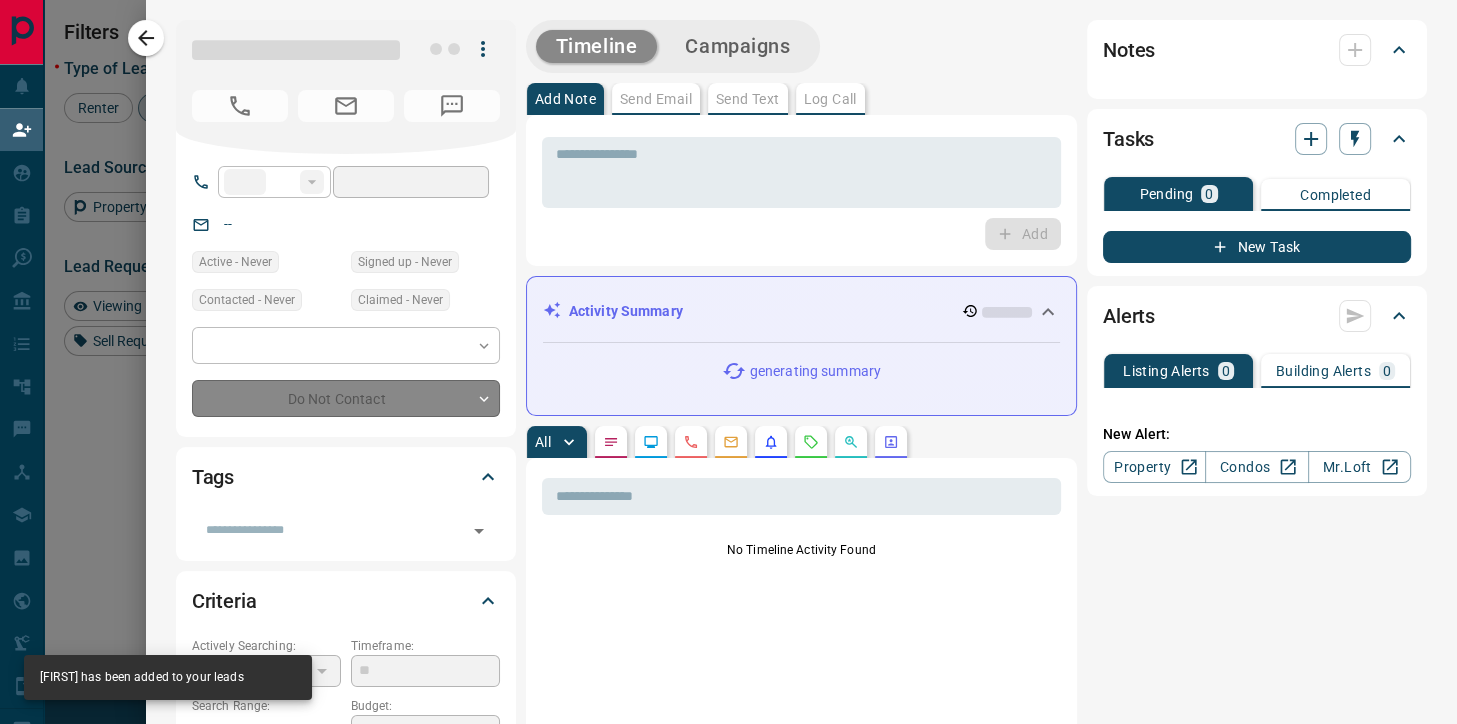 type on "**********" 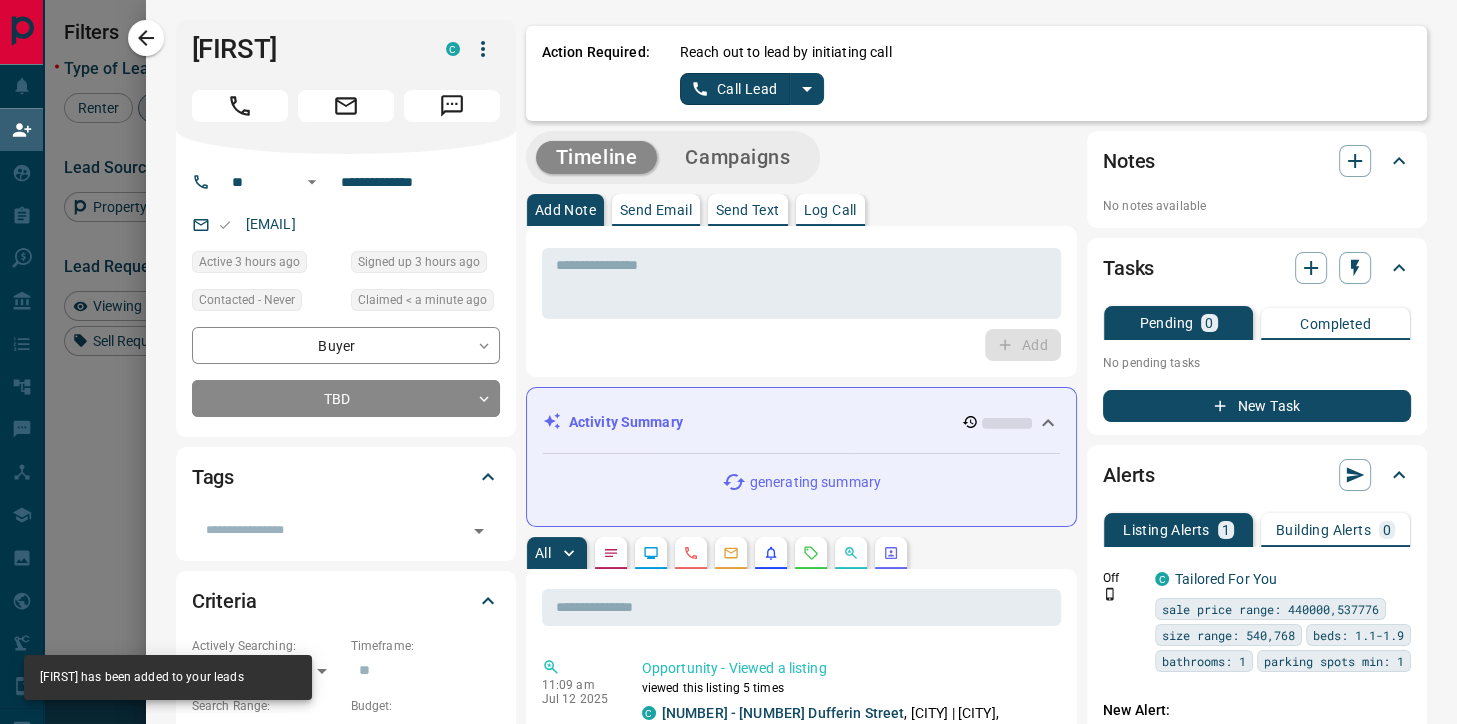 click on "Call Lead" at bounding box center [735, 89] 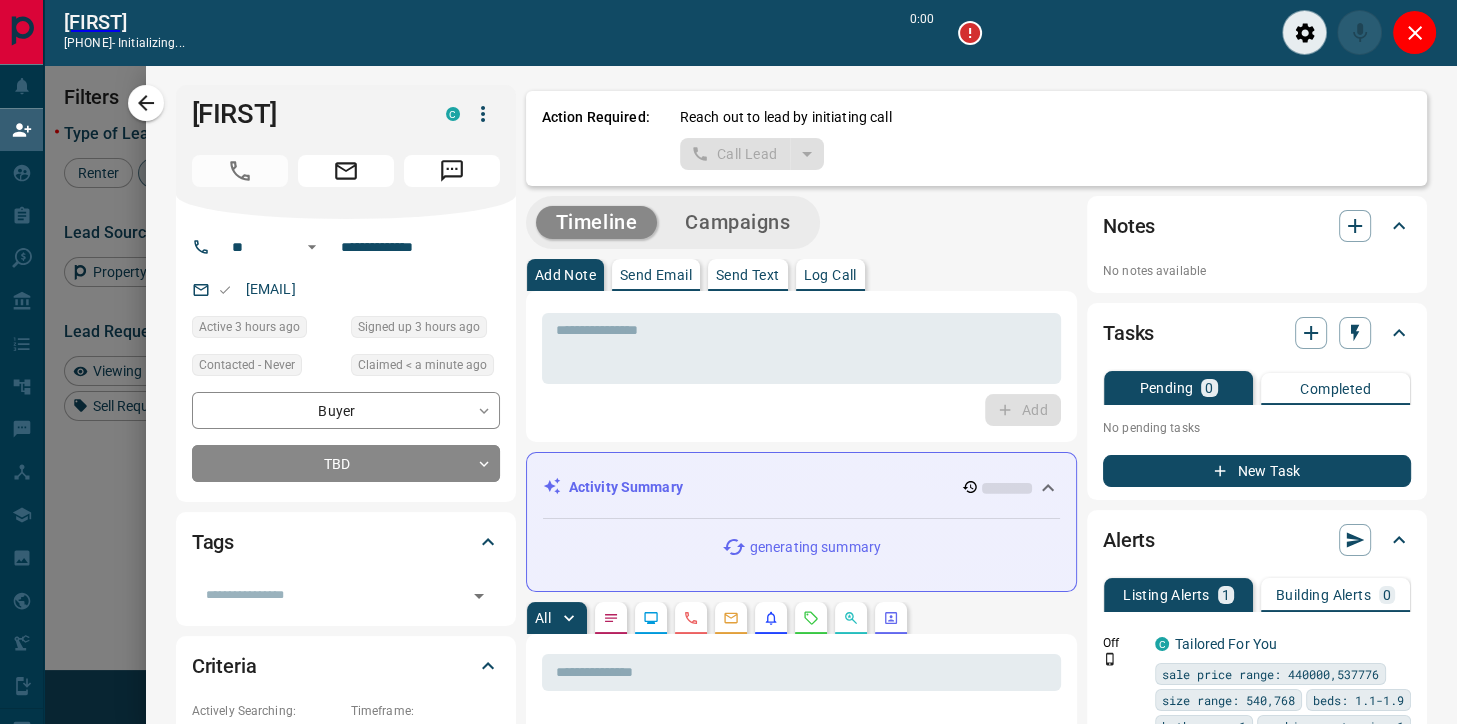 scroll, scrollTop: 498, scrollLeft: 1046, axis: both 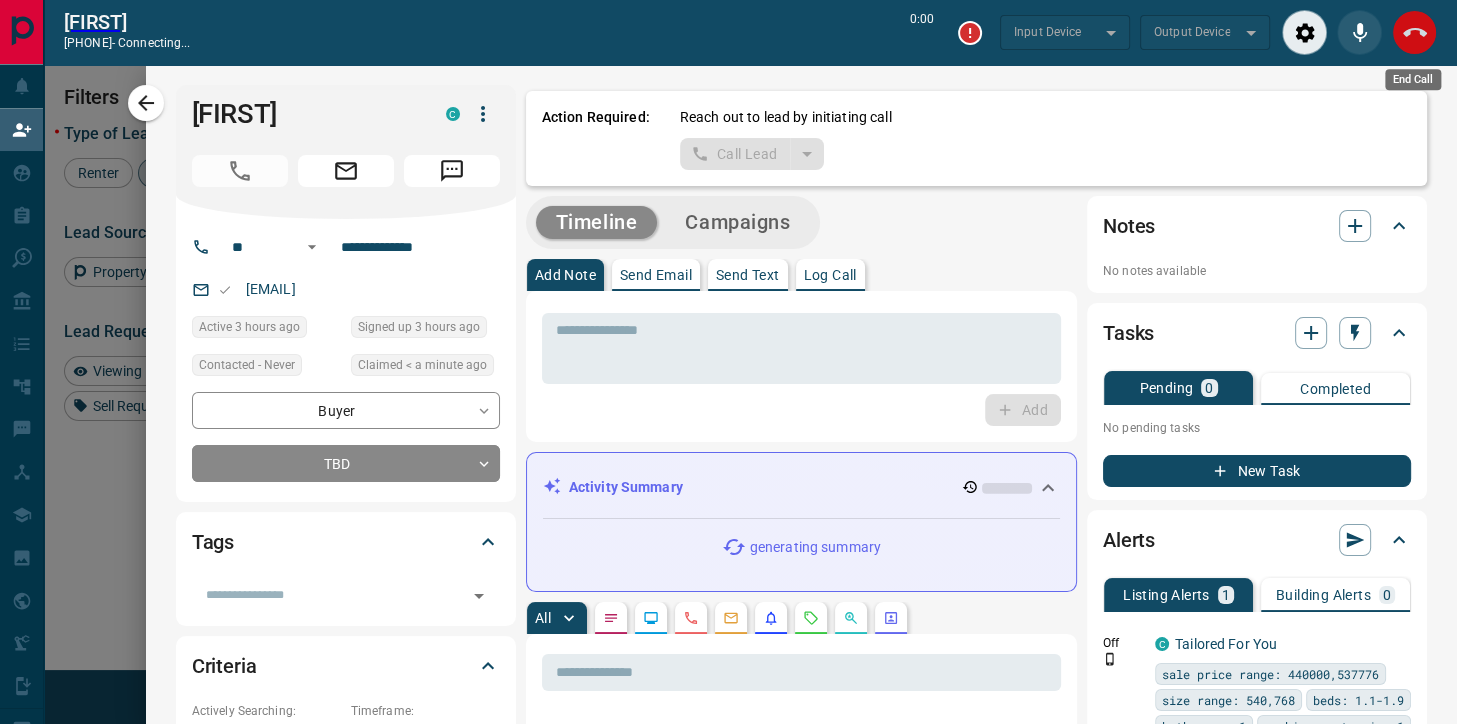 click 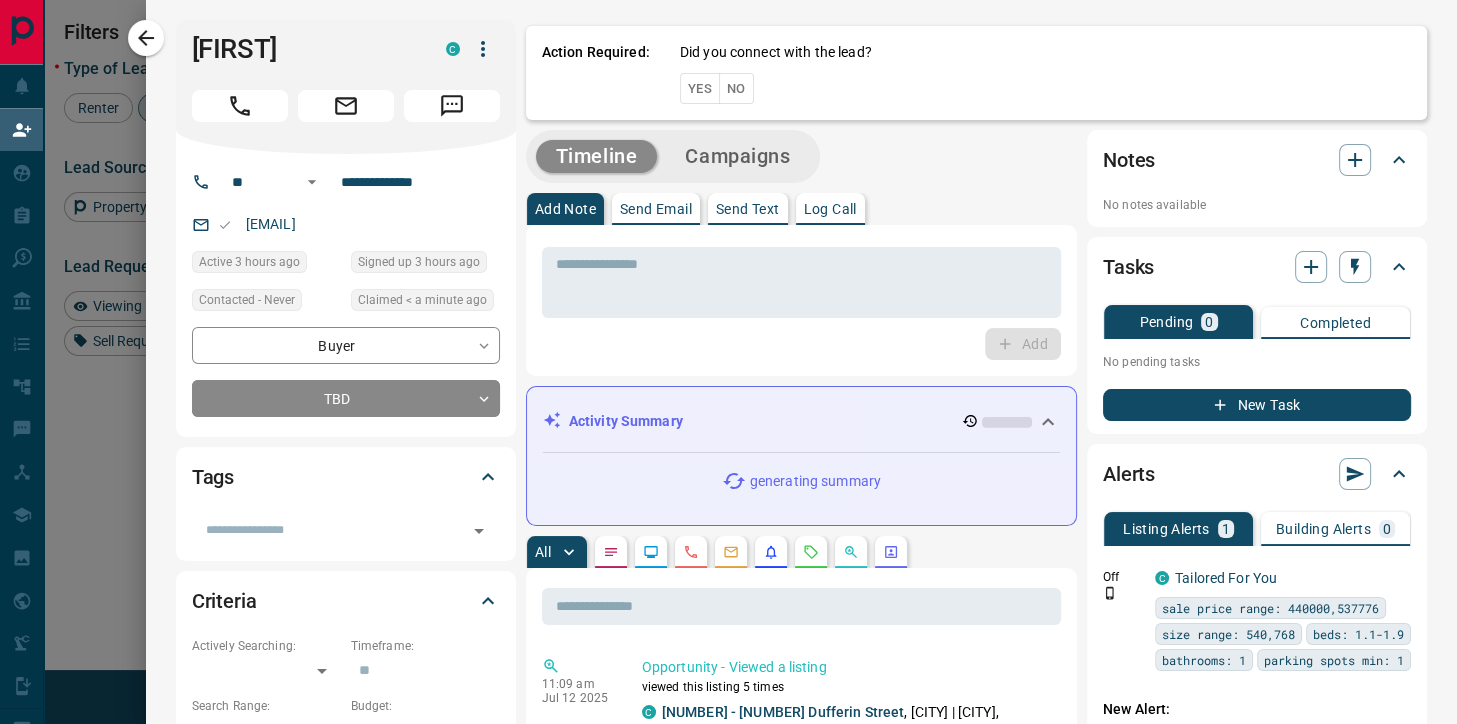 scroll, scrollTop: 1, scrollLeft: 1, axis: both 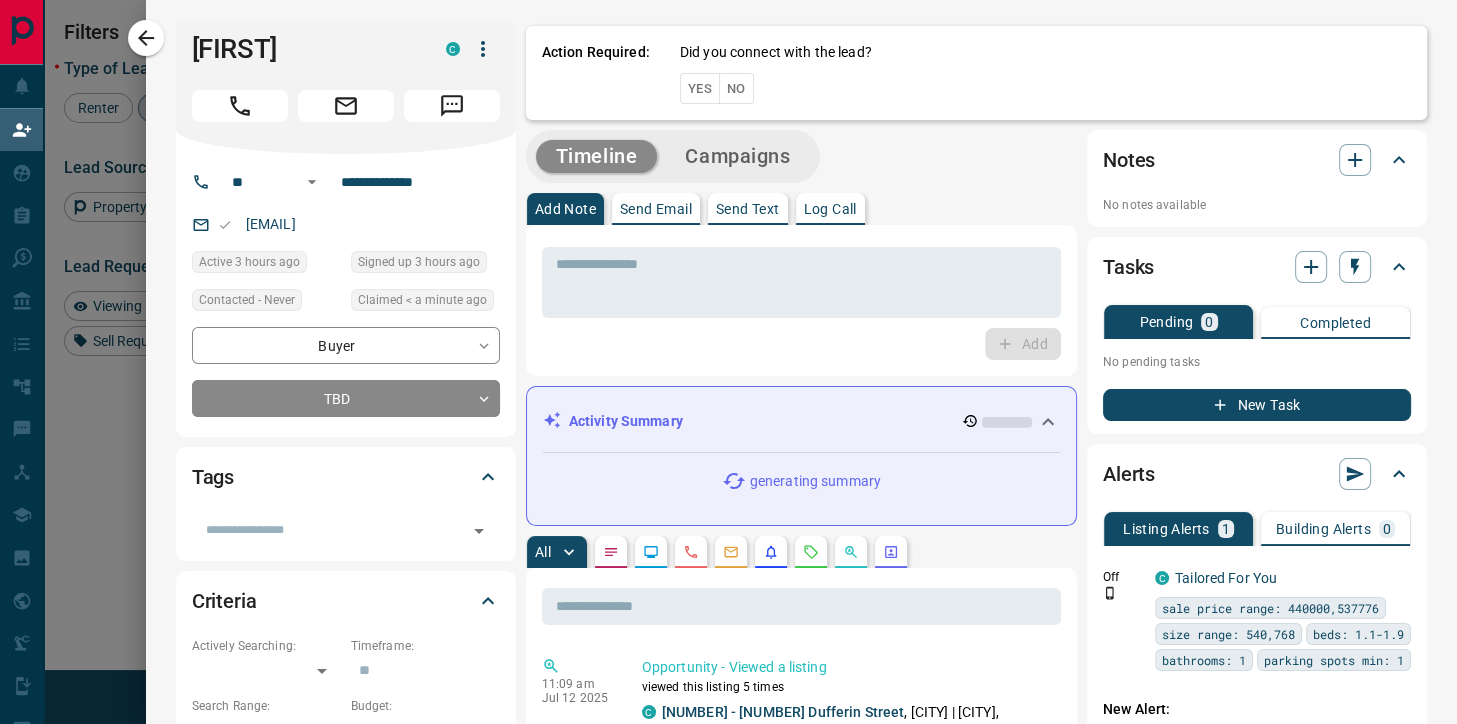 click on "No" at bounding box center [736, 88] 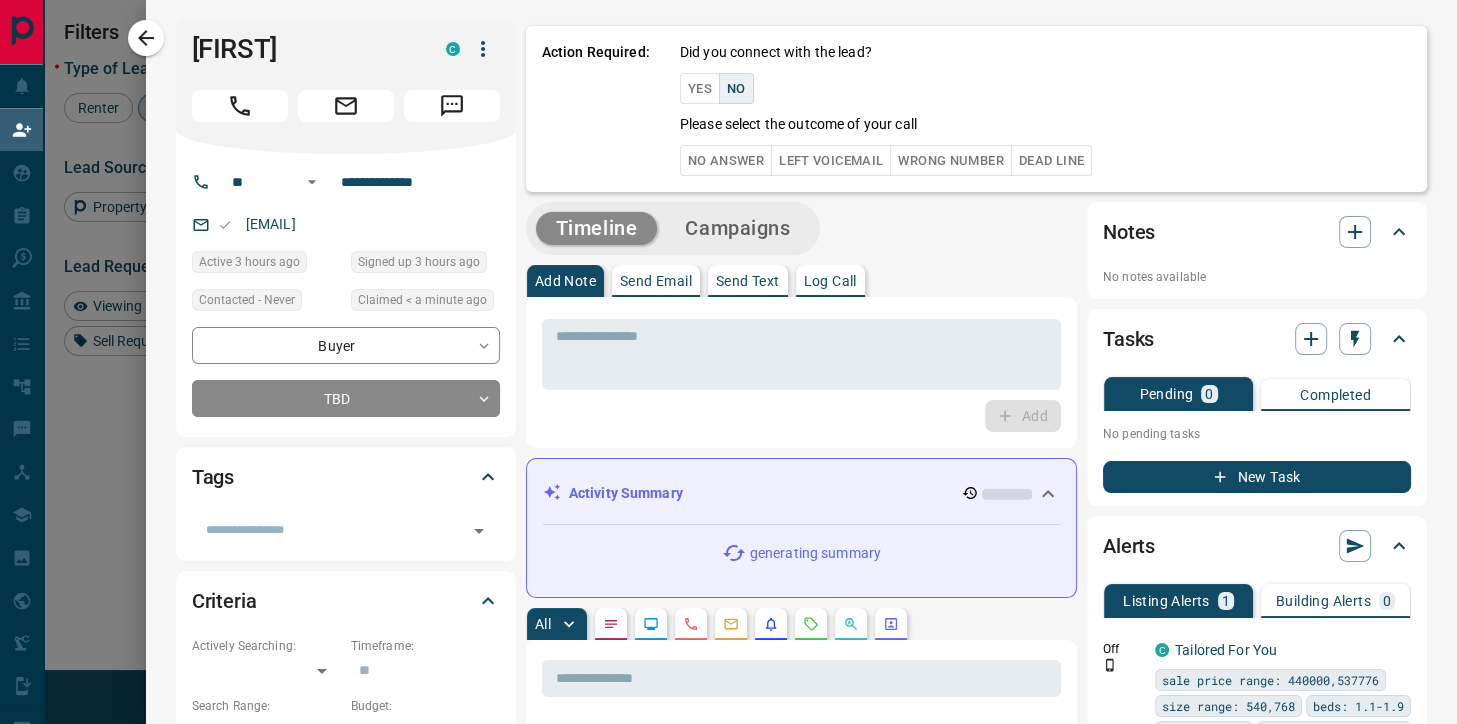 click on "No Answer" at bounding box center [726, 160] 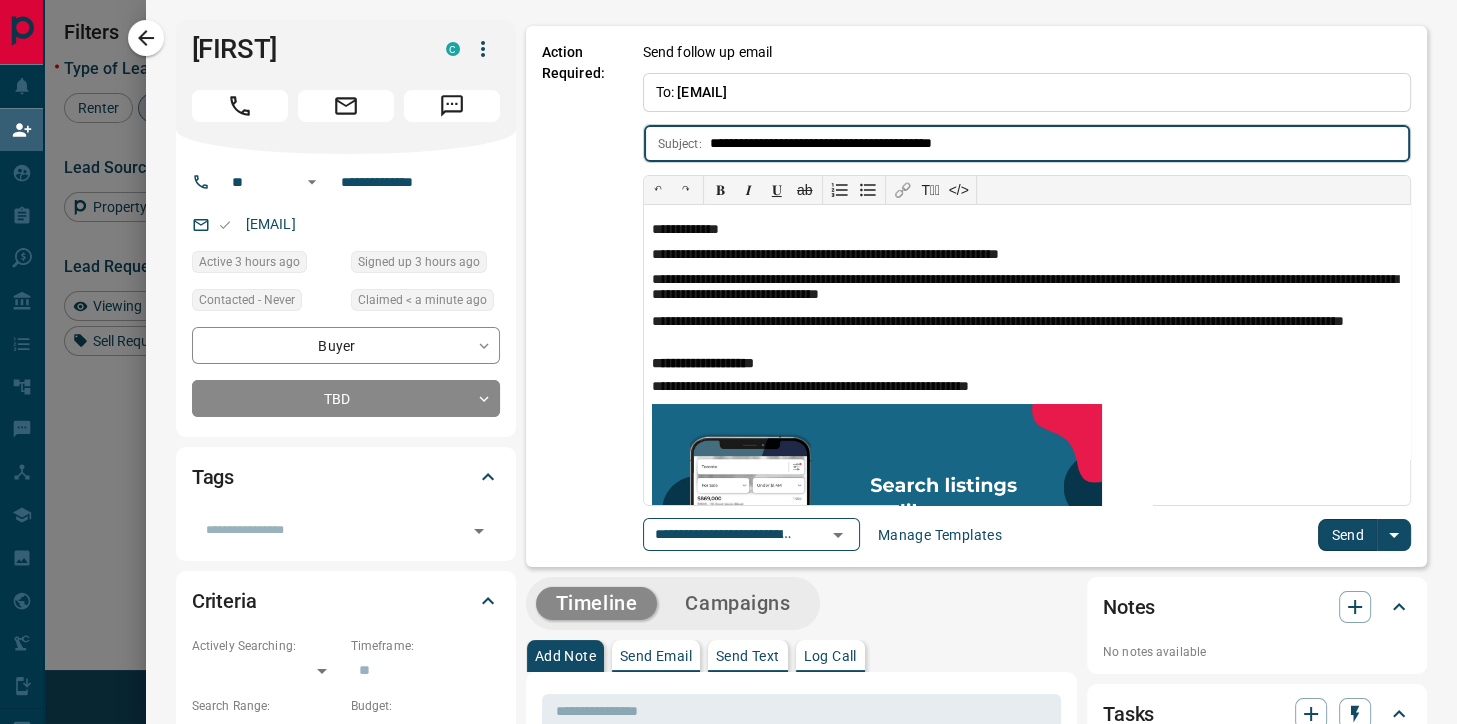 click on "Send" at bounding box center [1347, 535] 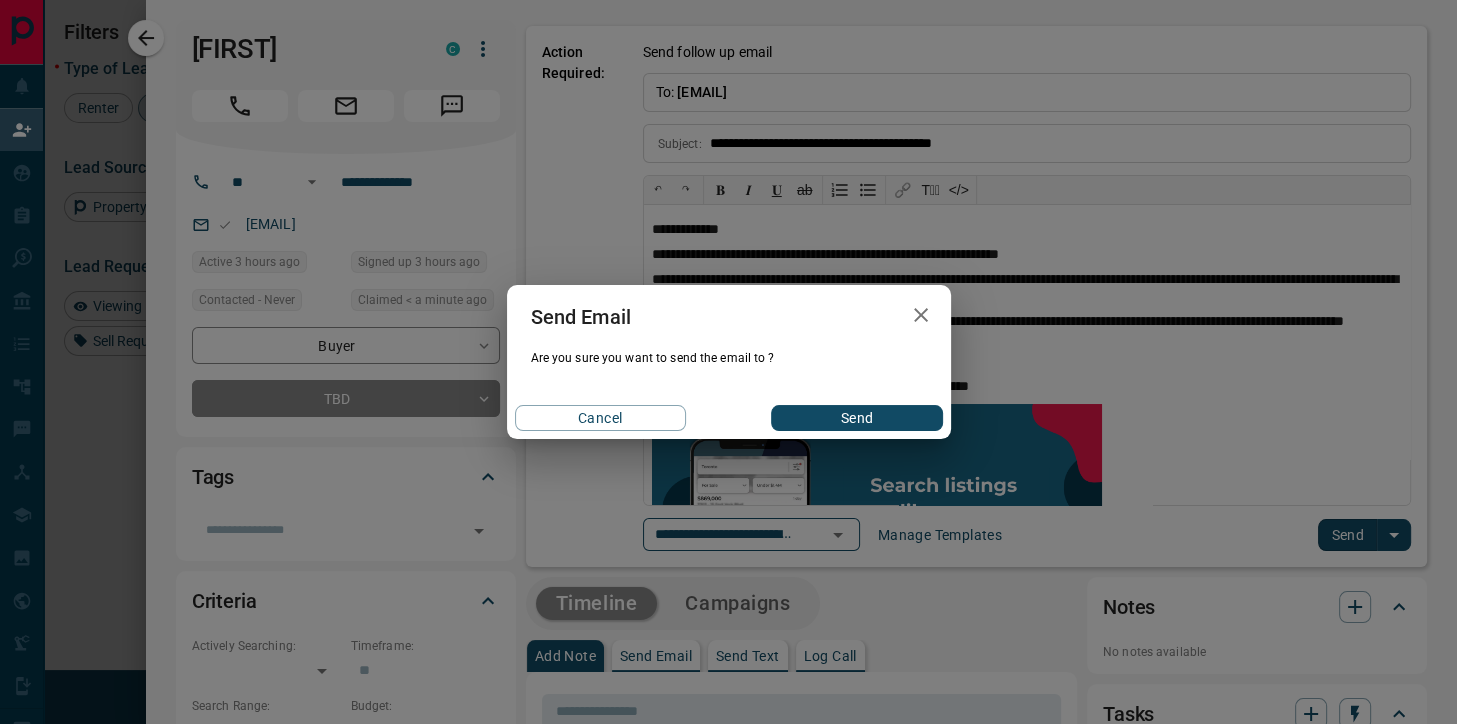 click on "Send" at bounding box center [856, 418] 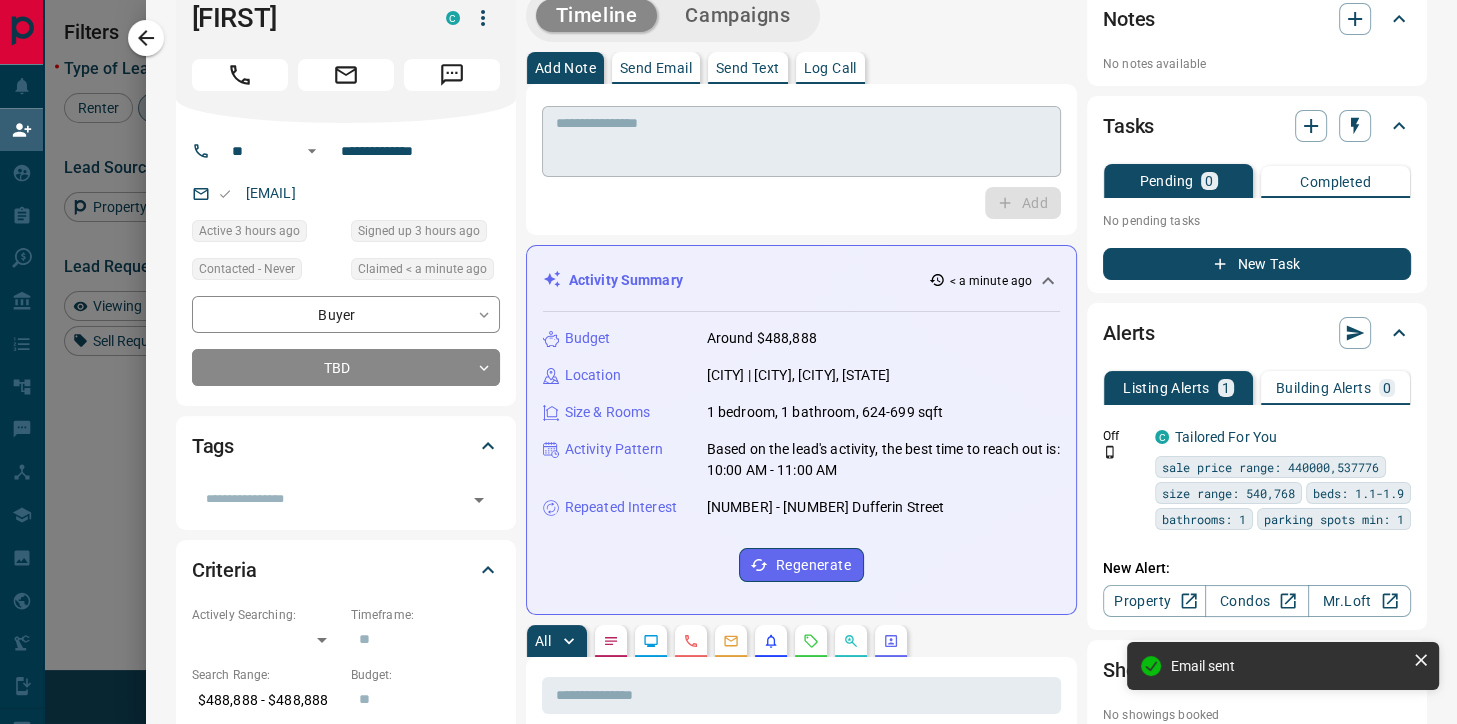 scroll, scrollTop: 0, scrollLeft: 0, axis: both 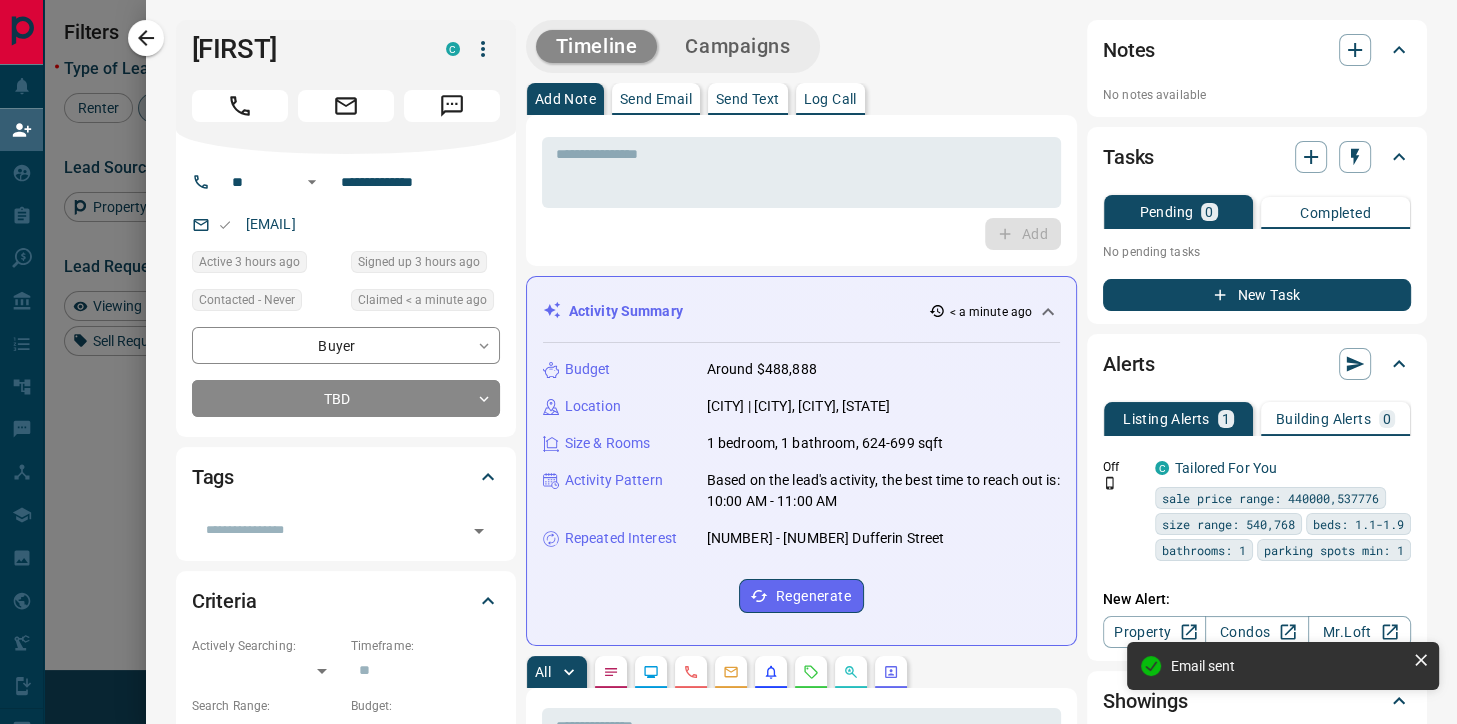 click on "Send Text" at bounding box center (748, 99) 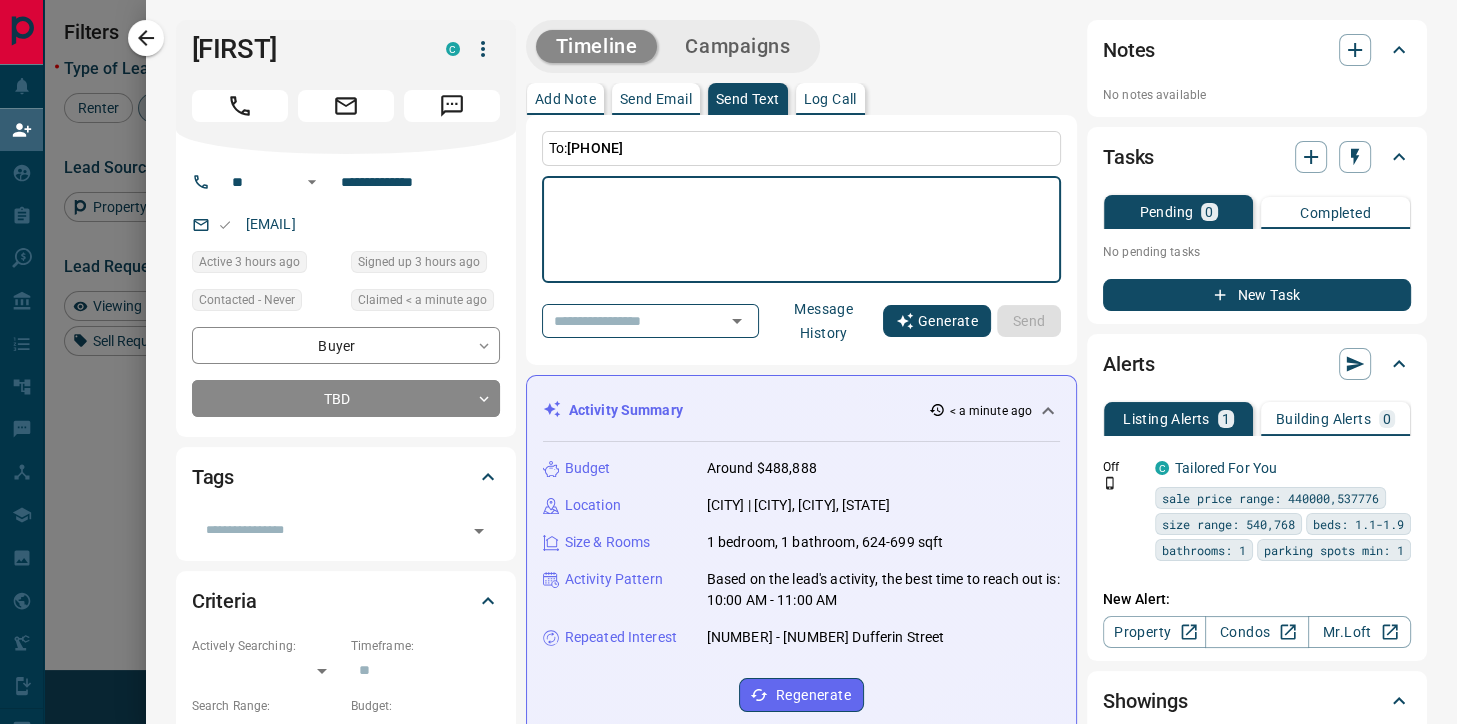 click on "Generate" at bounding box center (937, 321) 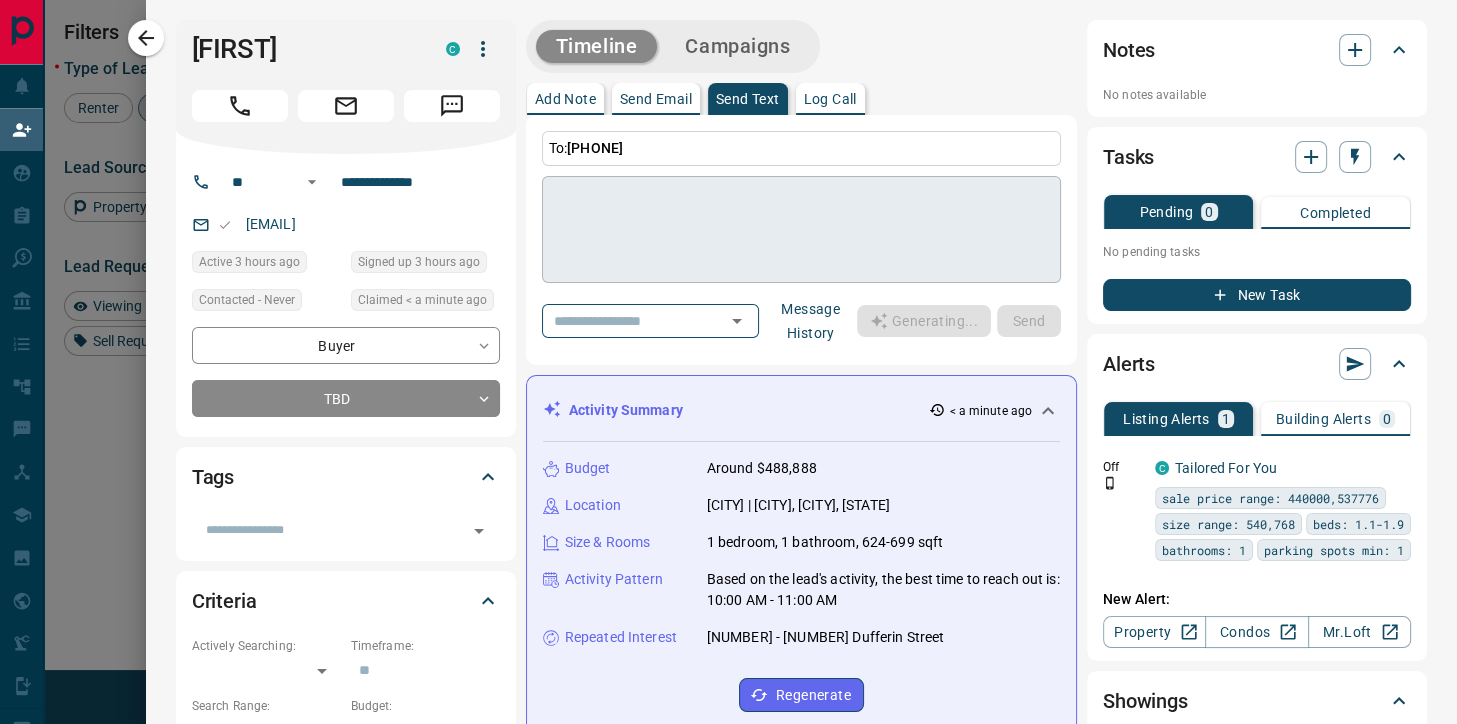 type on "**********" 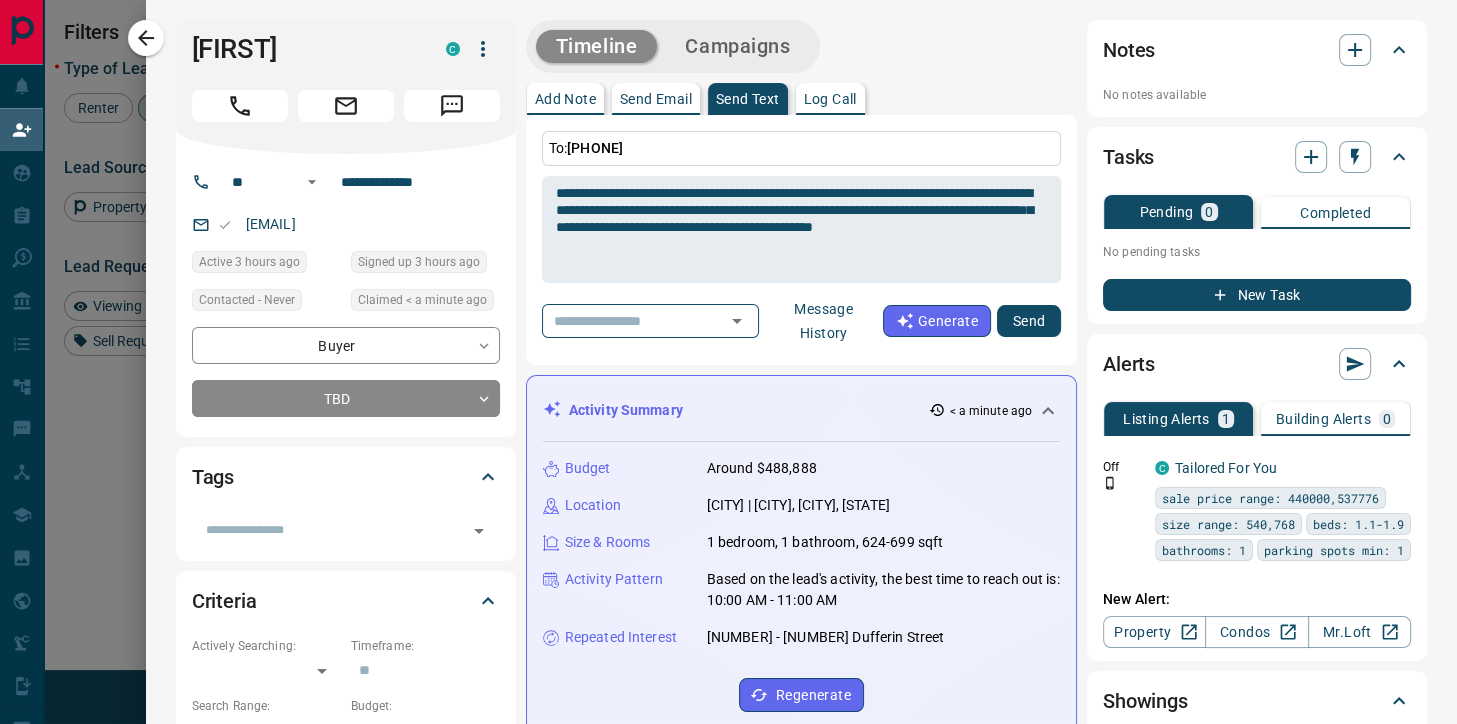 click on "Send" at bounding box center [1029, 321] 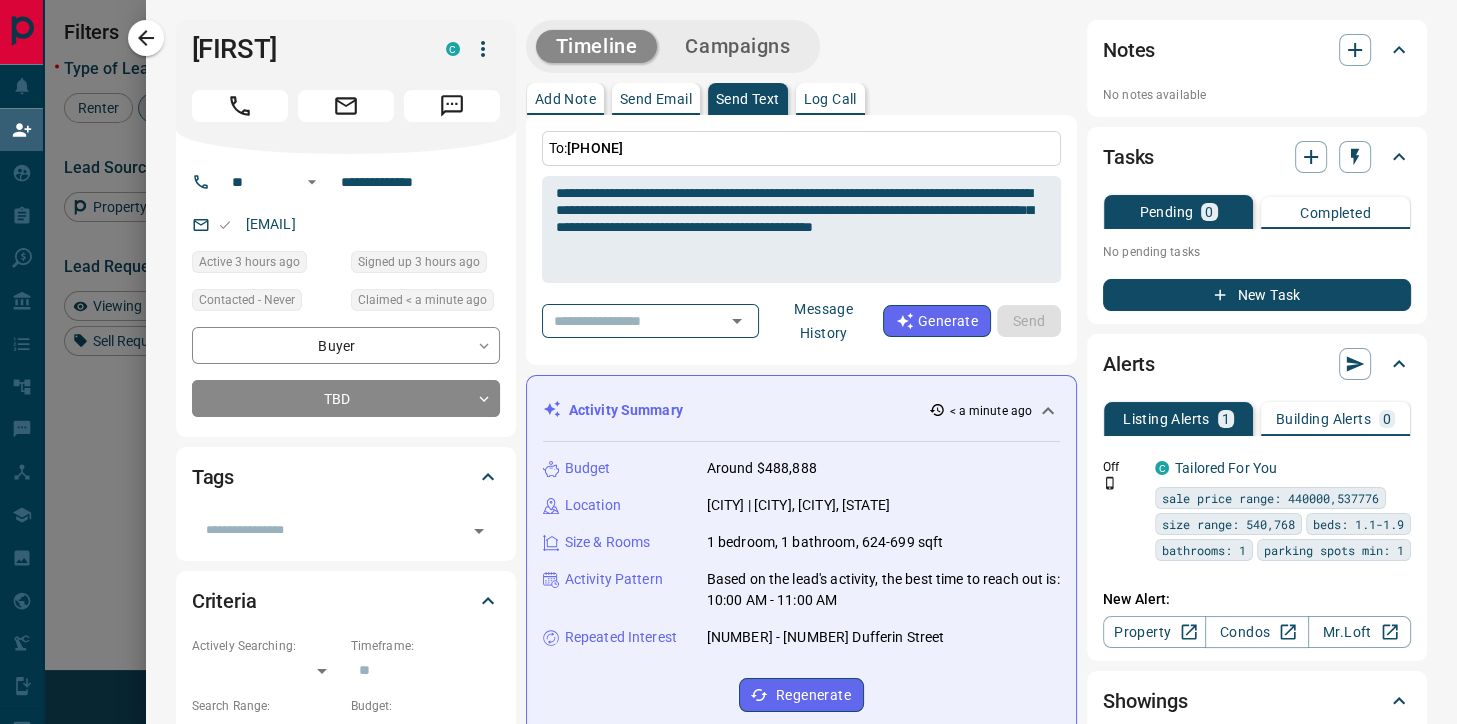 type 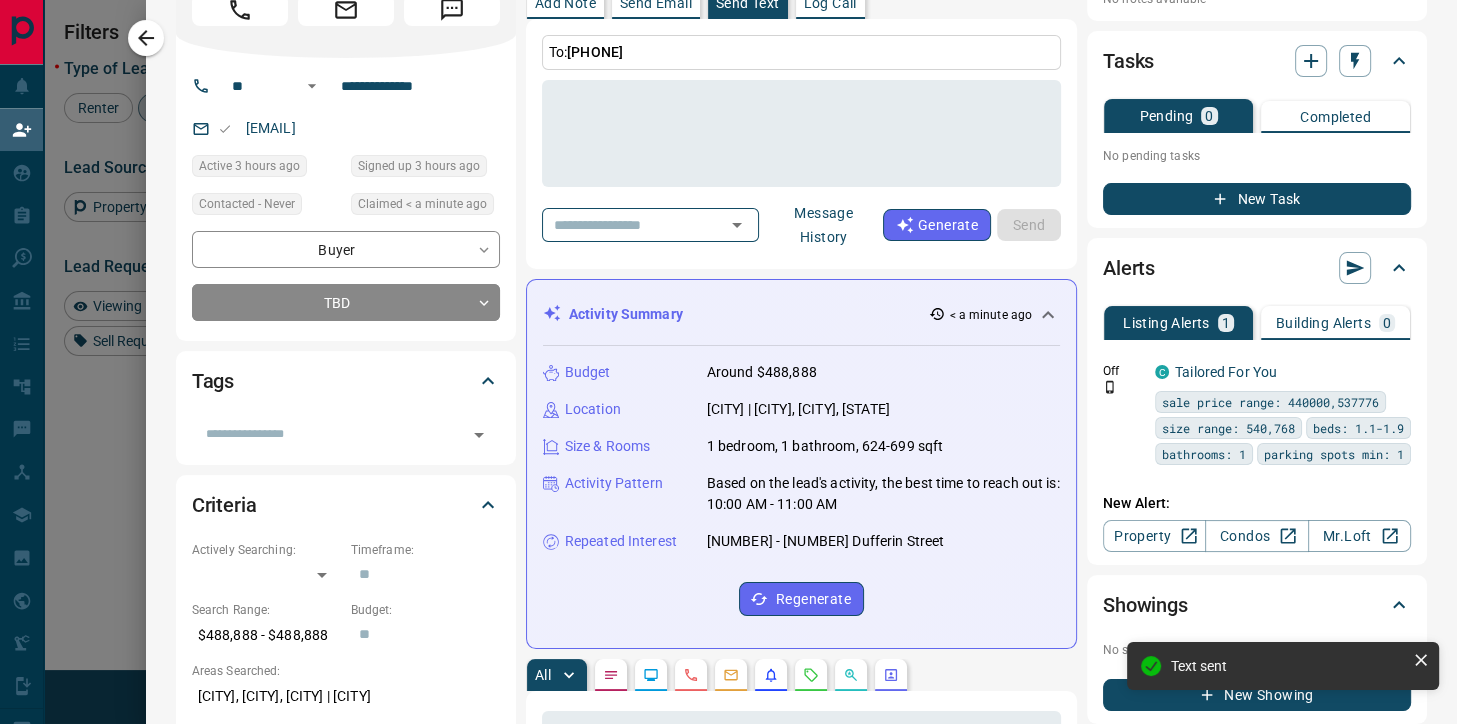 scroll, scrollTop: 0, scrollLeft: 0, axis: both 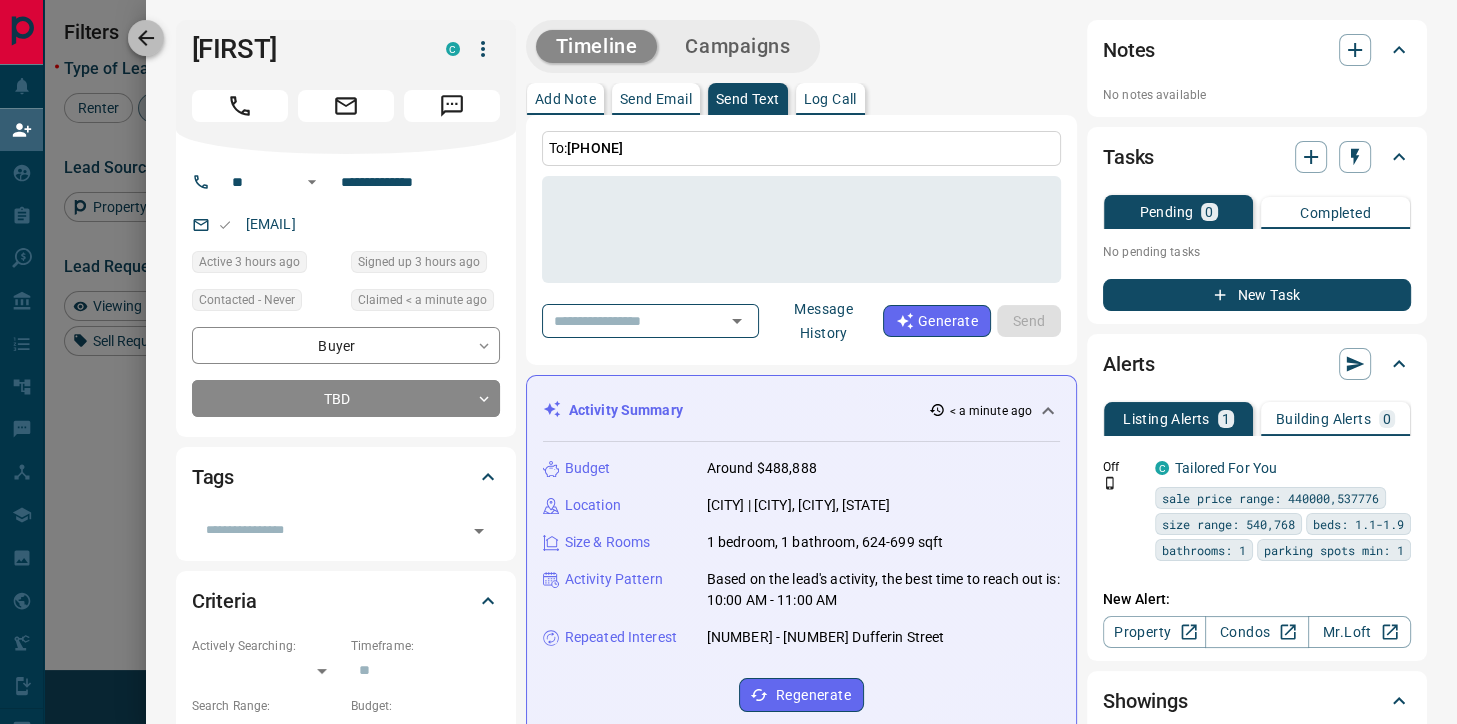 click 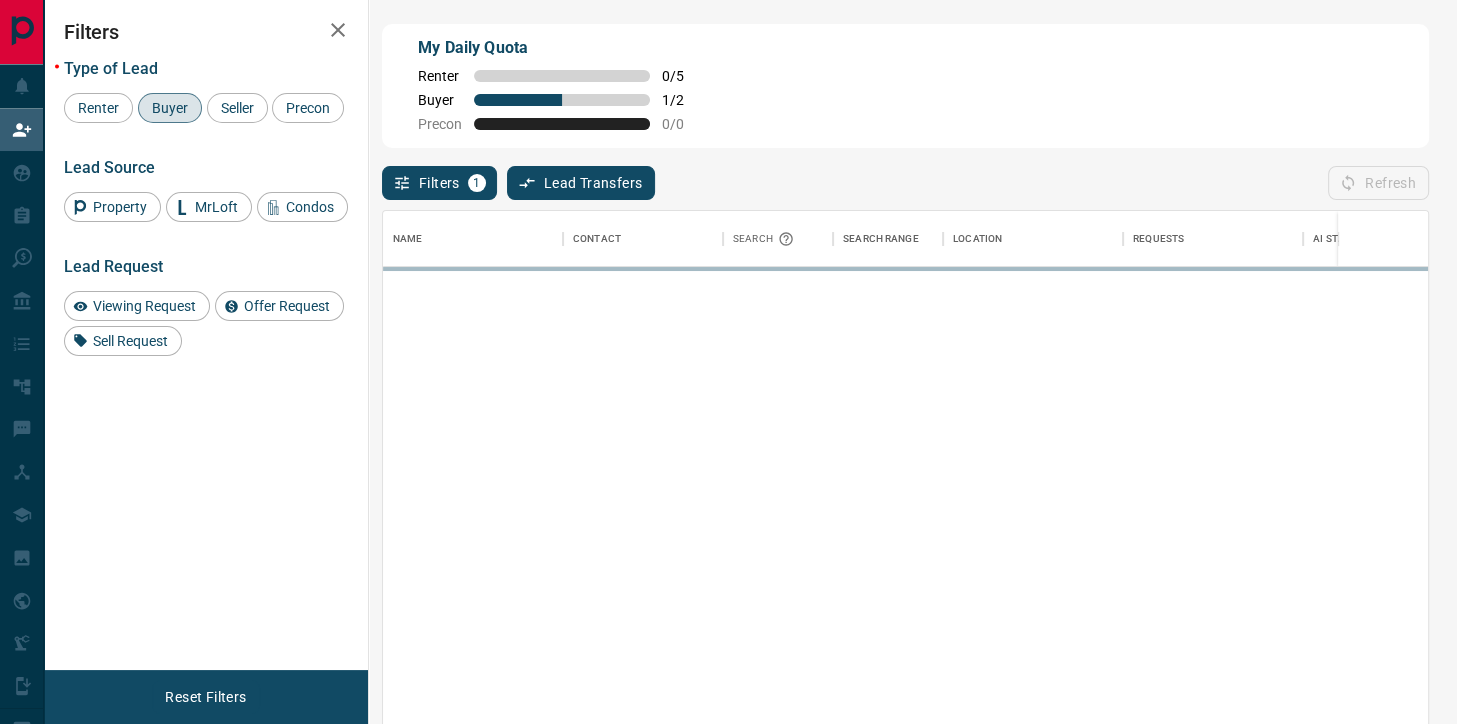 scroll, scrollTop: 1, scrollLeft: 1, axis: both 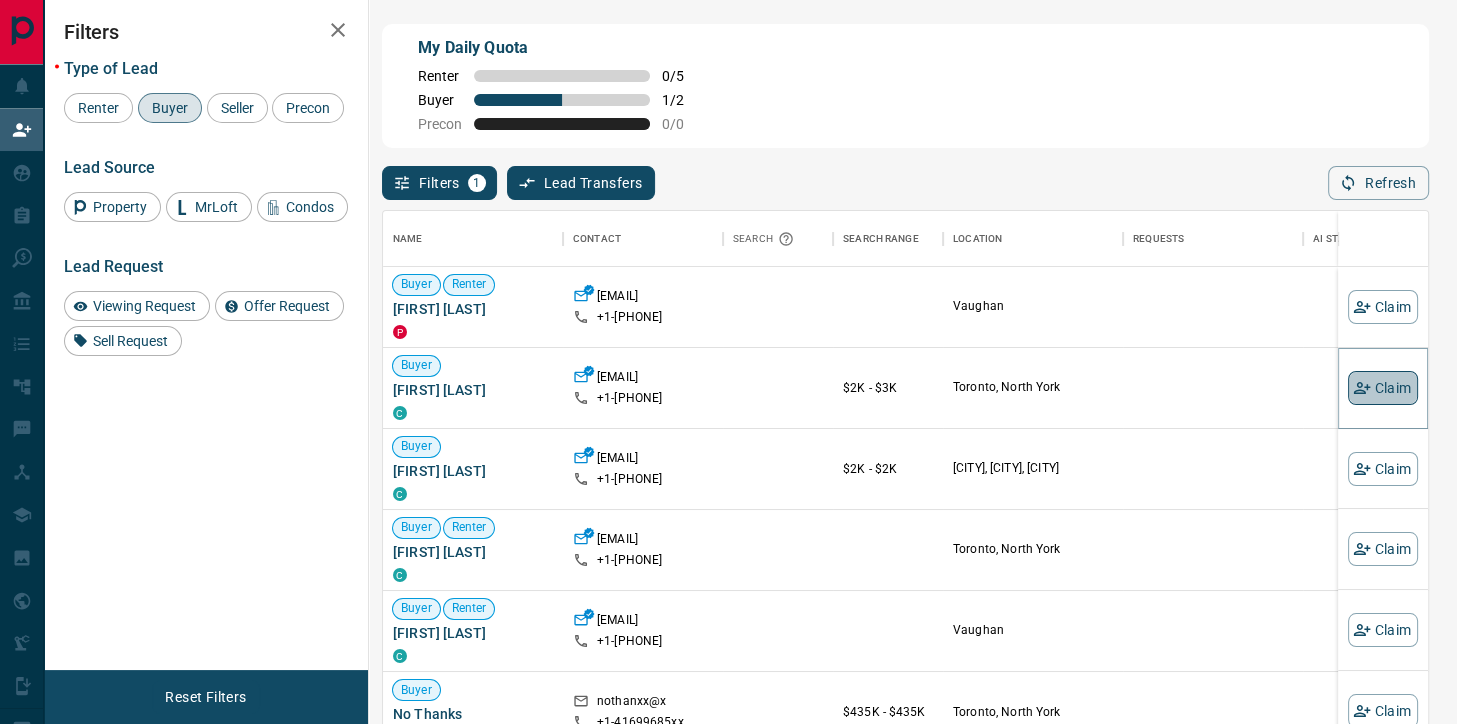 click on "Claim" at bounding box center (1383, 388) 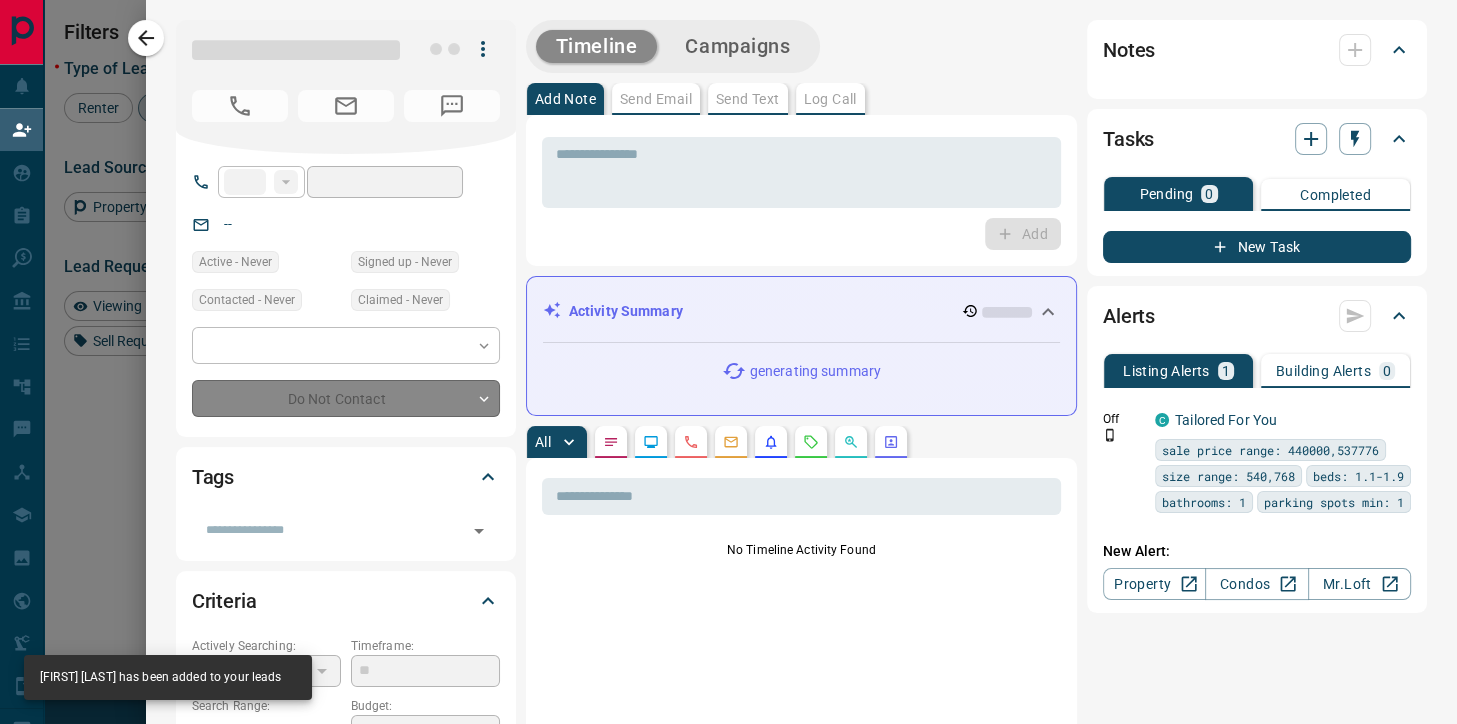 type on "**" 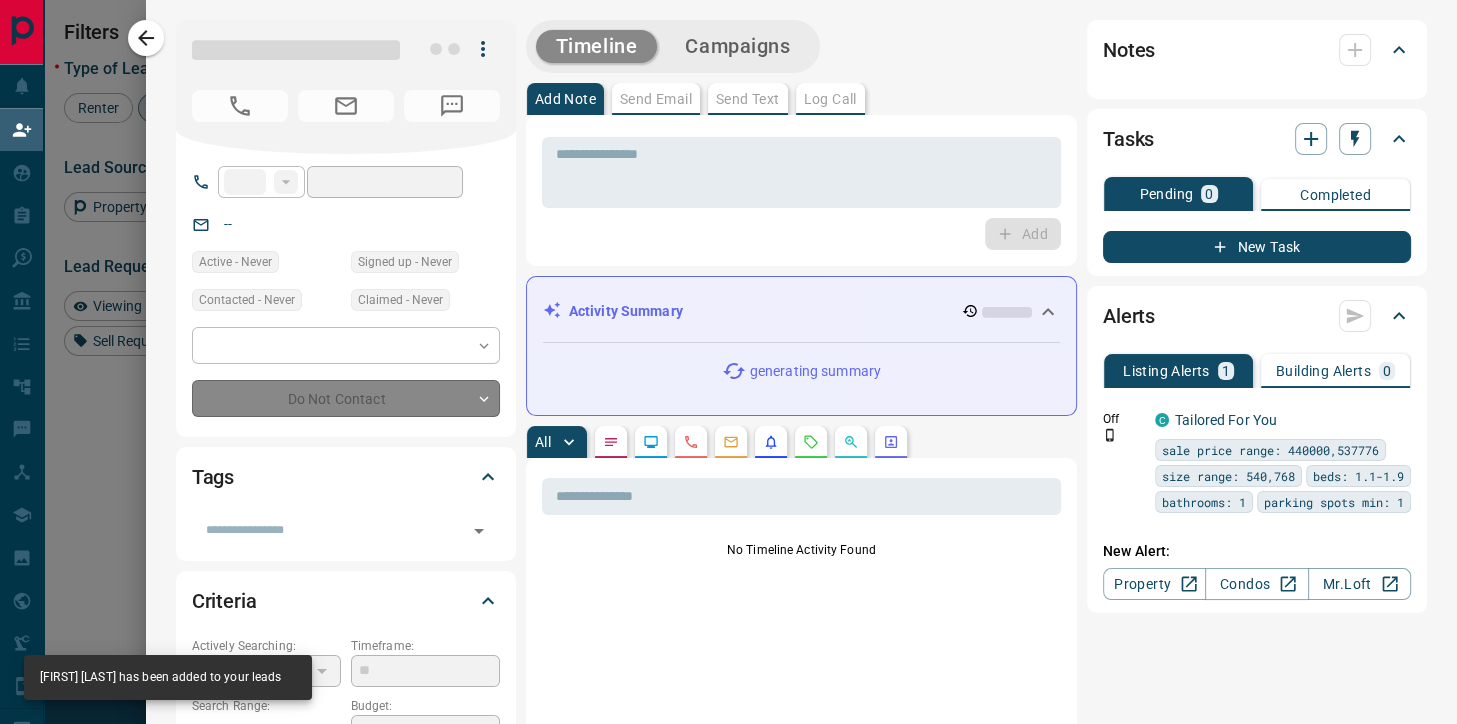 type on "**********" 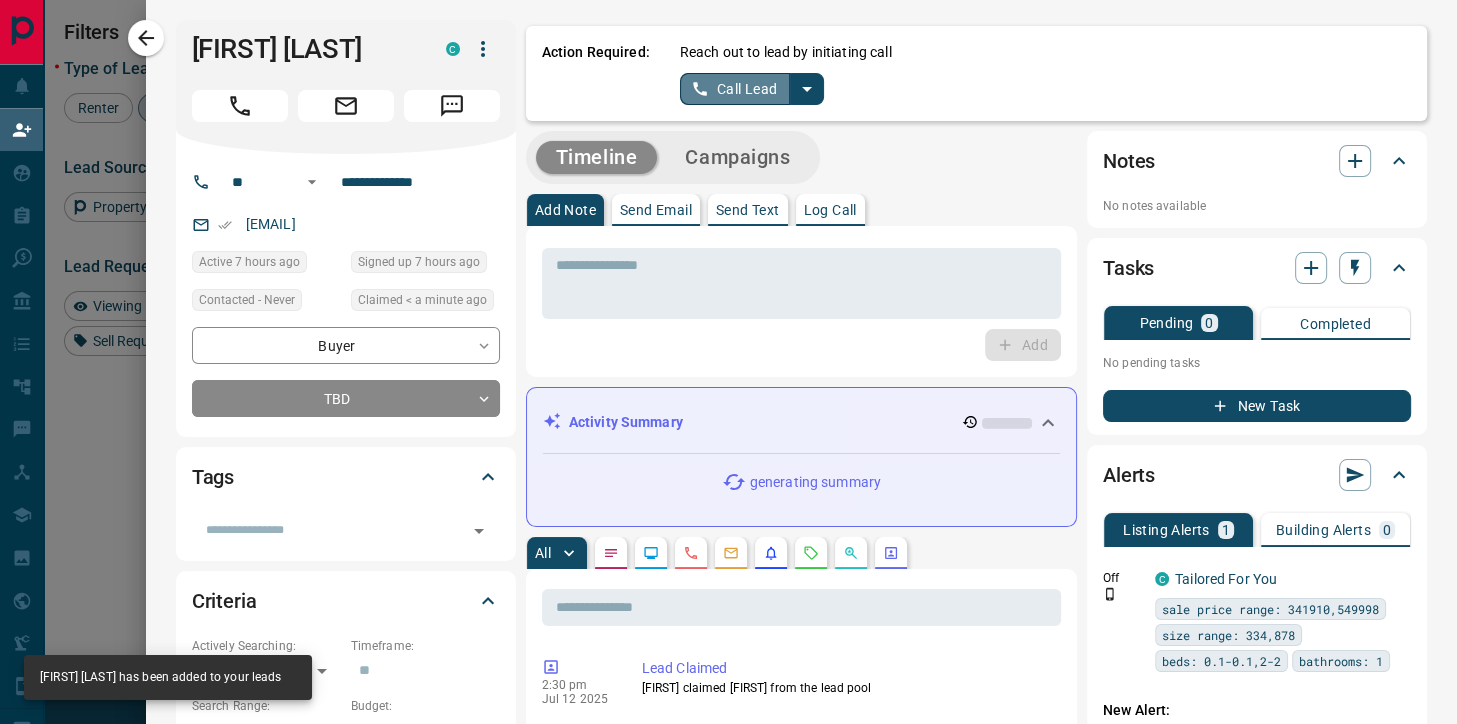 click on "Call Lead" at bounding box center [735, 89] 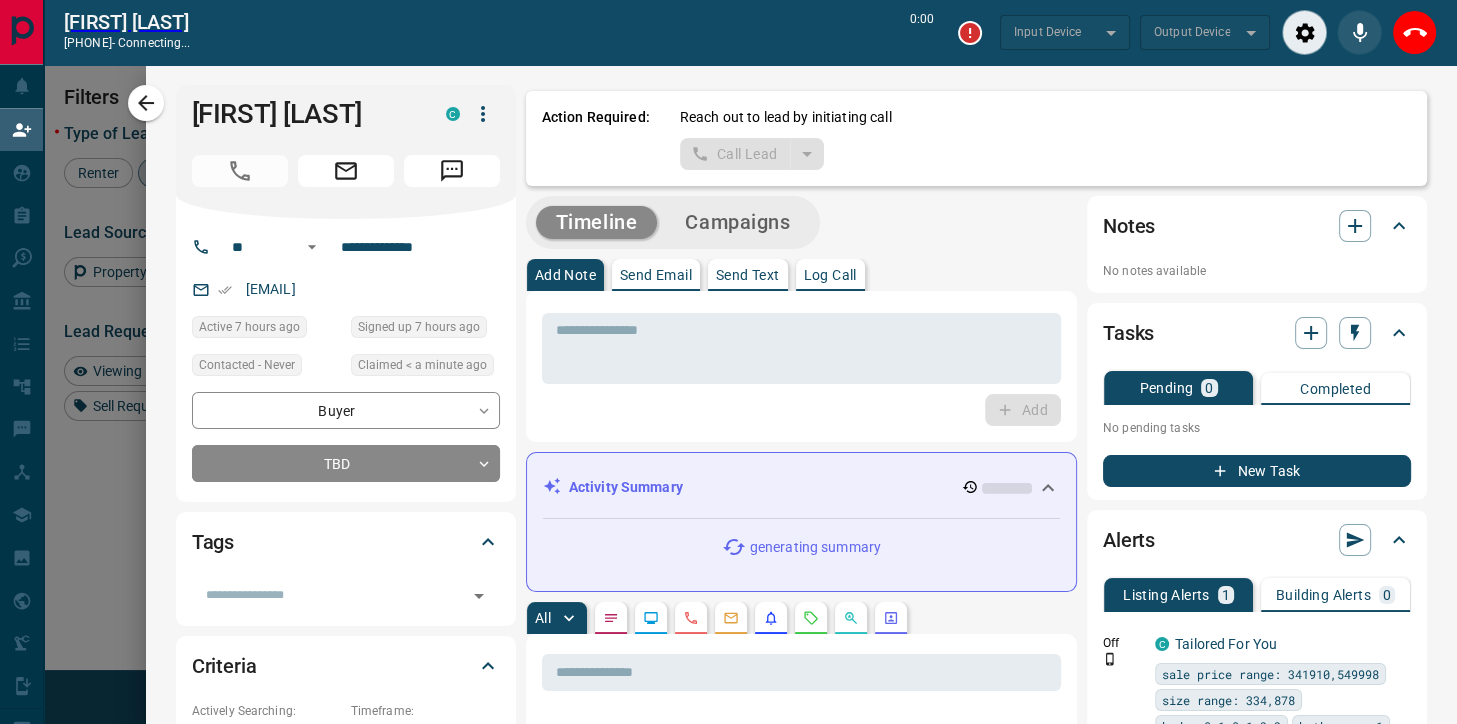 scroll, scrollTop: 498, scrollLeft: 1046, axis: both 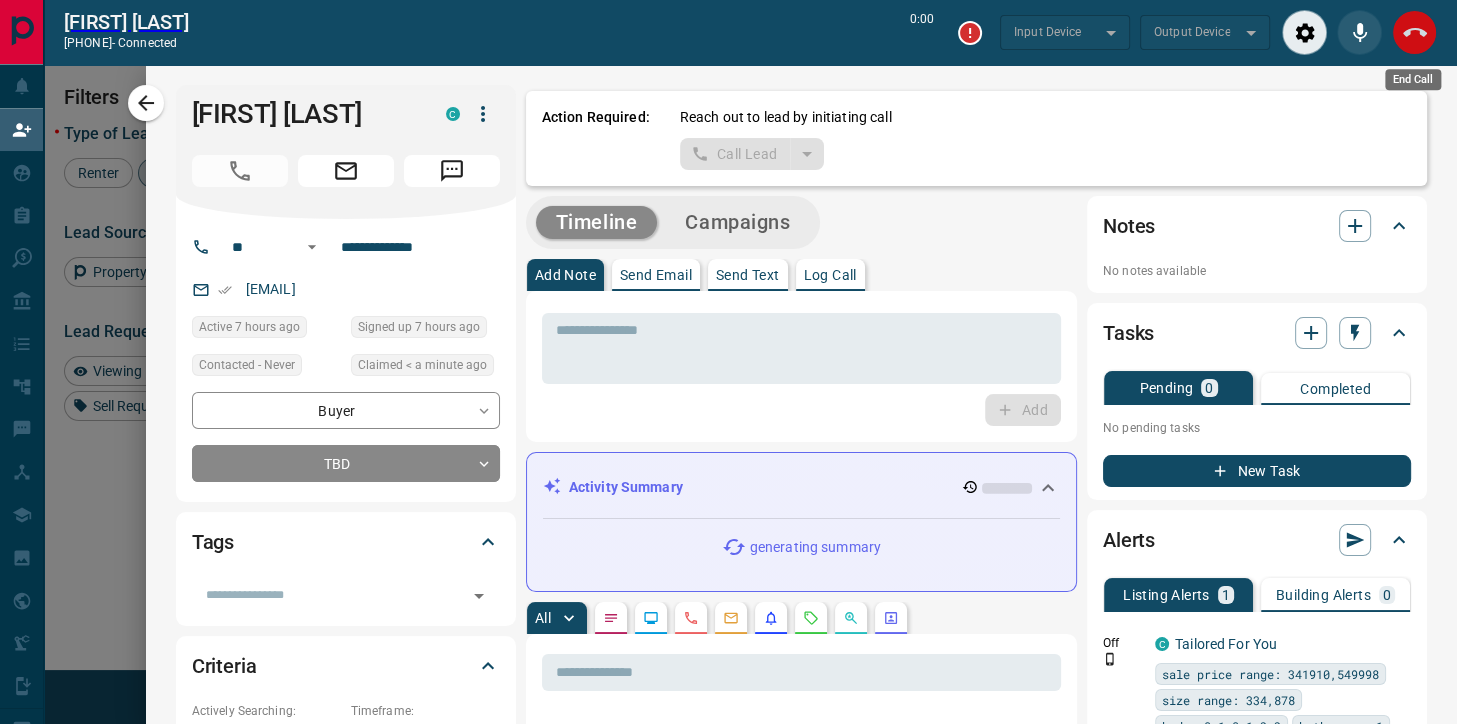 click 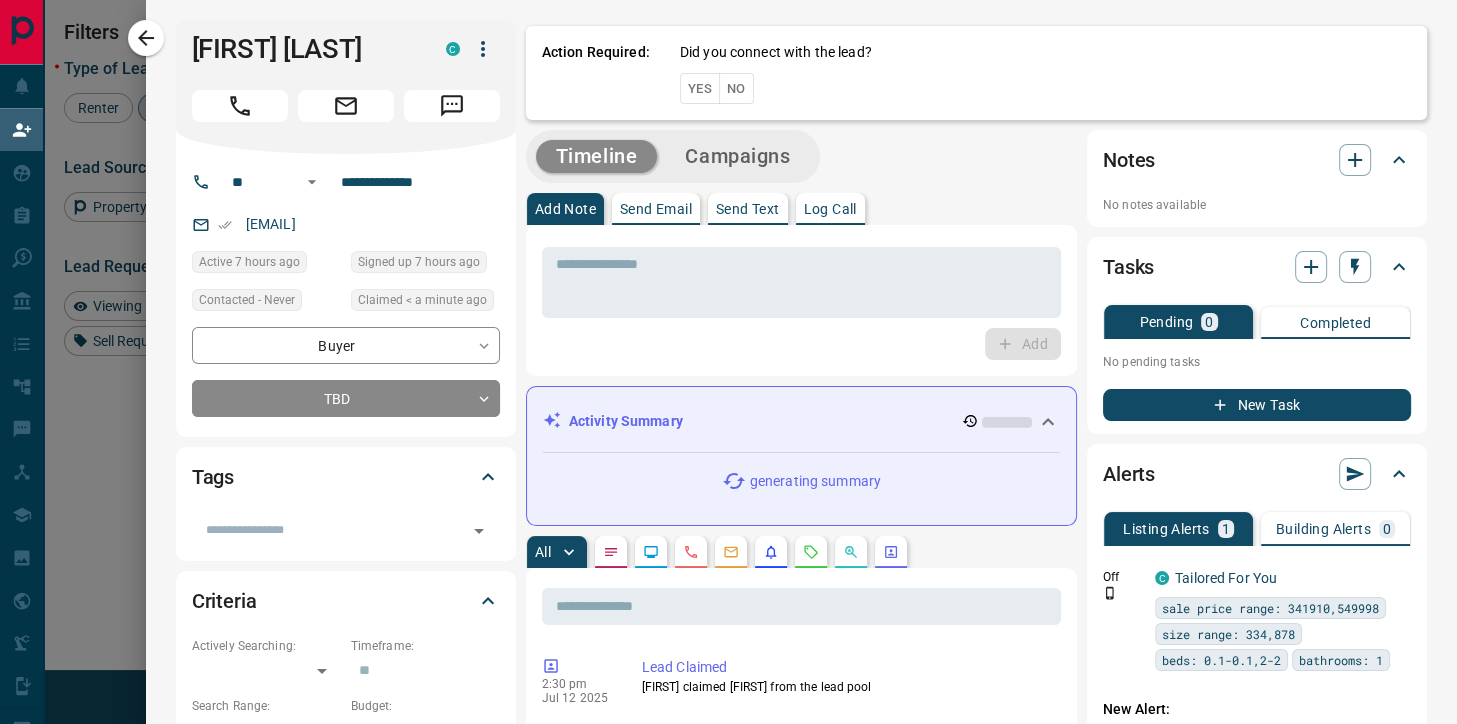 scroll, scrollTop: 1, scrollLeft: 1, axis: both 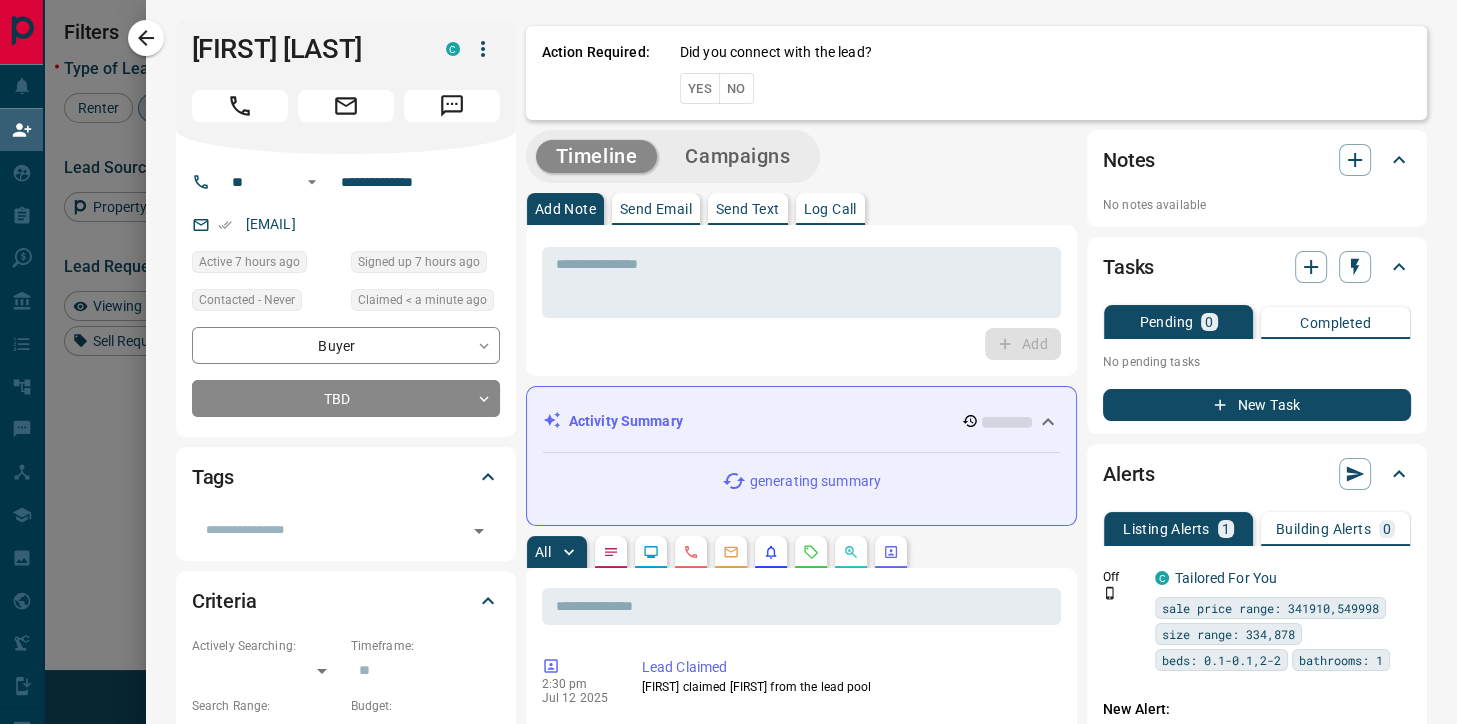 click on "No" at bounding box center [736, 88] 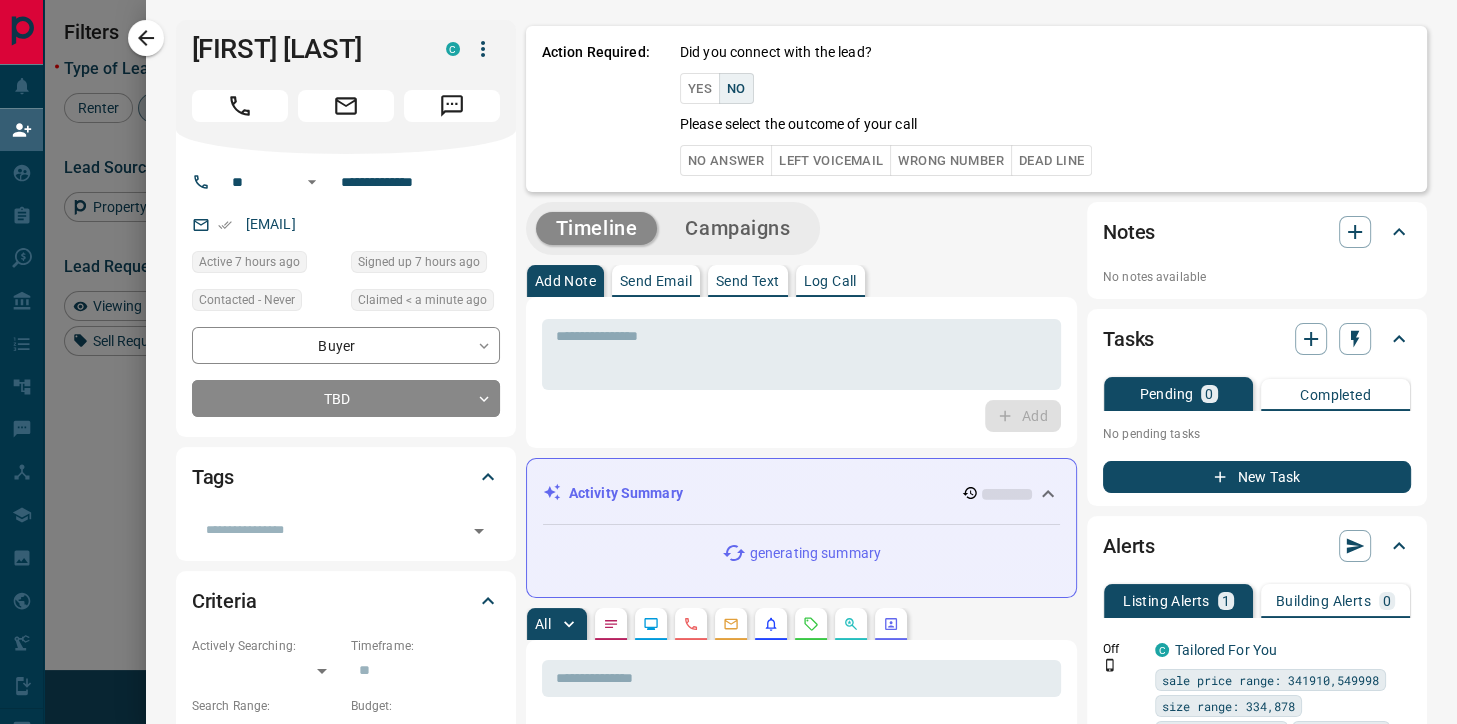 click on "No Answer" at bounding box center (726, 160) 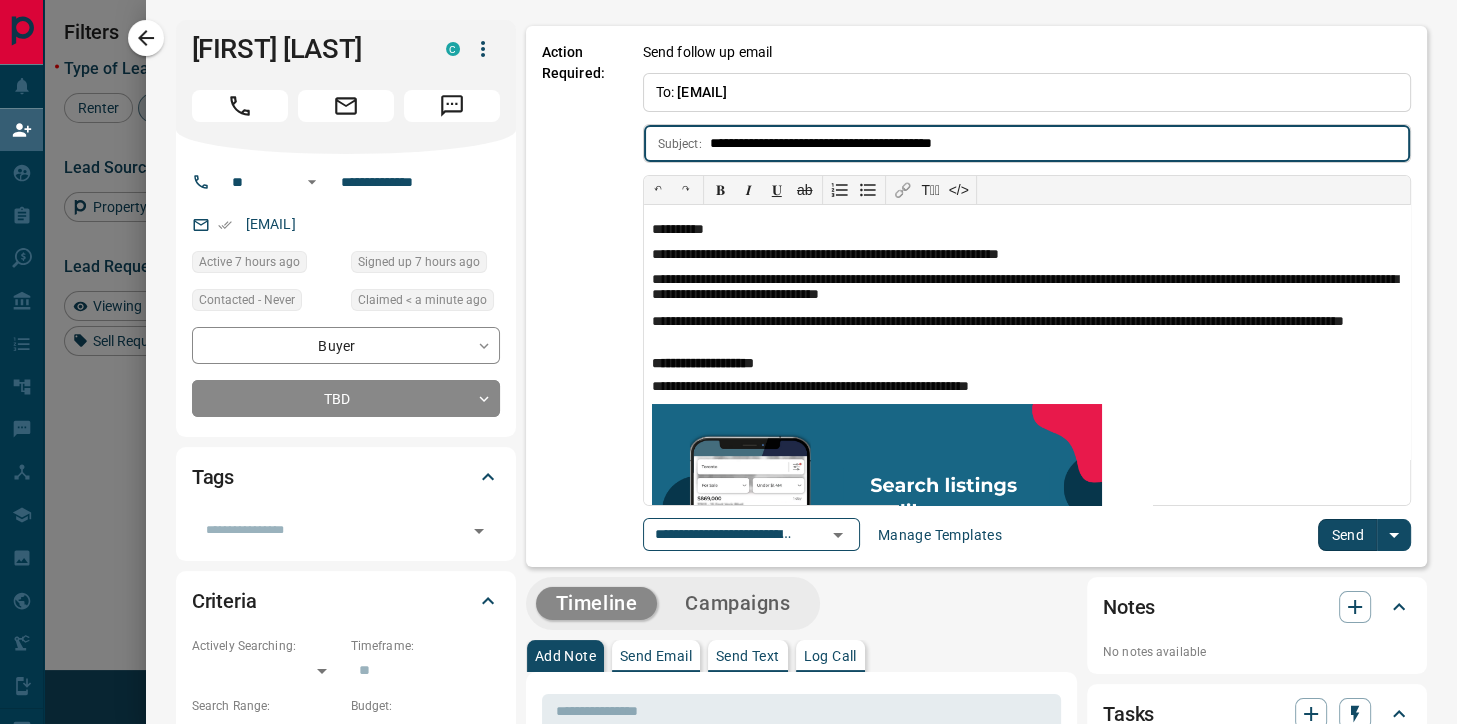 click on "Send" at bounding box center [1347, 535] 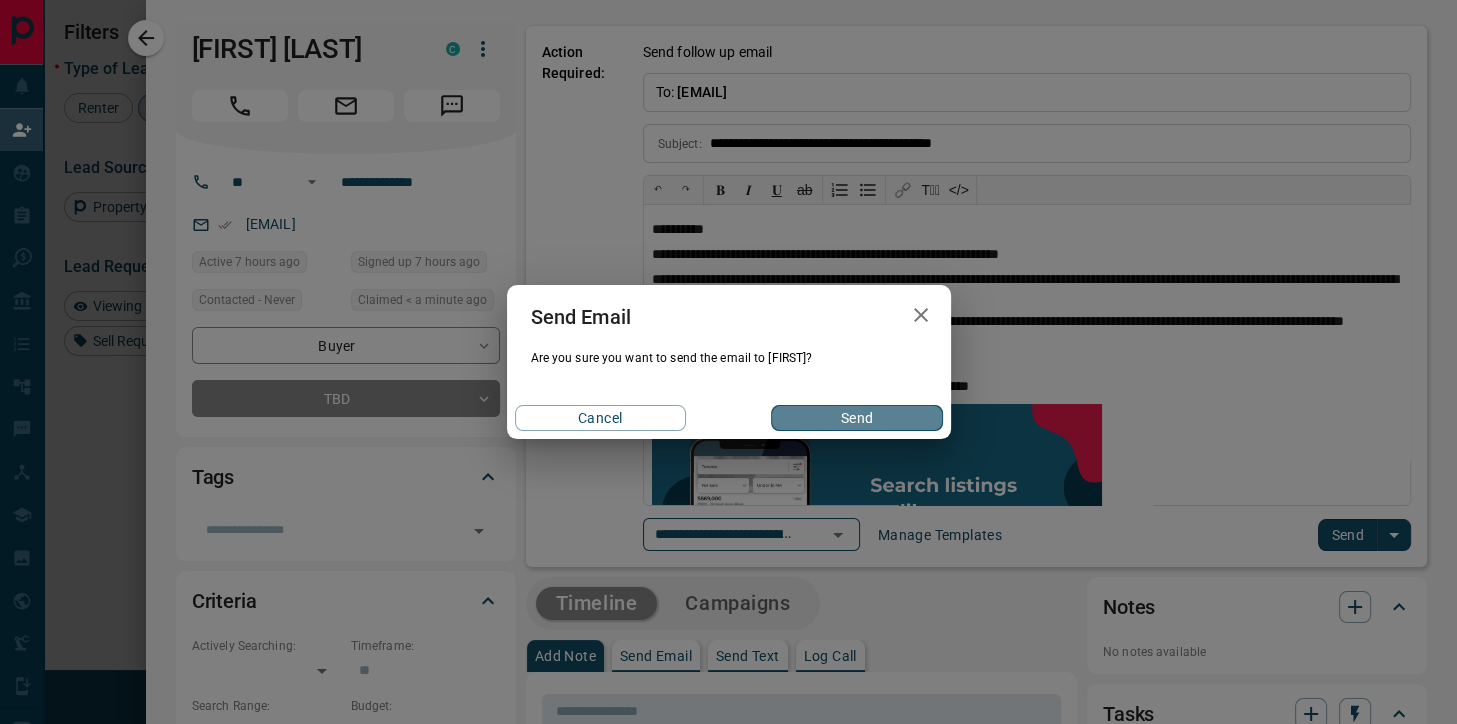 click on "Send" at bounding box center [856, 418] 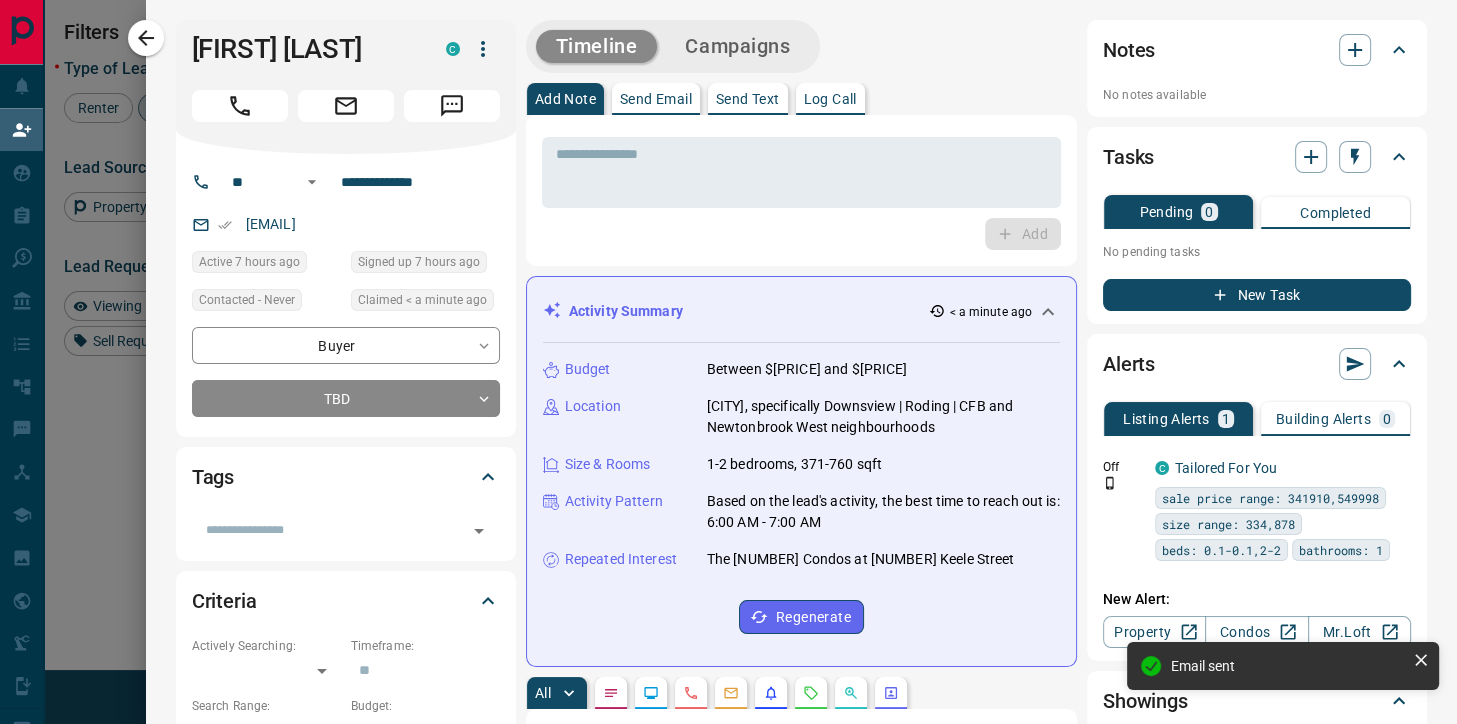 click on "Send Text" at bounding box center [748, 99] 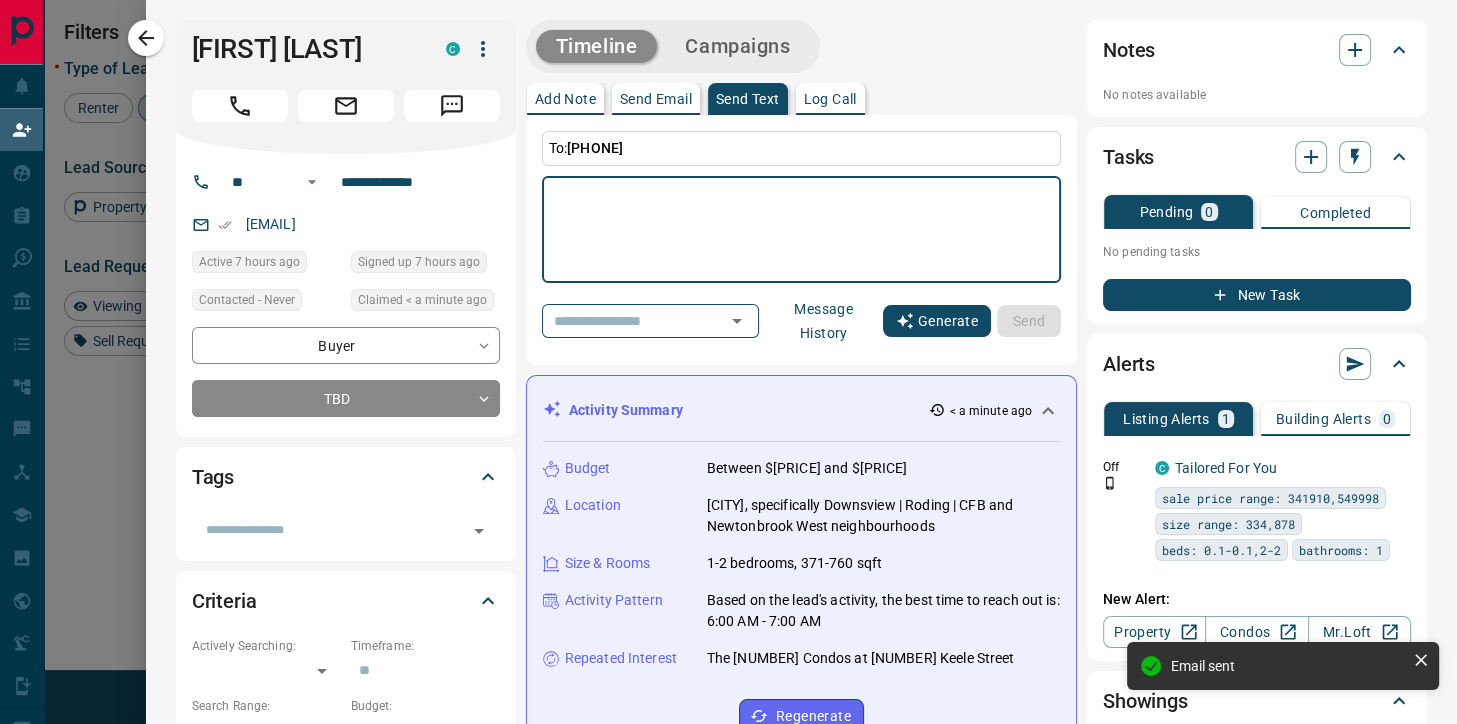click on "Generate" at bounding box center (937, 321) 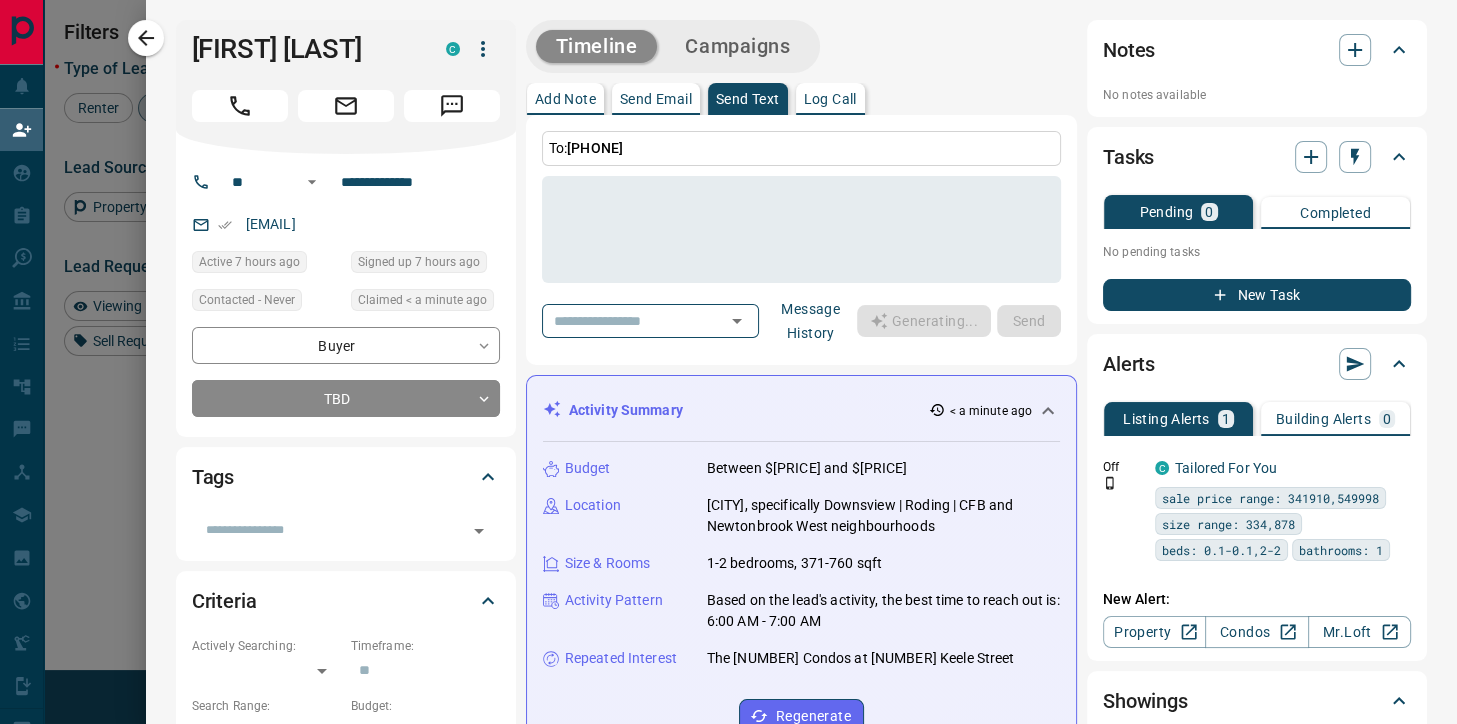 type on "**********" 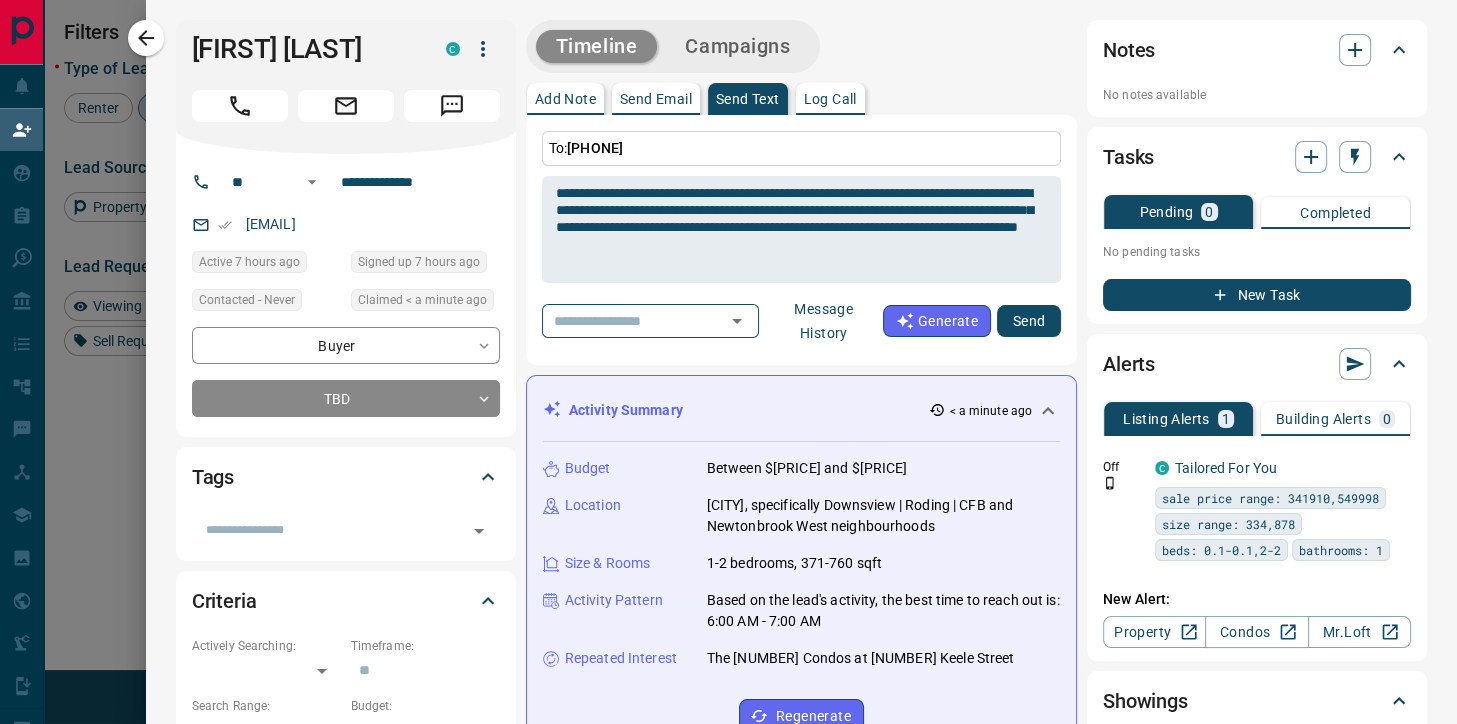 click on "Send" at bounding box center [1029, 321] 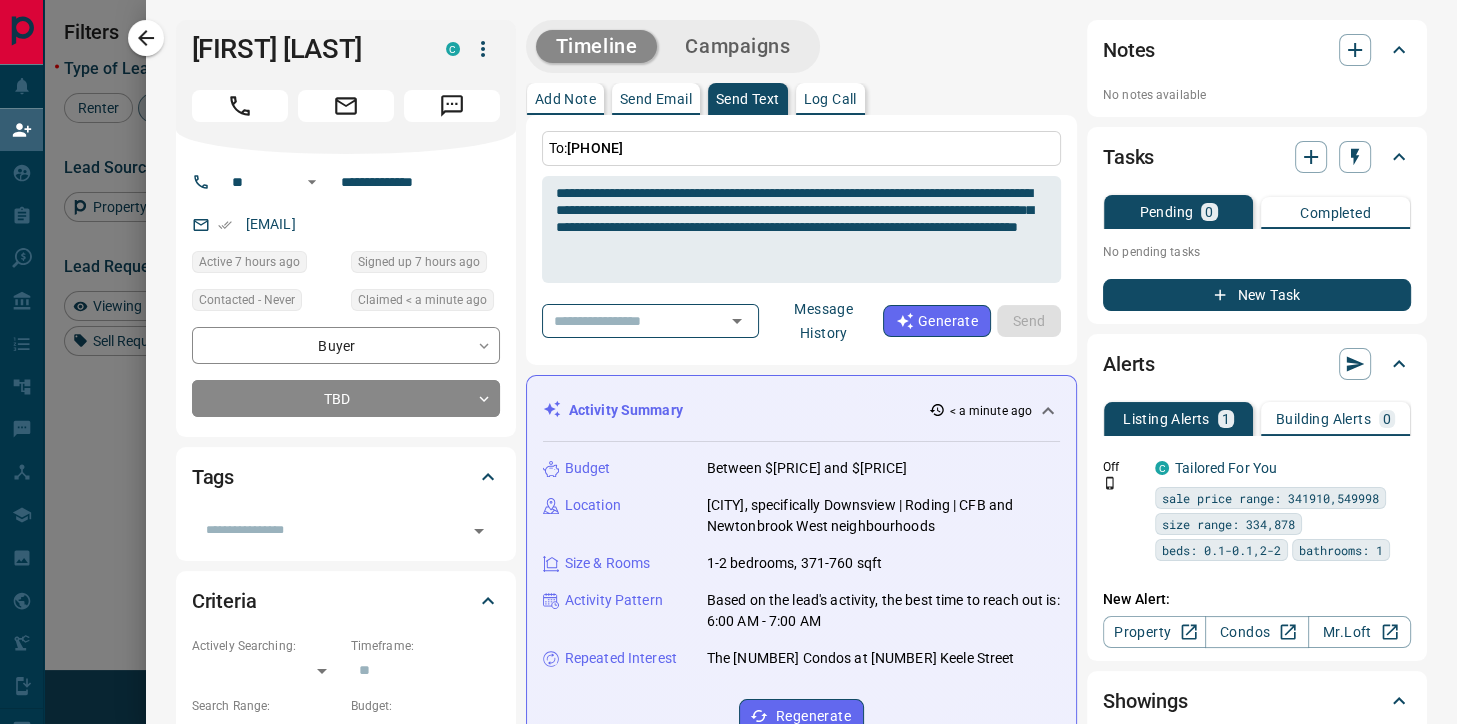 type 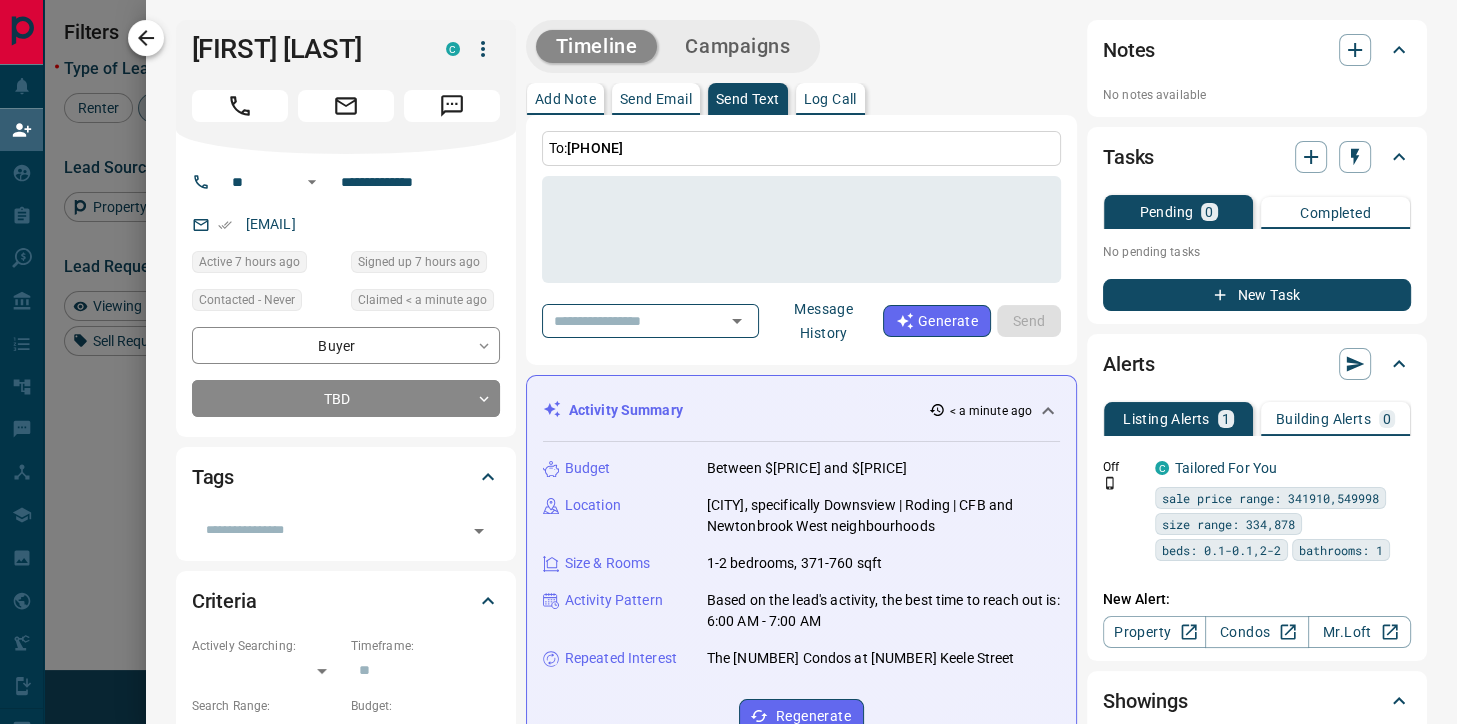 click 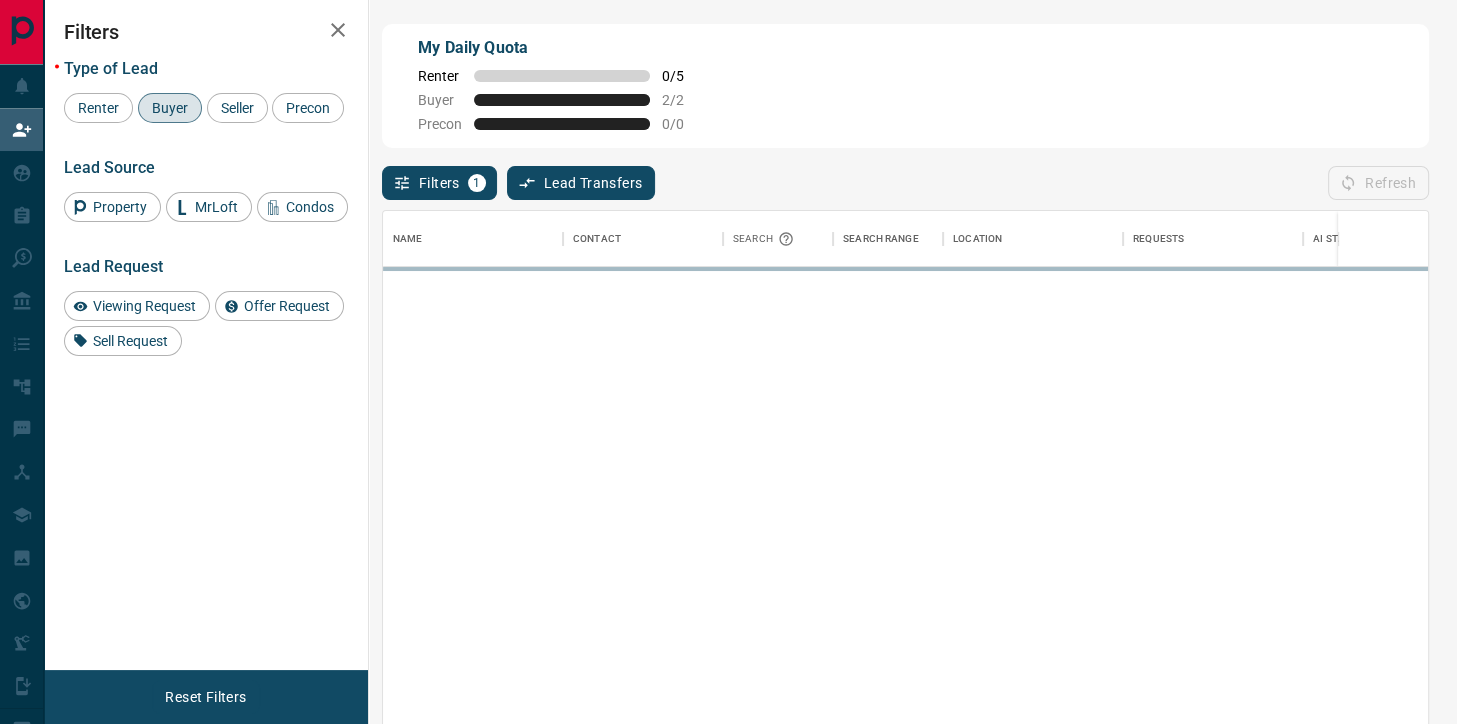 scroll, scrollTop: 1, scrollLeft: 1, axis: both 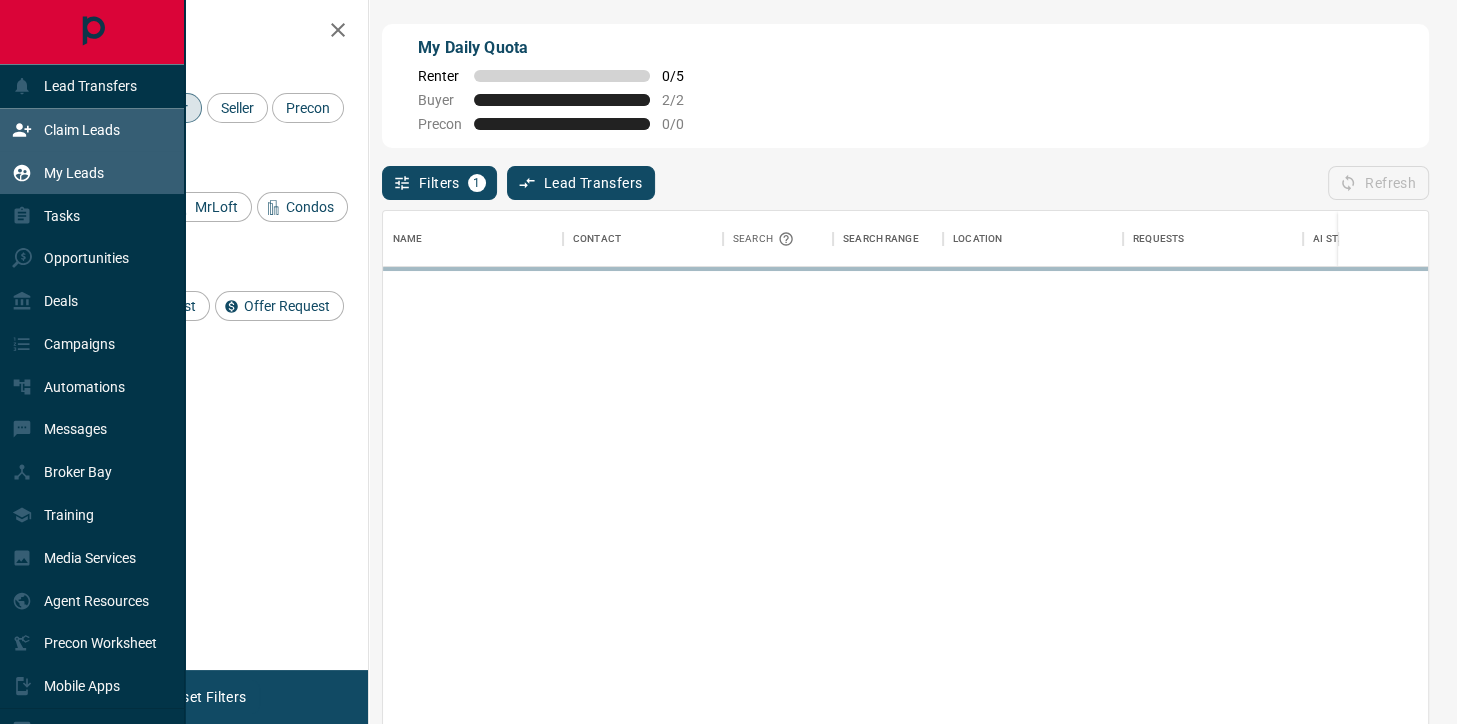 click on "My Leads" at bounding box center [58, 172] 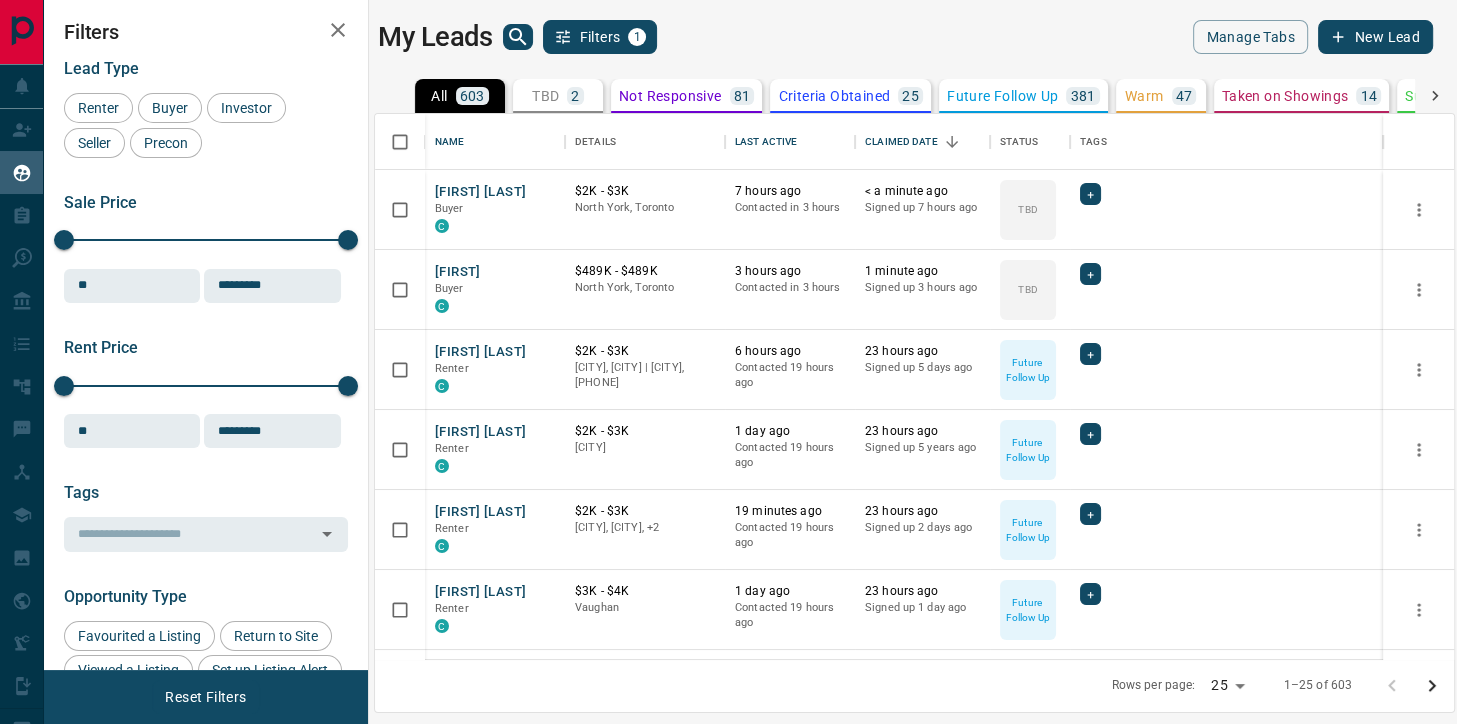 scroll, scrollTop: 2, scrollLeft: 1, axis: both 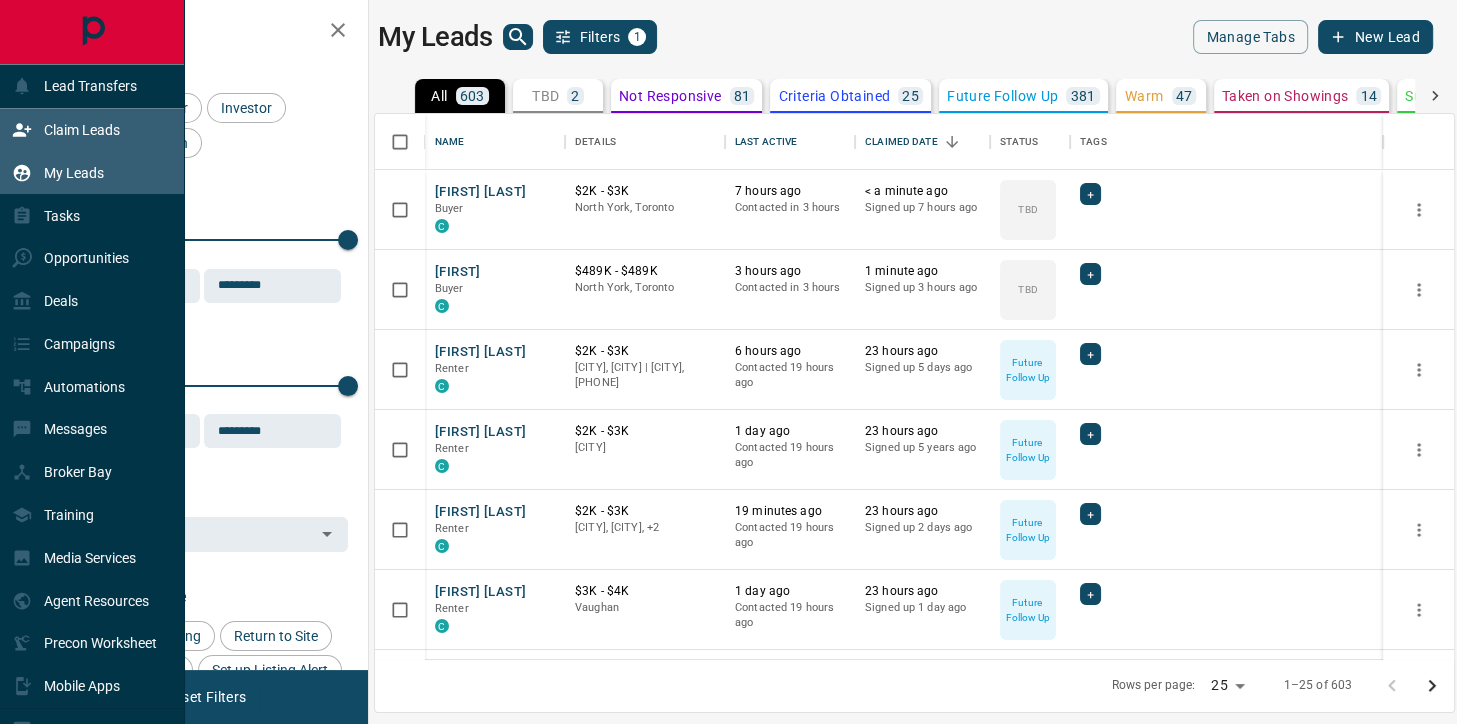 click on "Claim Leads" at bounding box center [66, 130] 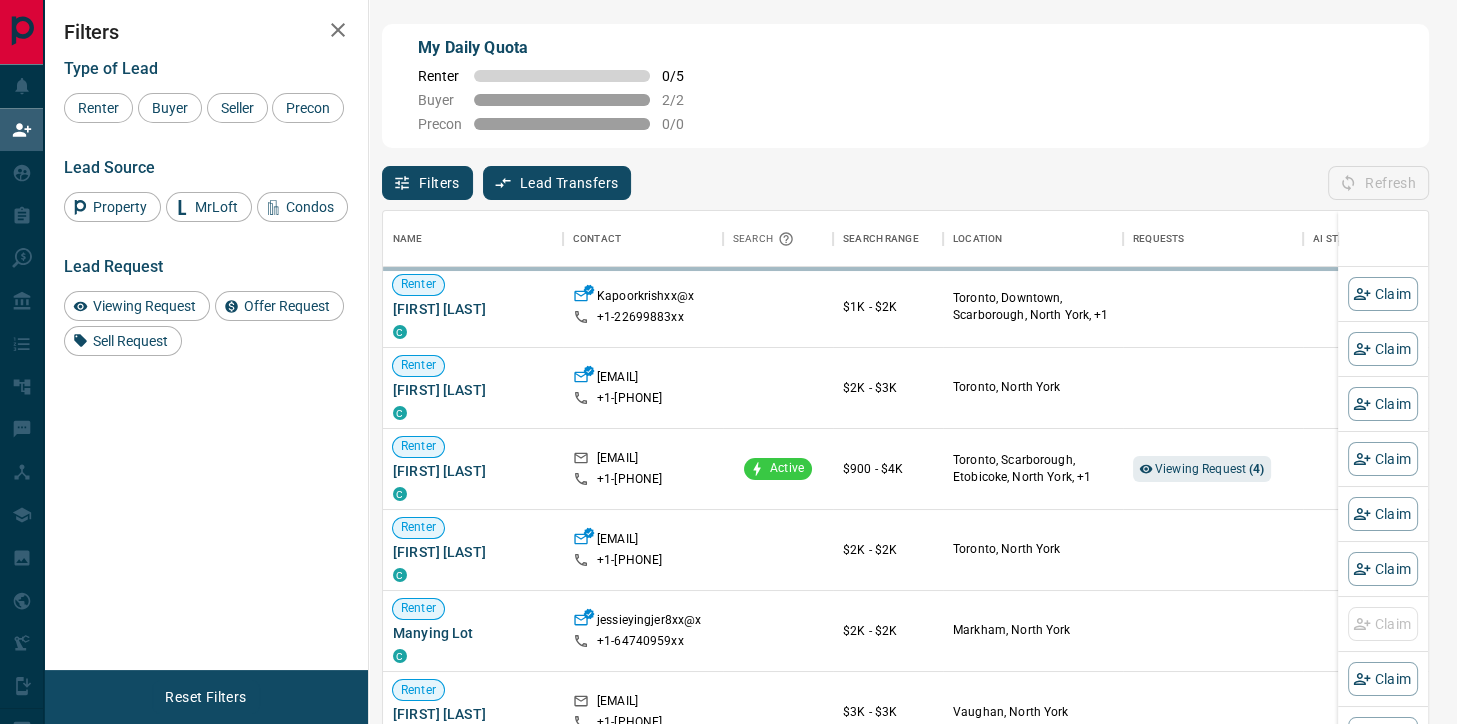 scroll, scrollTop: 1, scrollLeft: 1, axis: both 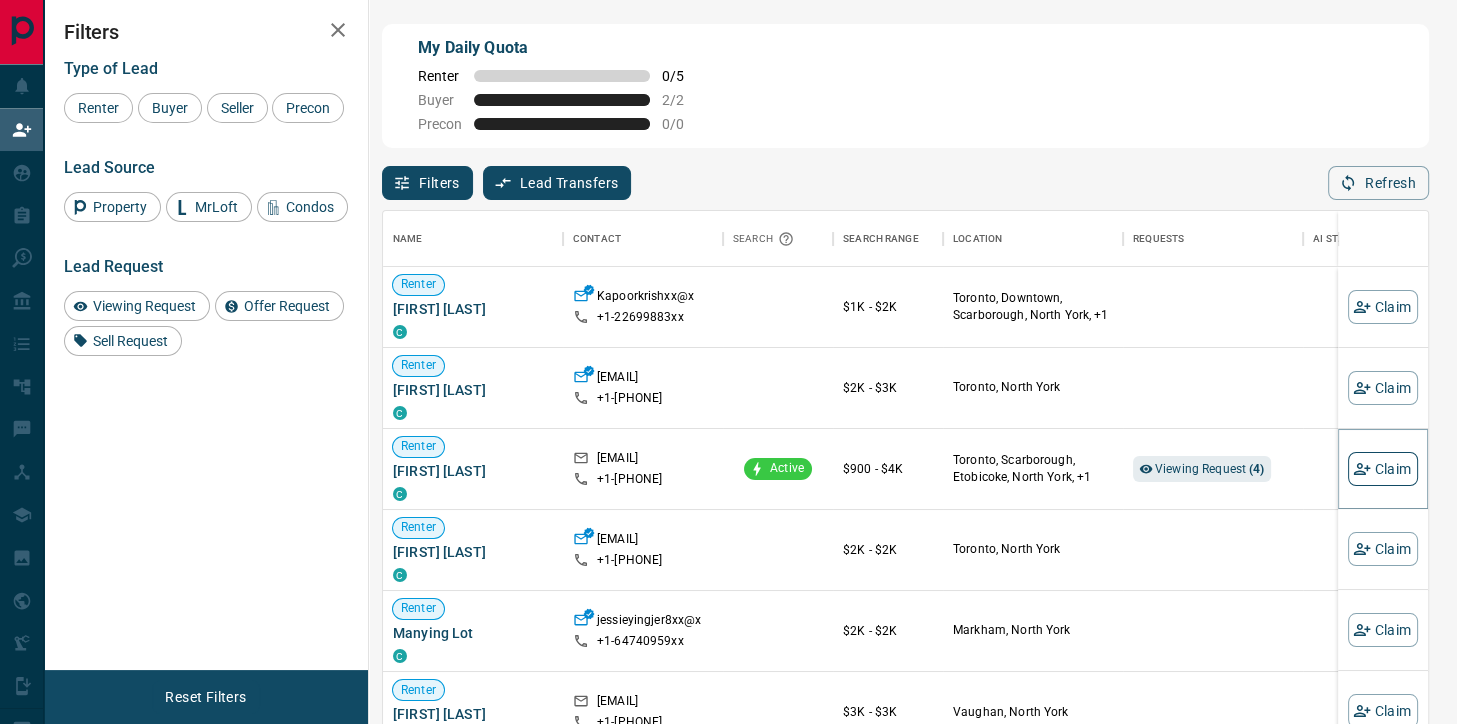 click on "Claim" at bounding box center [1383, 469] 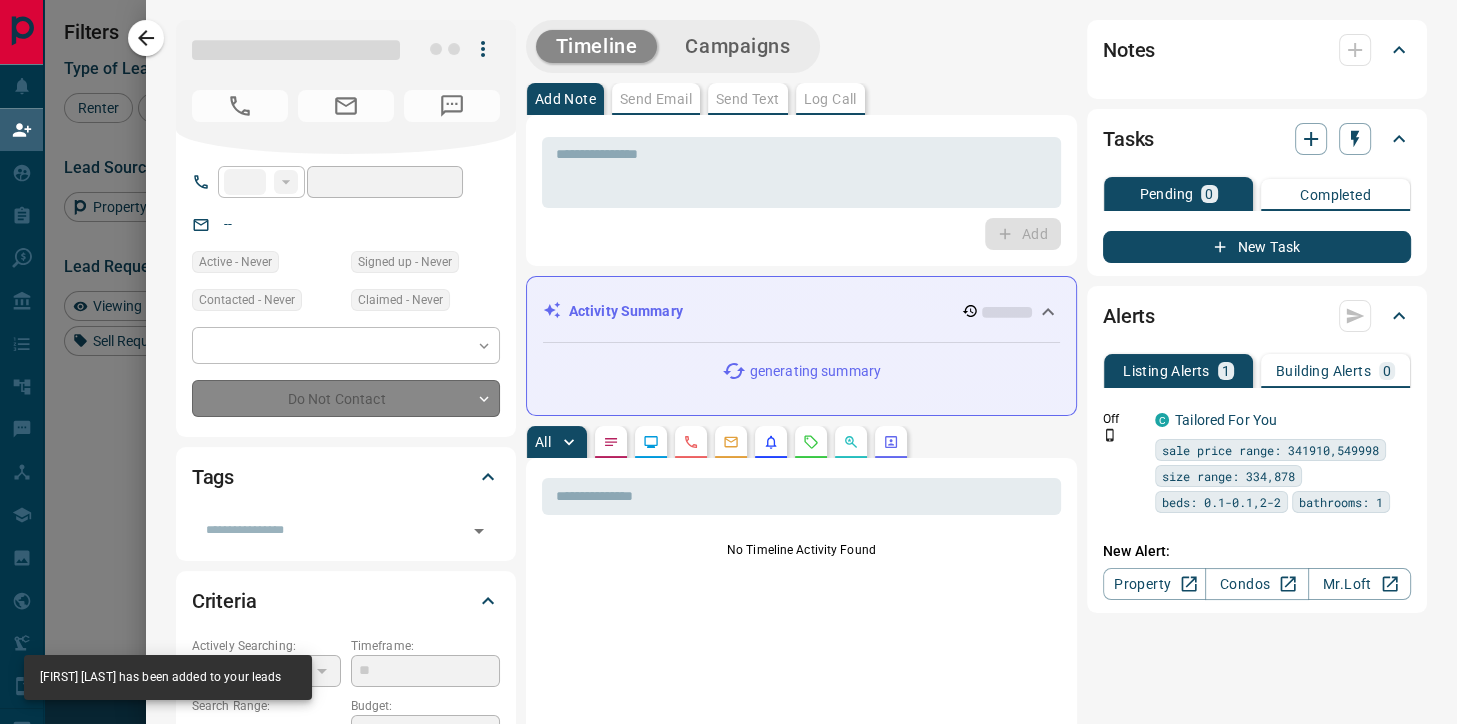 type on "**" 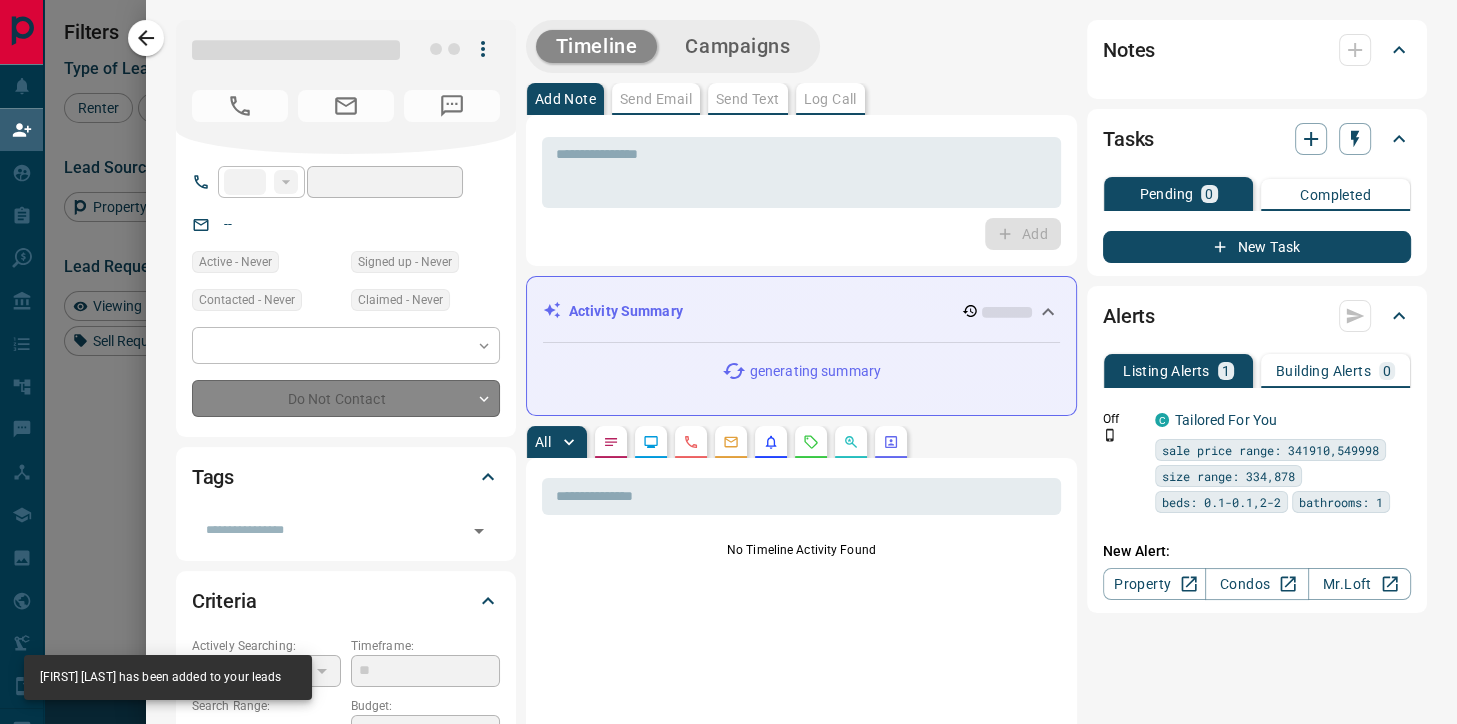 type on "**********" 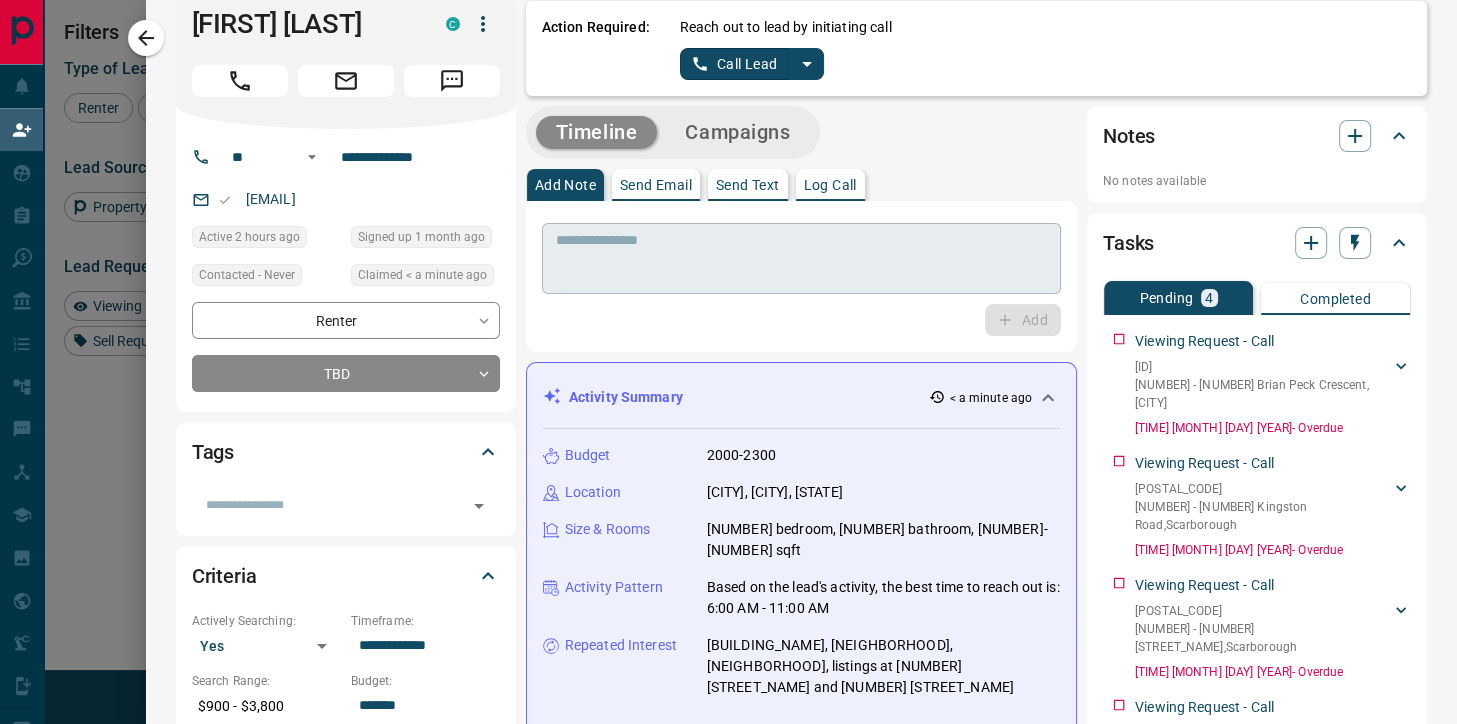 scroll, scrollTop: 0, scrollLeft: 0, axis: both 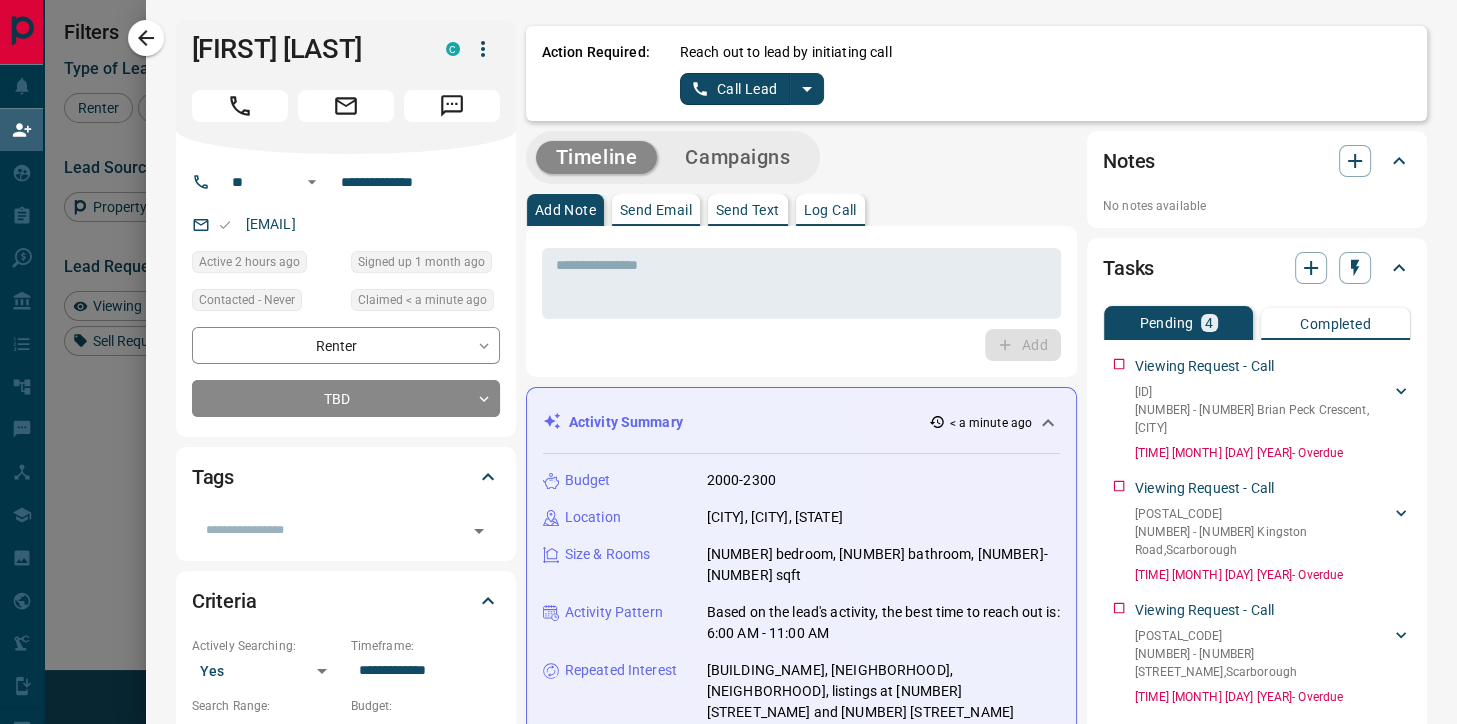 click on "Call Lead" at bounding box center (735, 89) 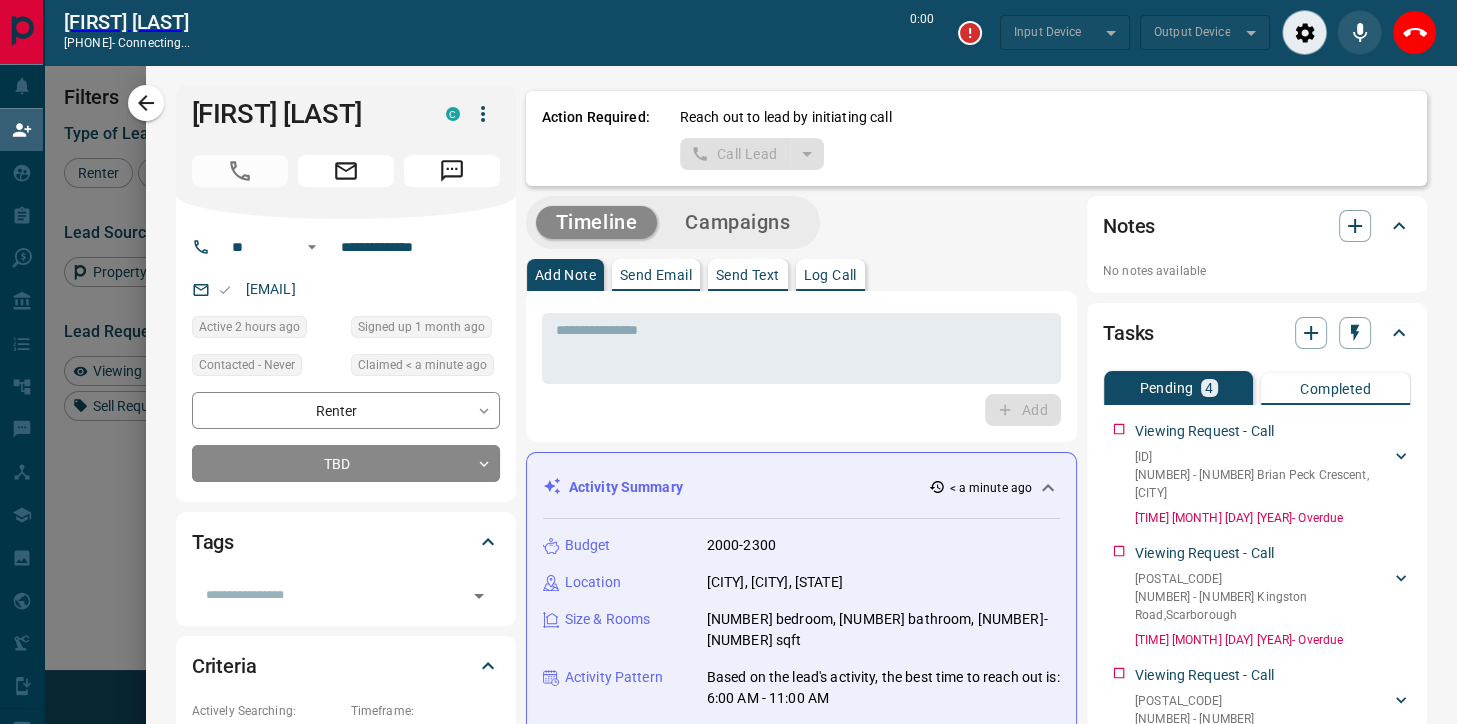 scroll, scrollTop: 498, scrollLeft: 1046, axis: both 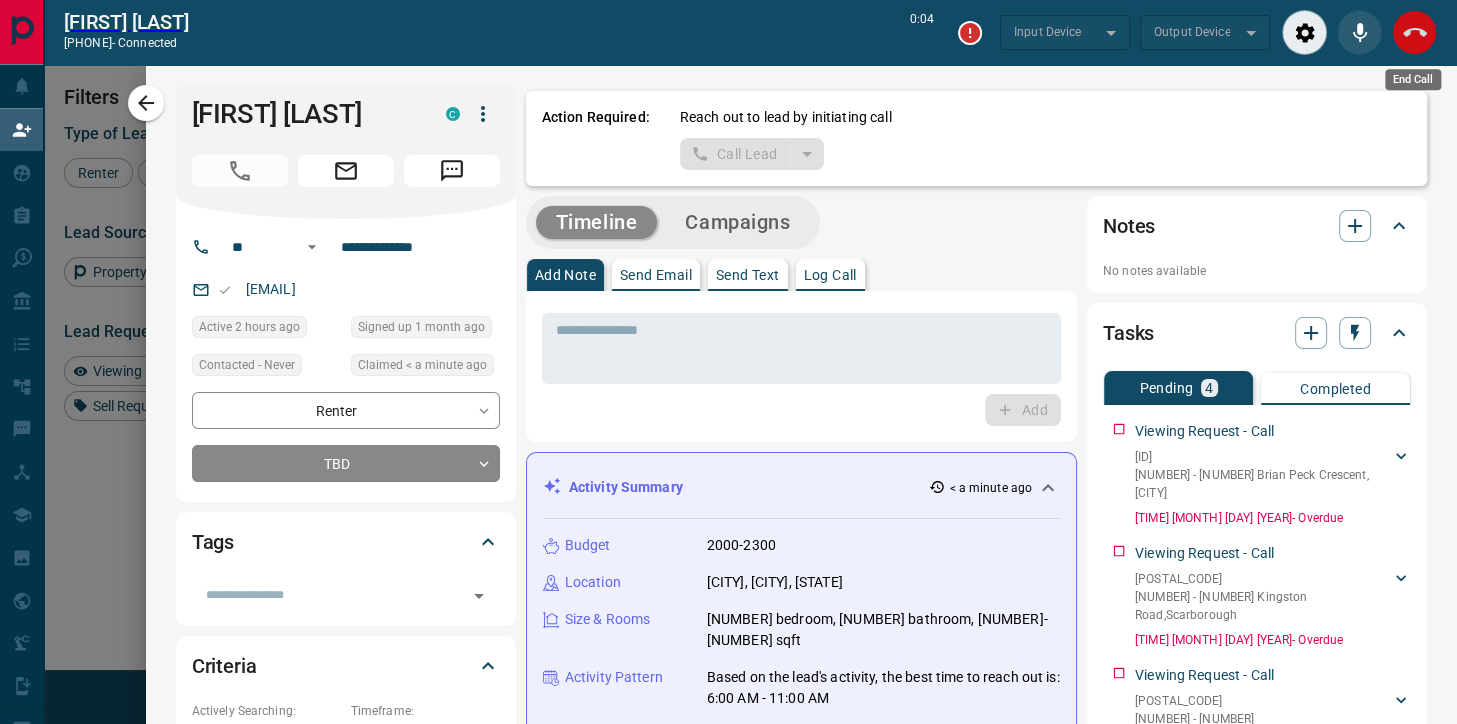 click at bounding box center [1414, 32] 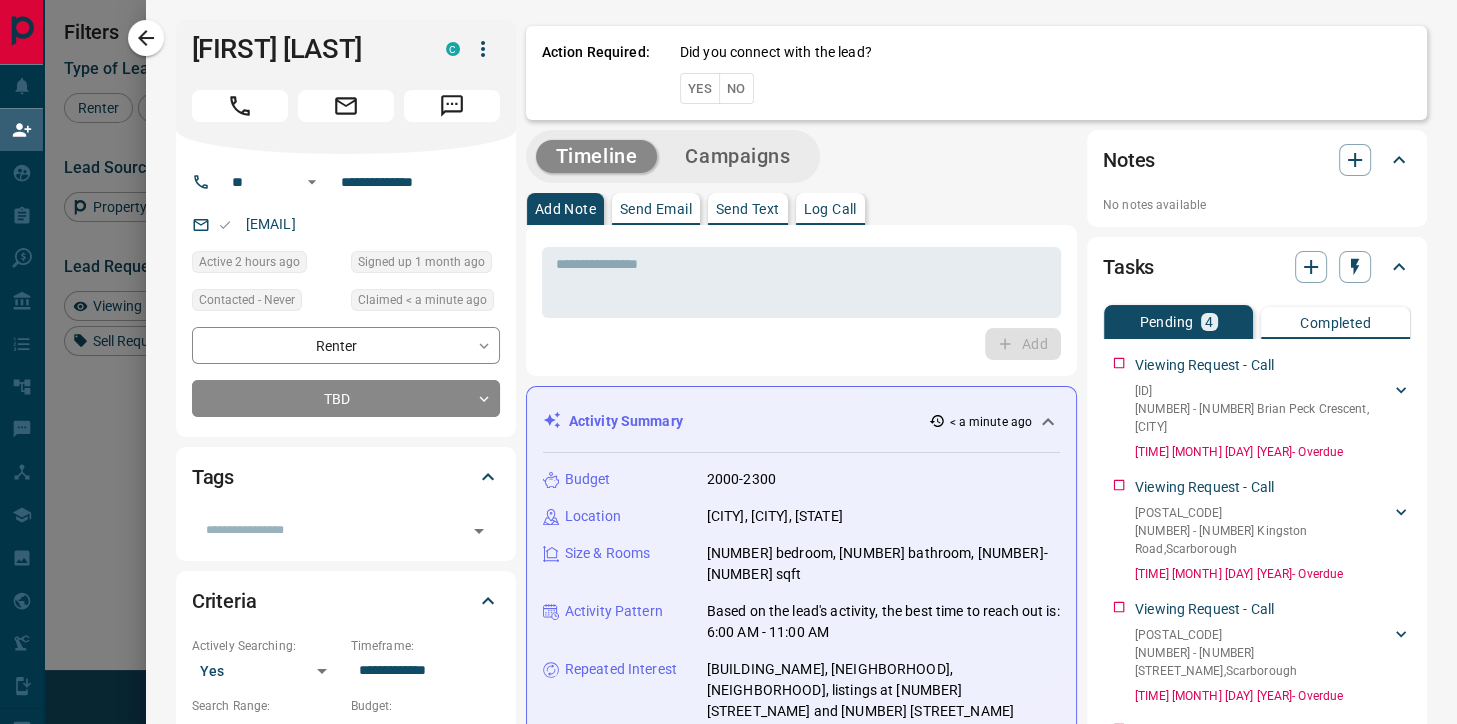 scroll, scrollTop: 1, scrollLeft: 1, axis: both 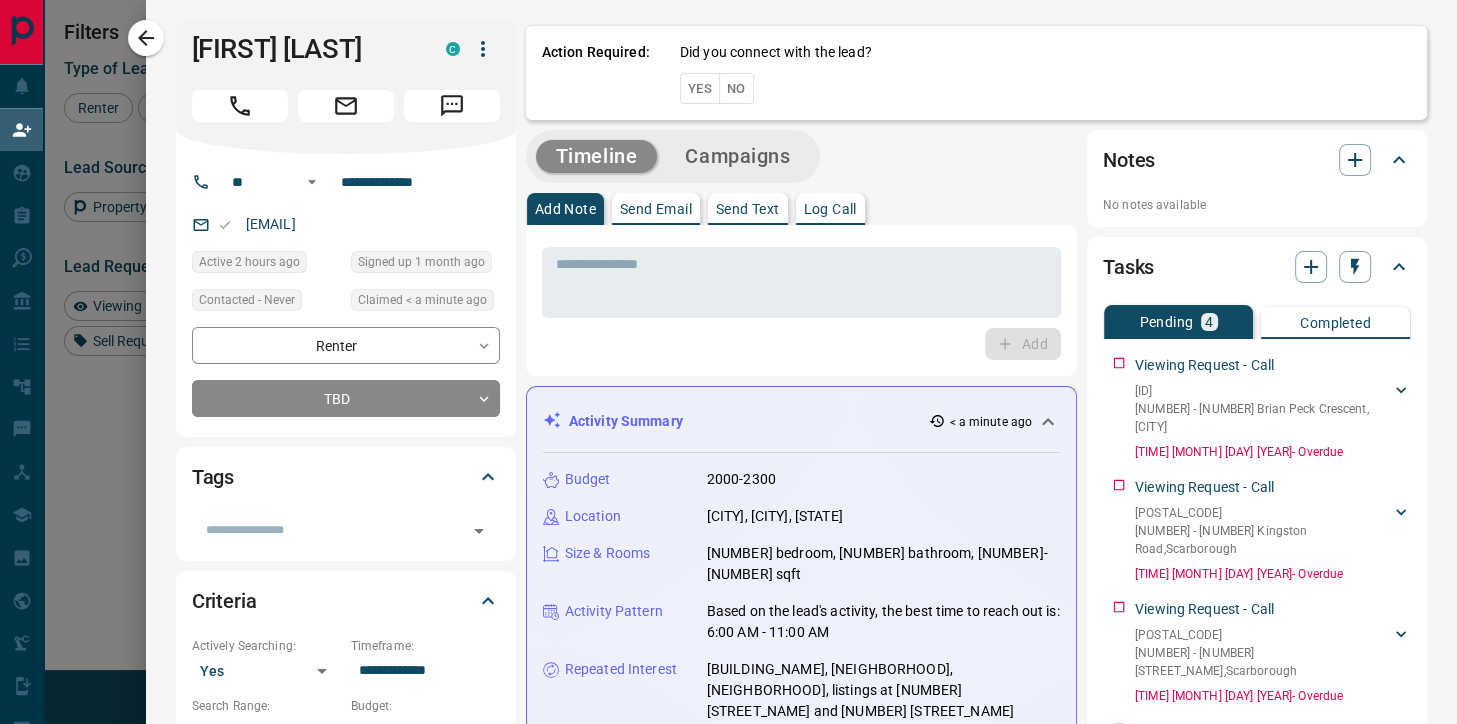 click on "No" at bounding box center (736, 88) 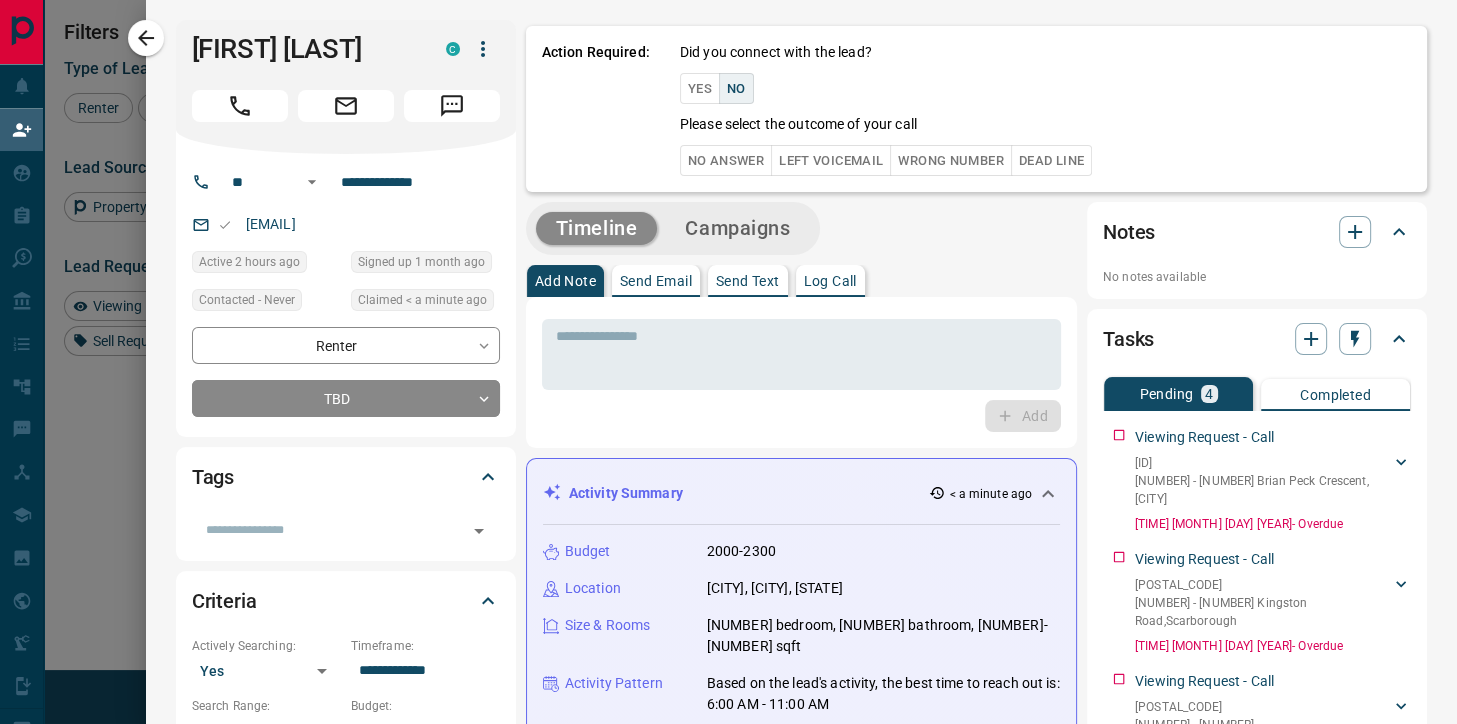 click on "No Answer" at bounding box center [726, 160] 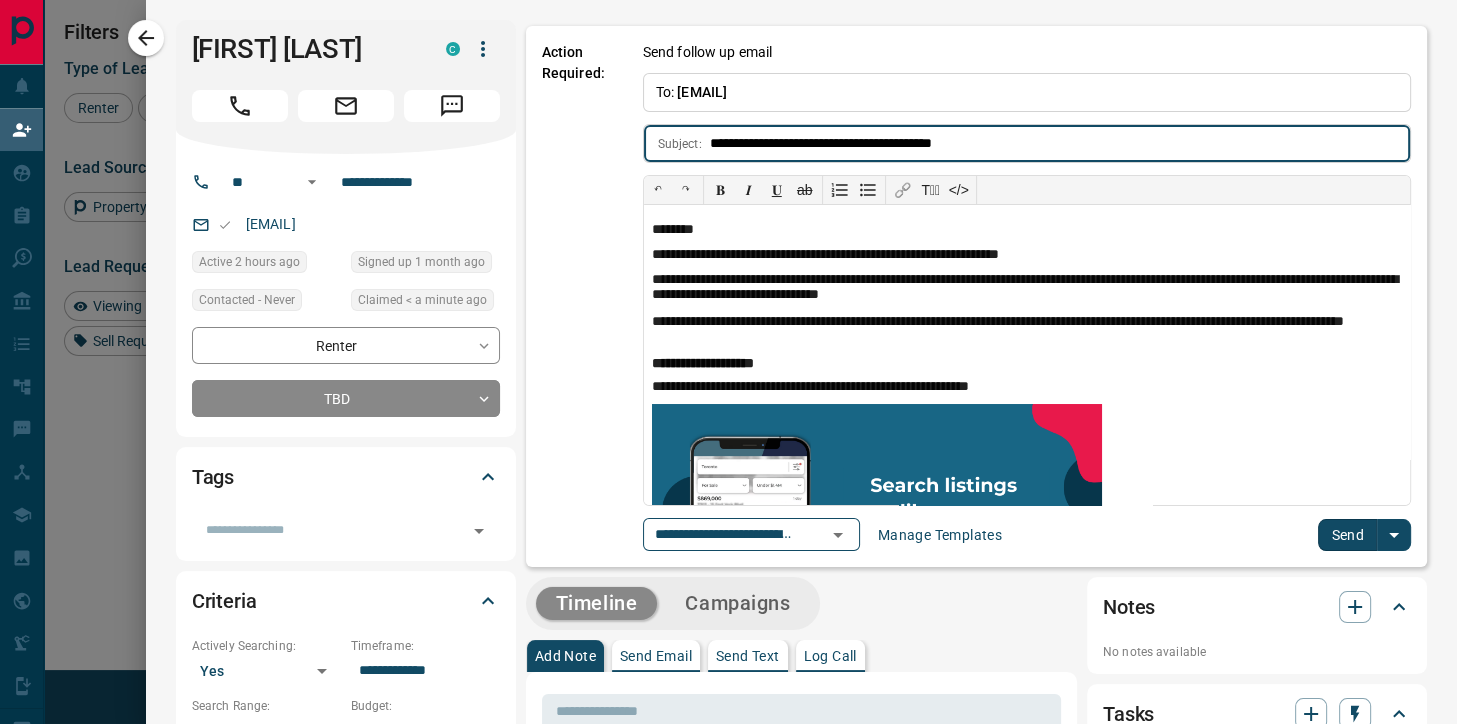 click on "Send" at bounding box center [1347, 535] 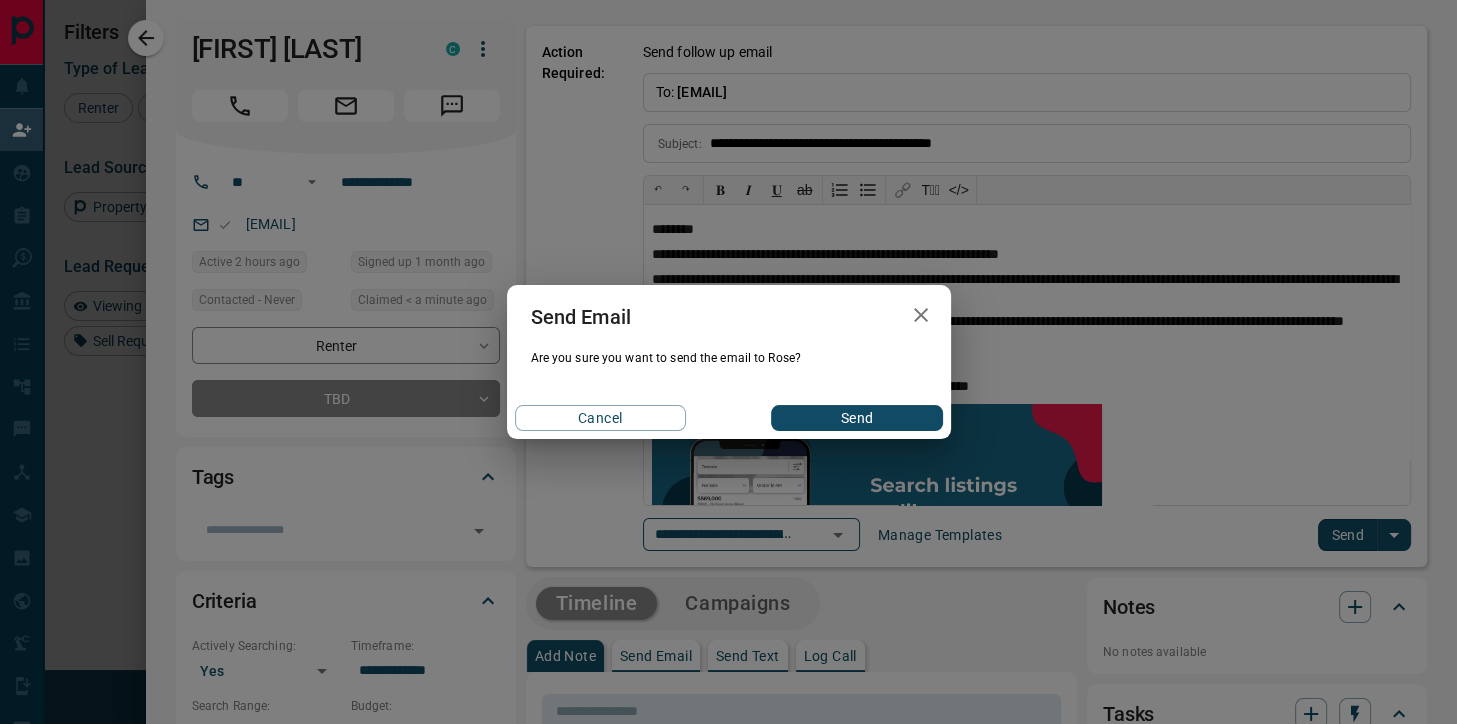 click on "Send" at bounding box center (856, 418) 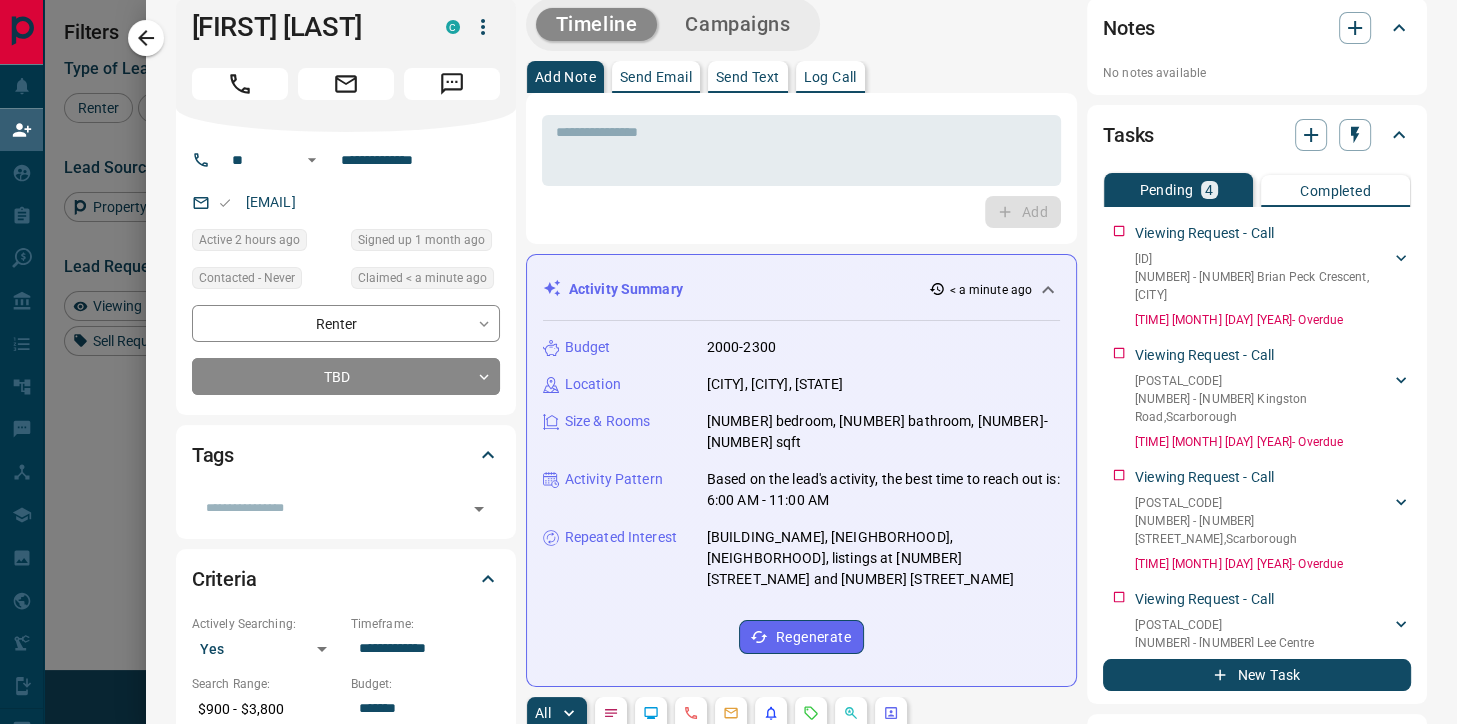 scroll, scrollTop: 0, scrollLeft: 0, axis: both 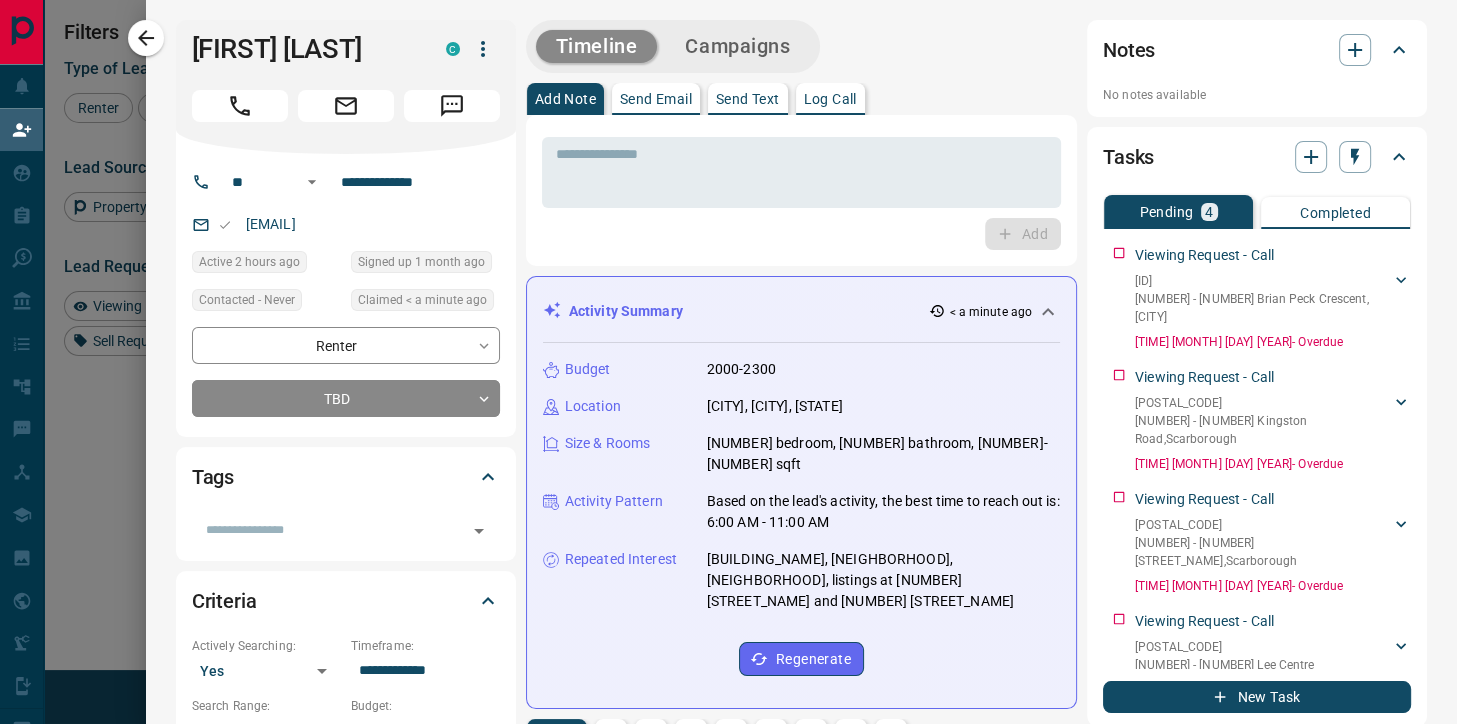 click on "Send Text" at bounding box center [748, 99] 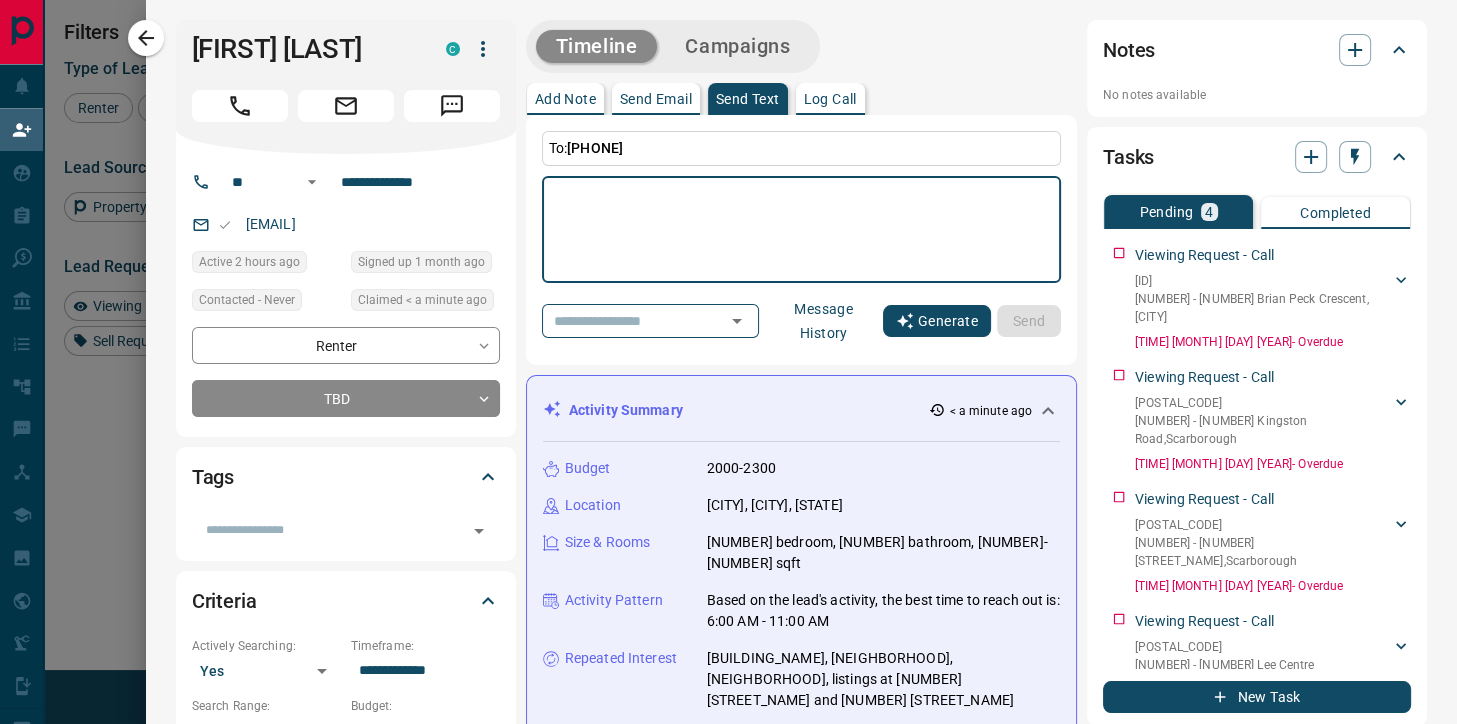 click on "Generate" at bounding box center (937, 321) 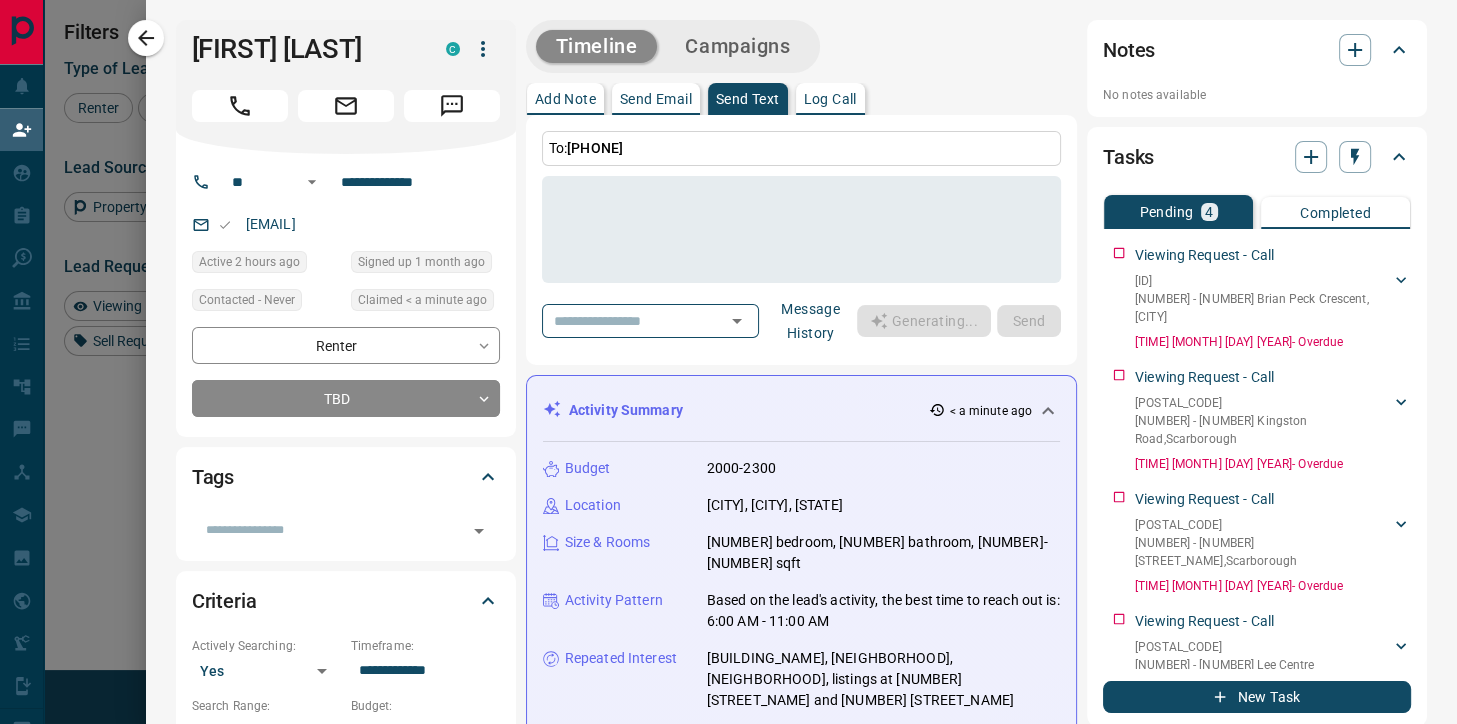 type on "**********" 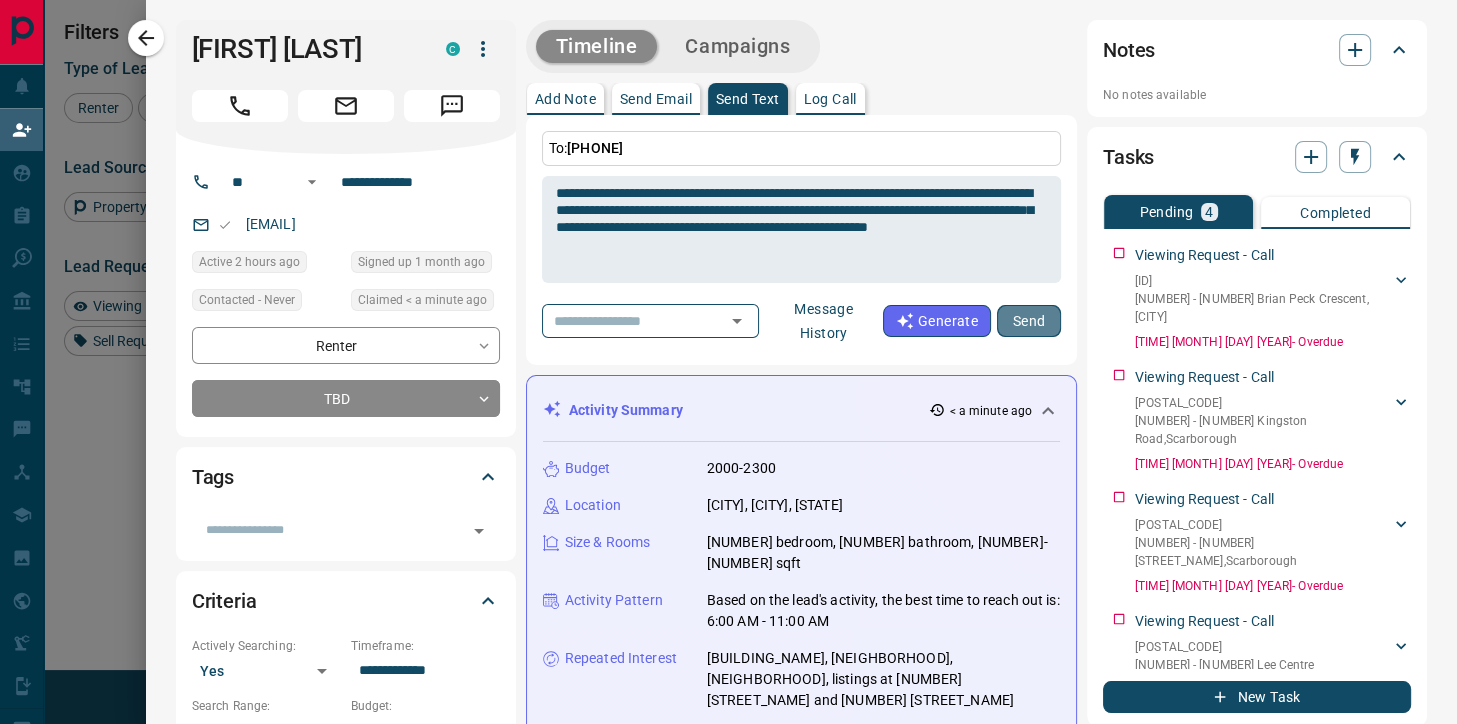 click on "Send" at bounding box center (1029, 321) 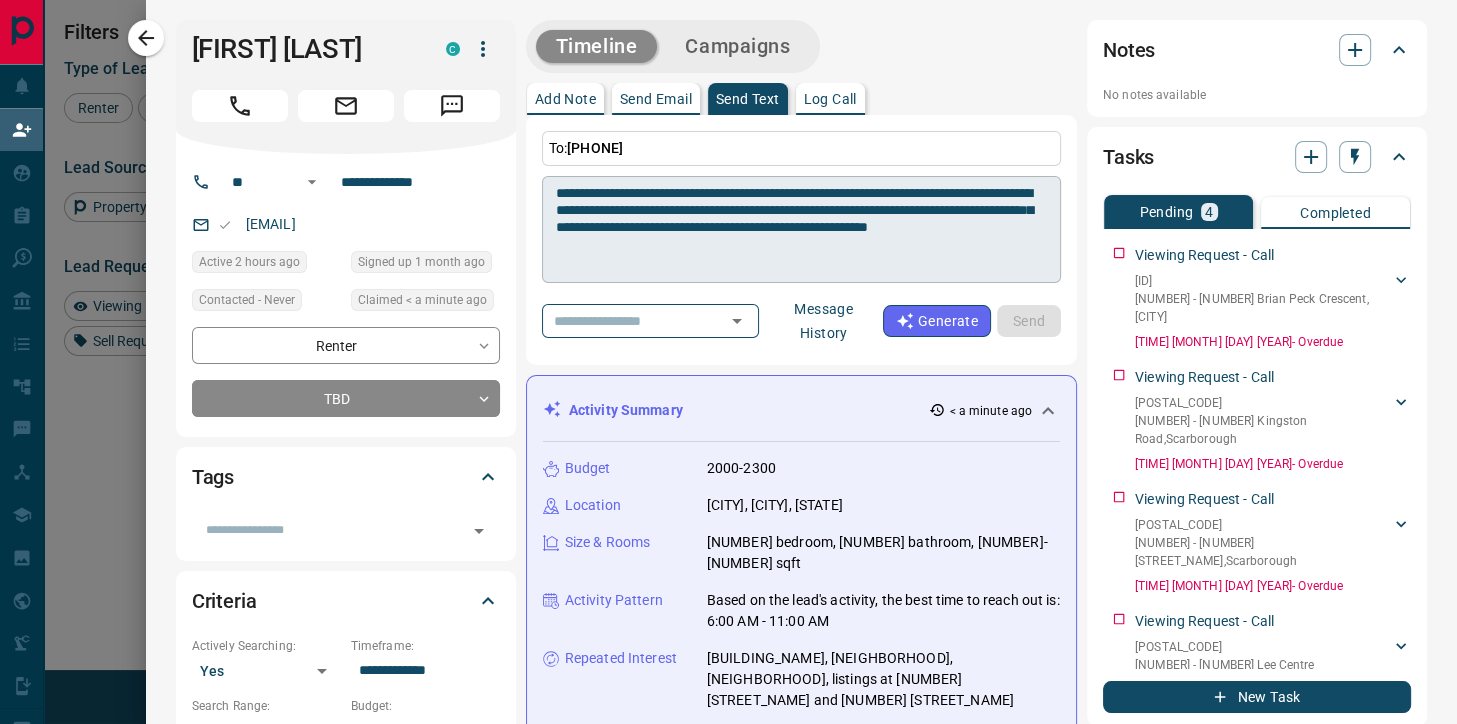 type 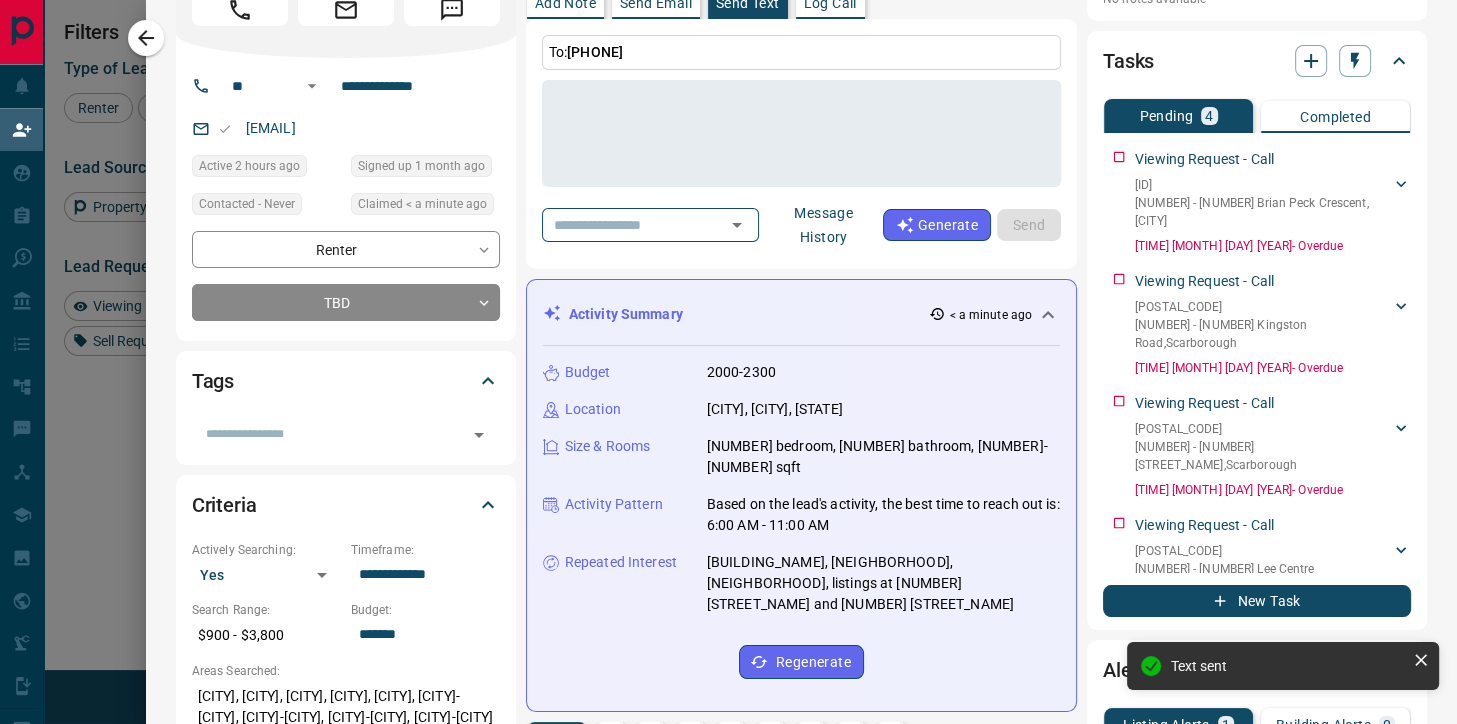 scroll, scrollTop: 0, scrollLeft: 0, axis: both 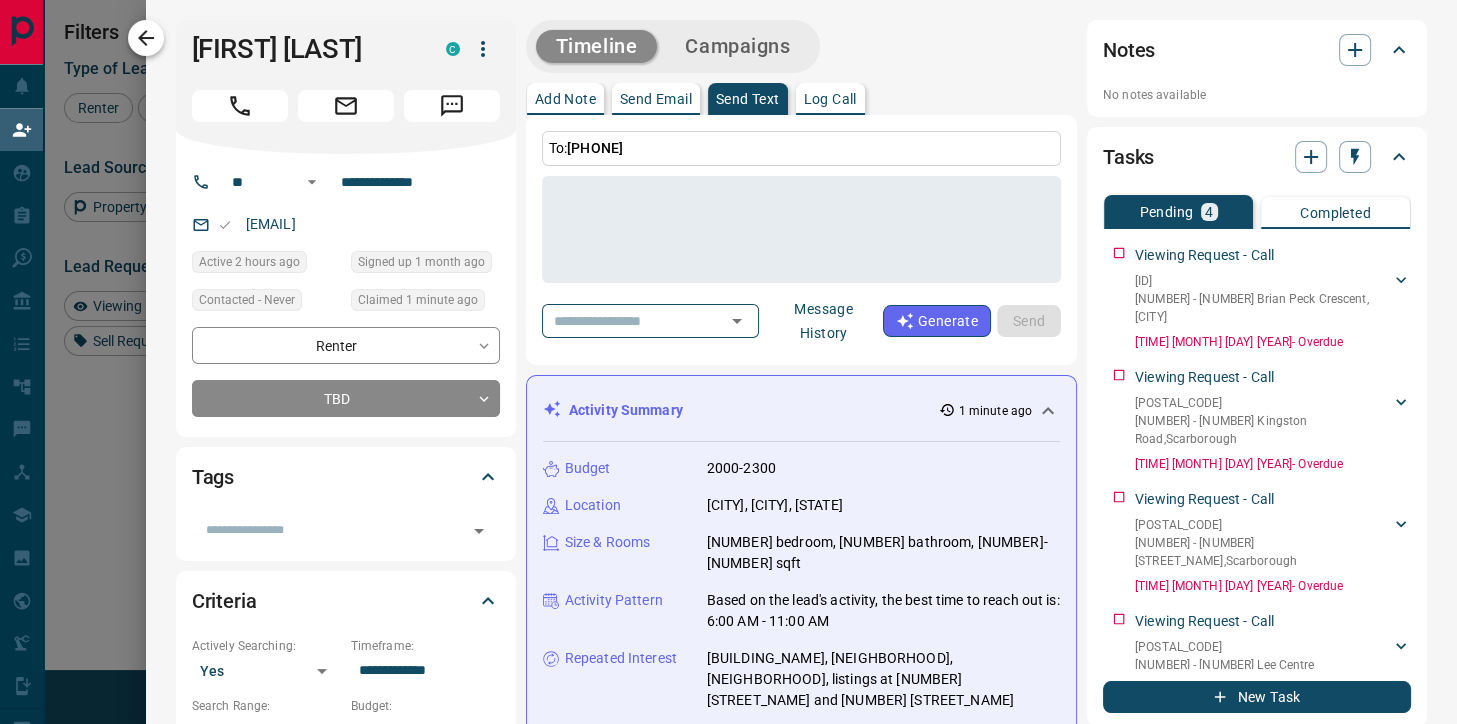 click 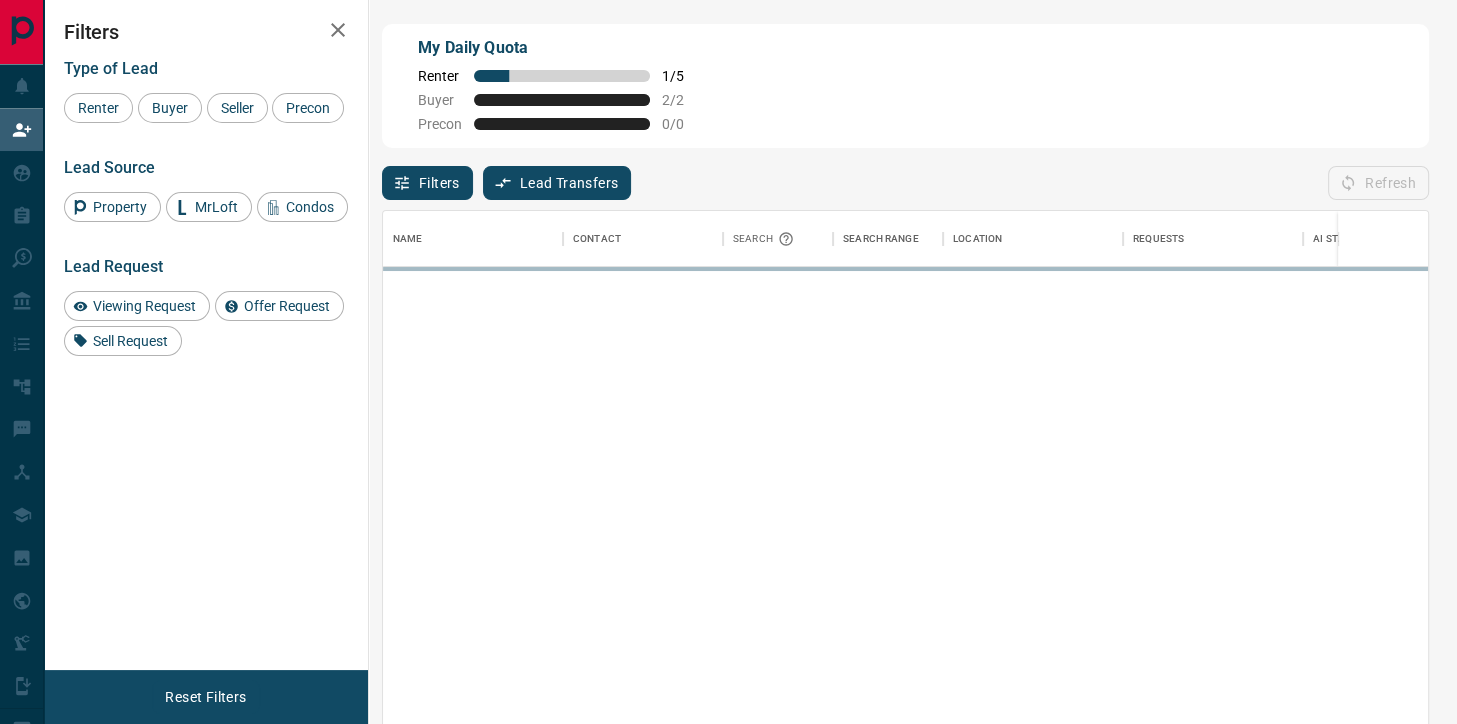 scroll, scrollTop: 1, scrollLeft: 1, axis: both 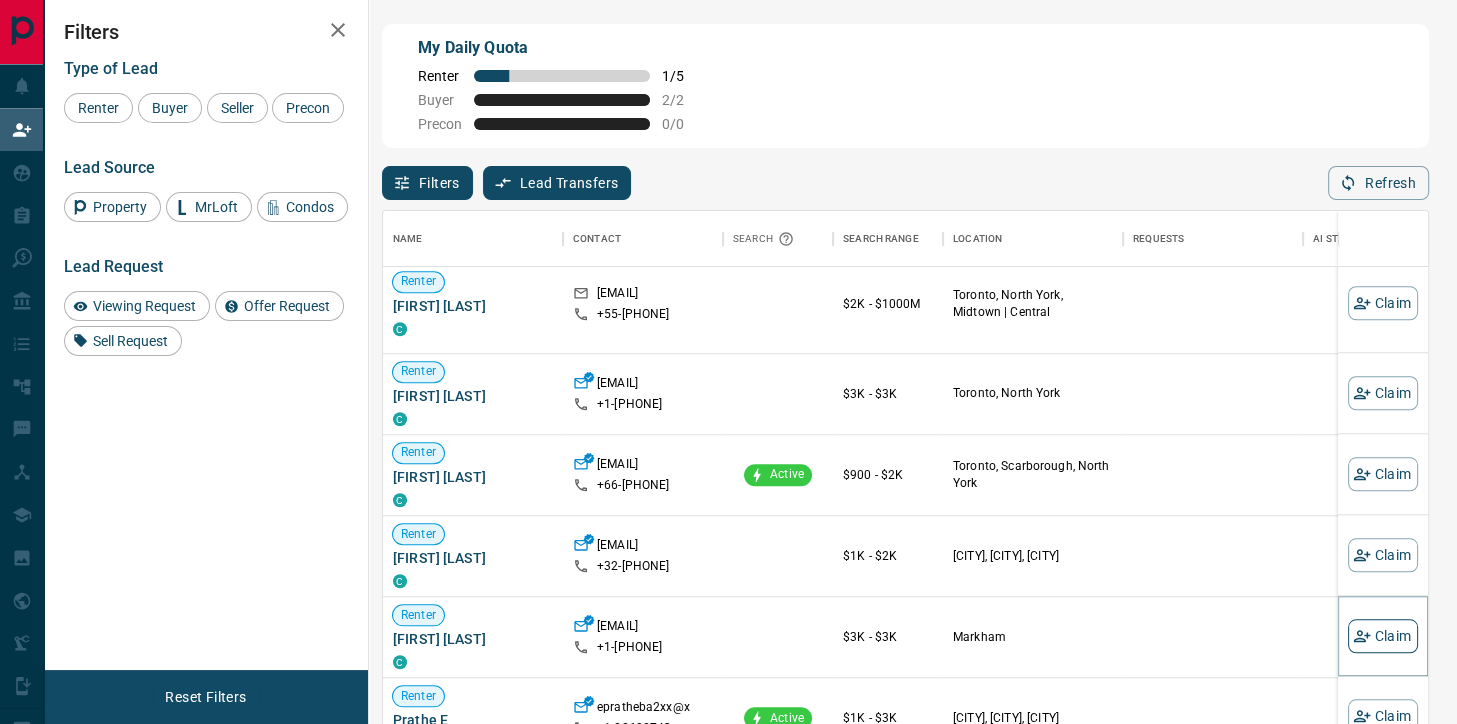 click on "Claim" at bounding box center (1383, 636) 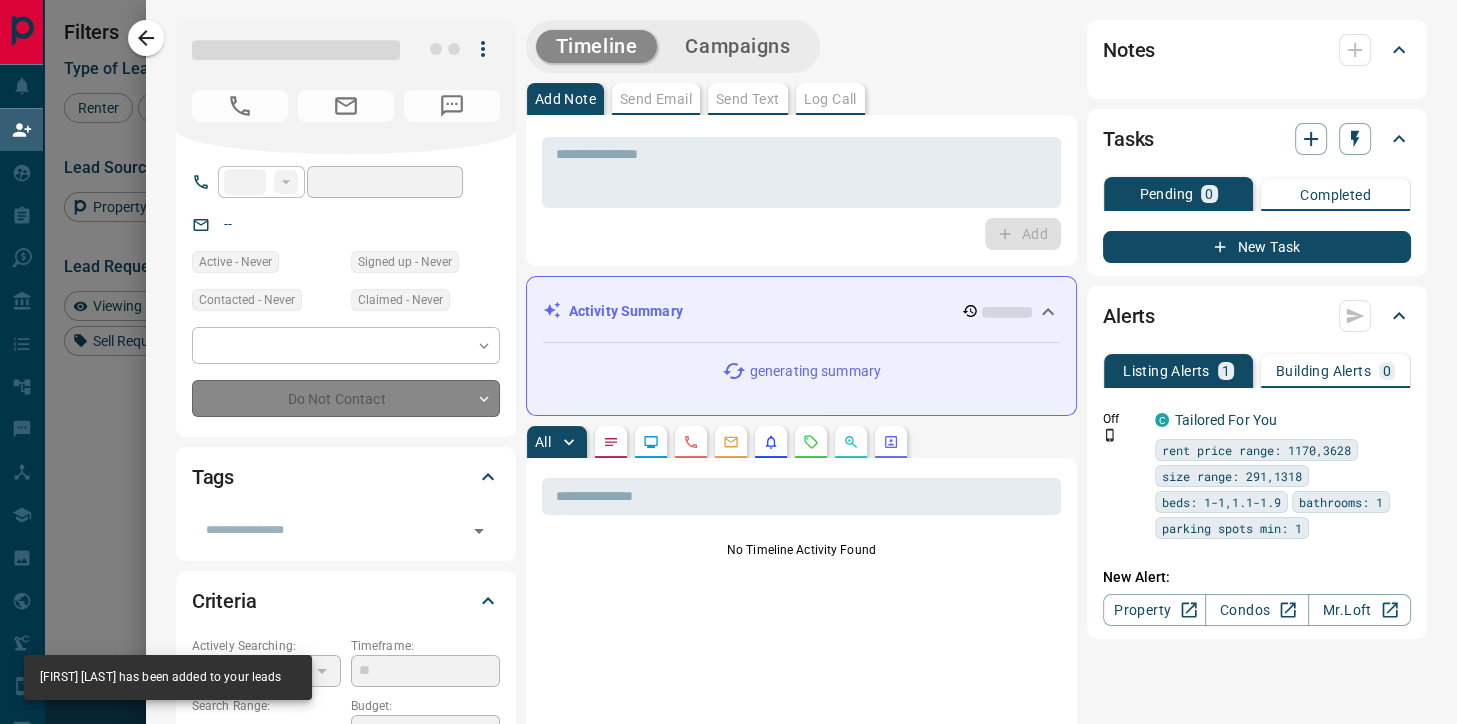 type on "**" 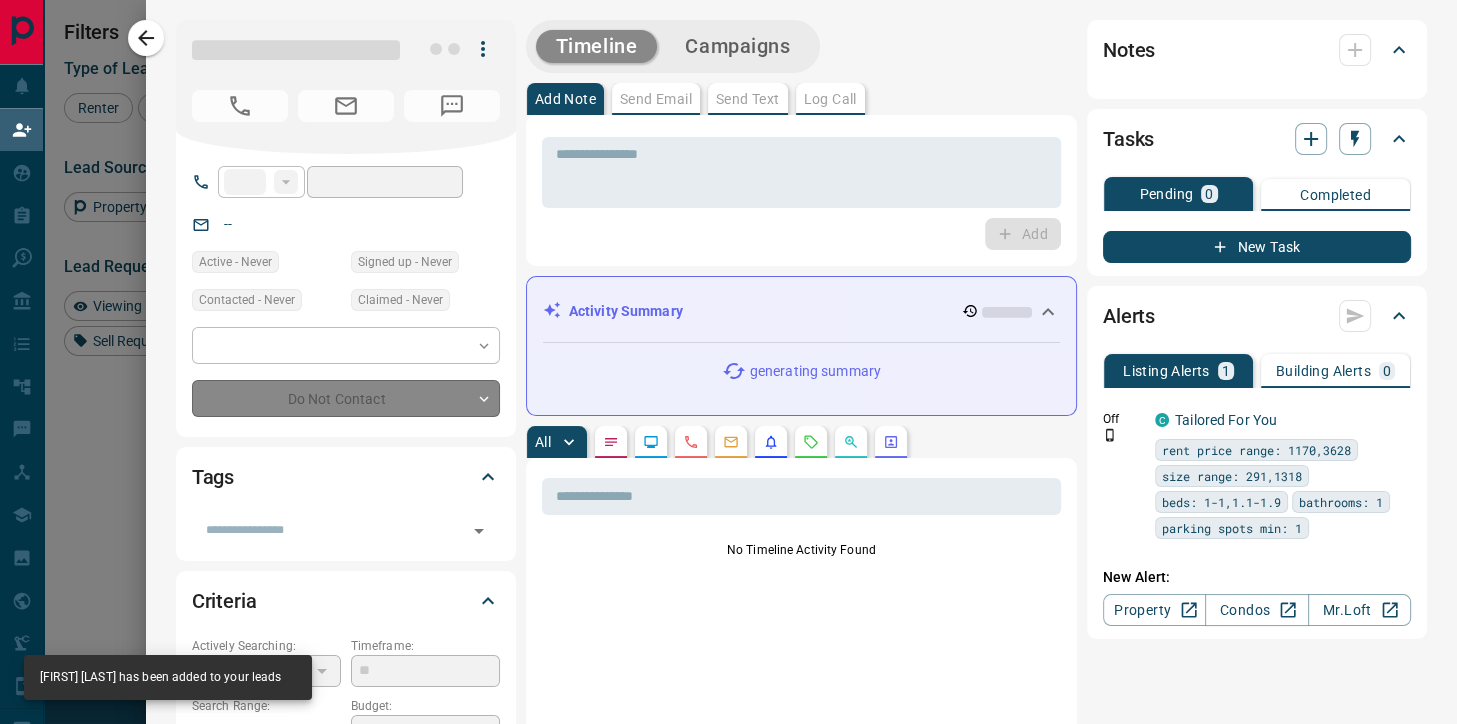 type on "**********" 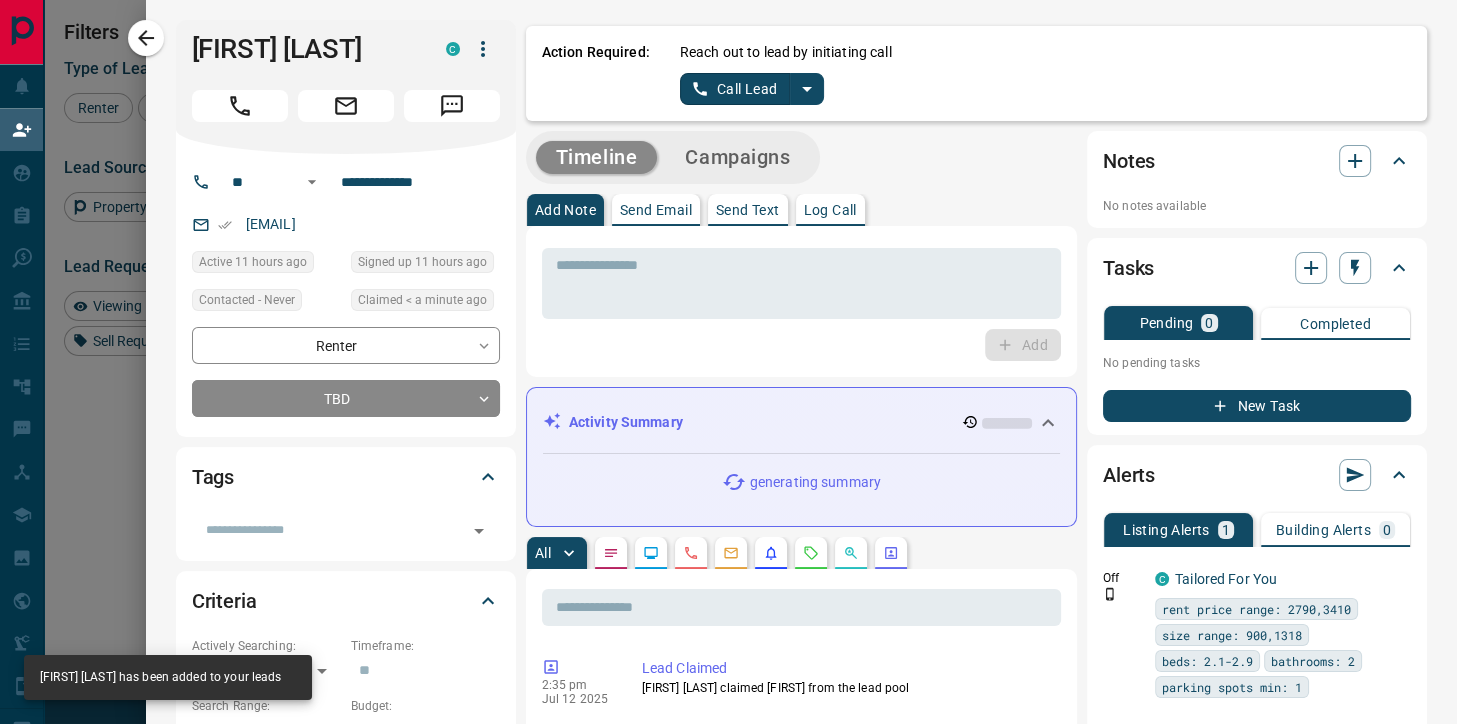 click on "Call Lead" at bounding box center [735, 89] 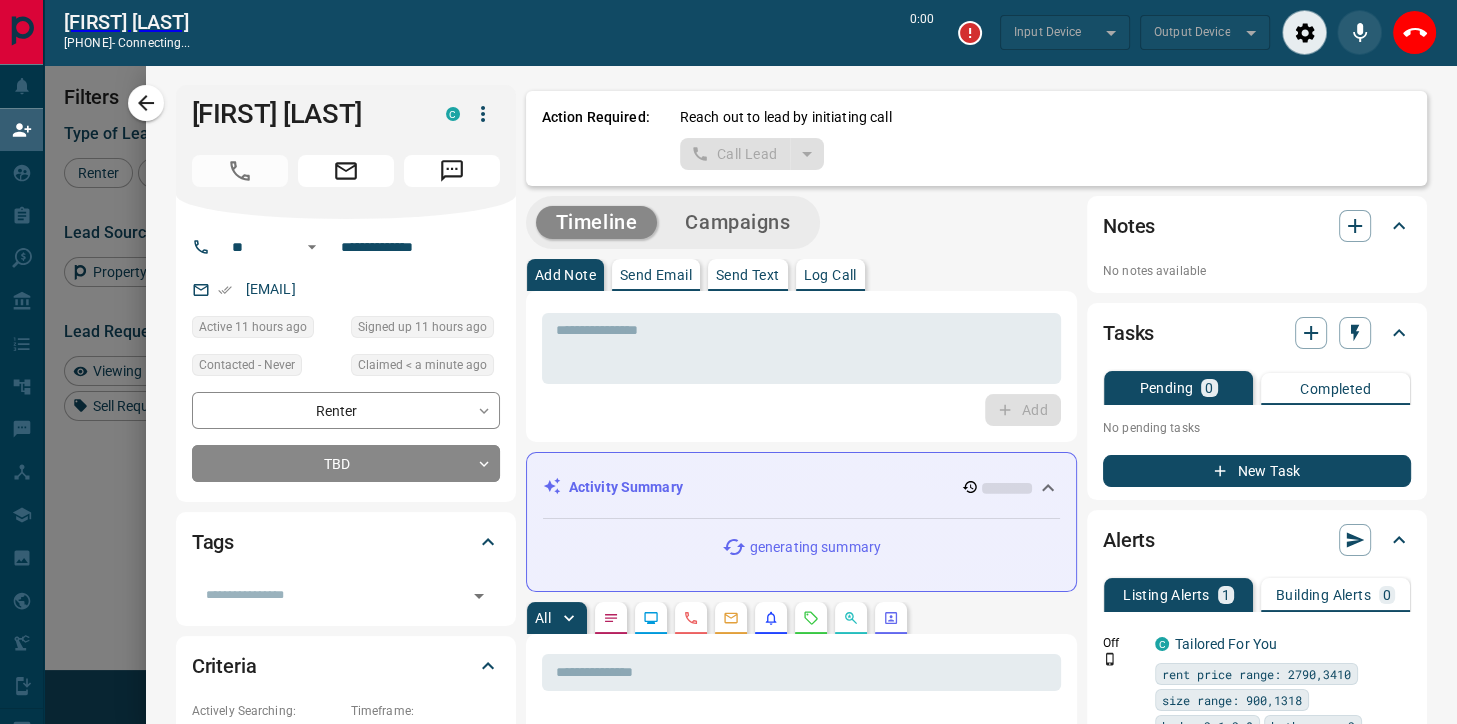 scroll, scrollTop: 498, scrollLeft: 1046, axis: both 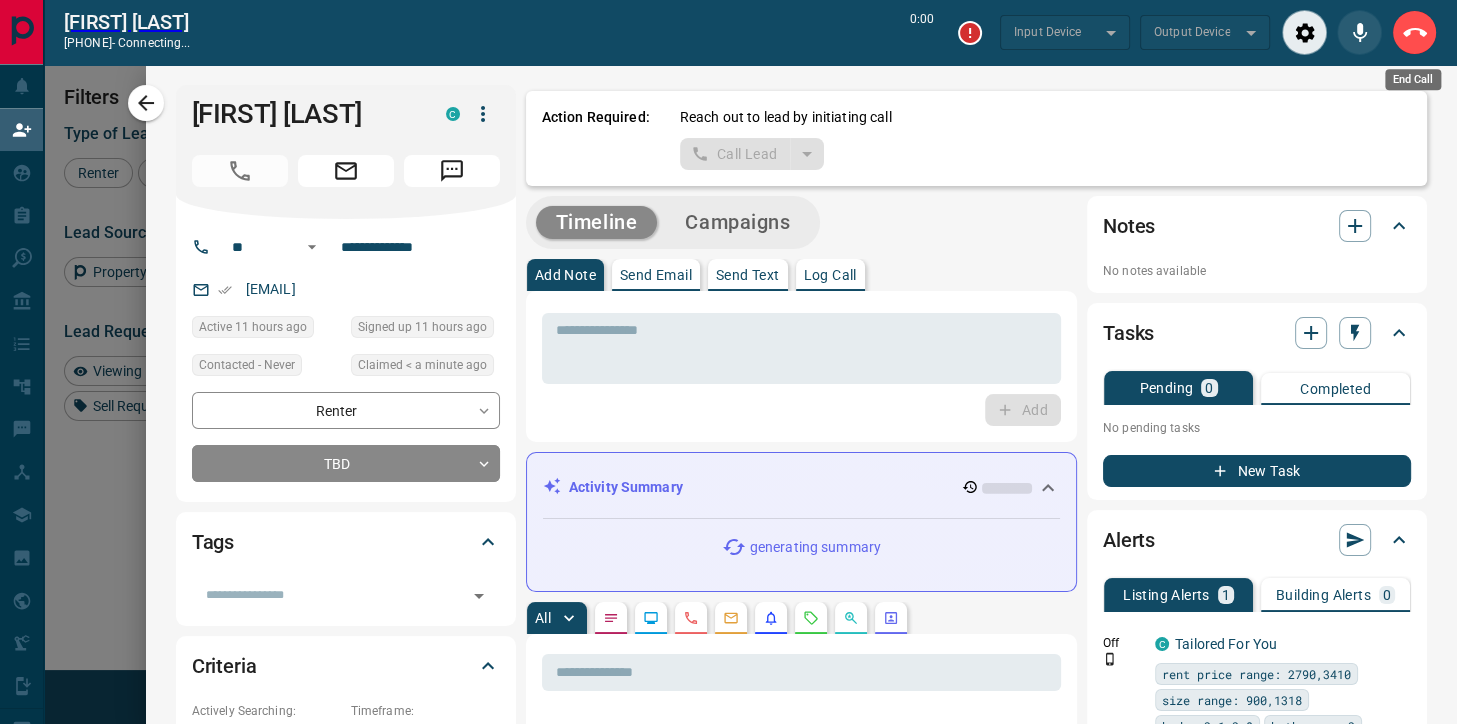 click 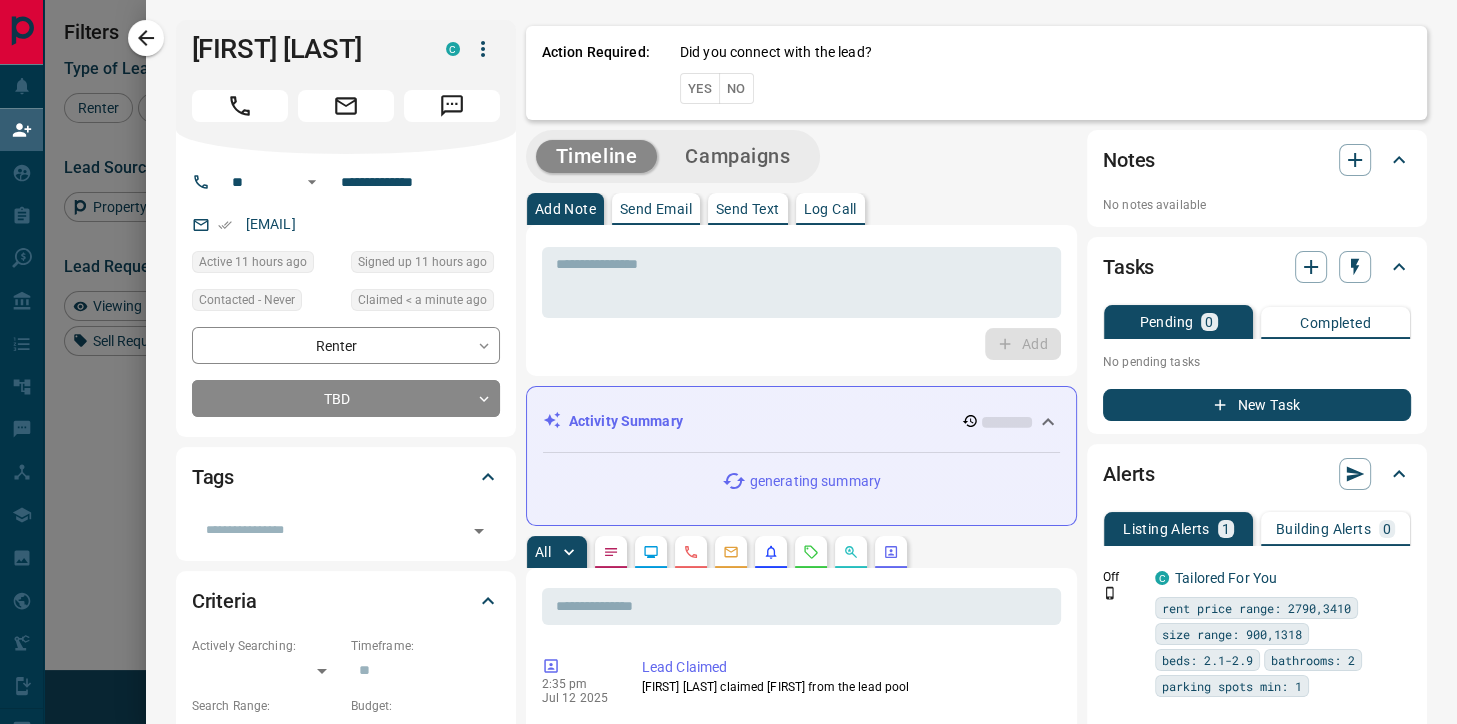 scroll, scrollTop: 1, scrollLeft: 1, axis: both 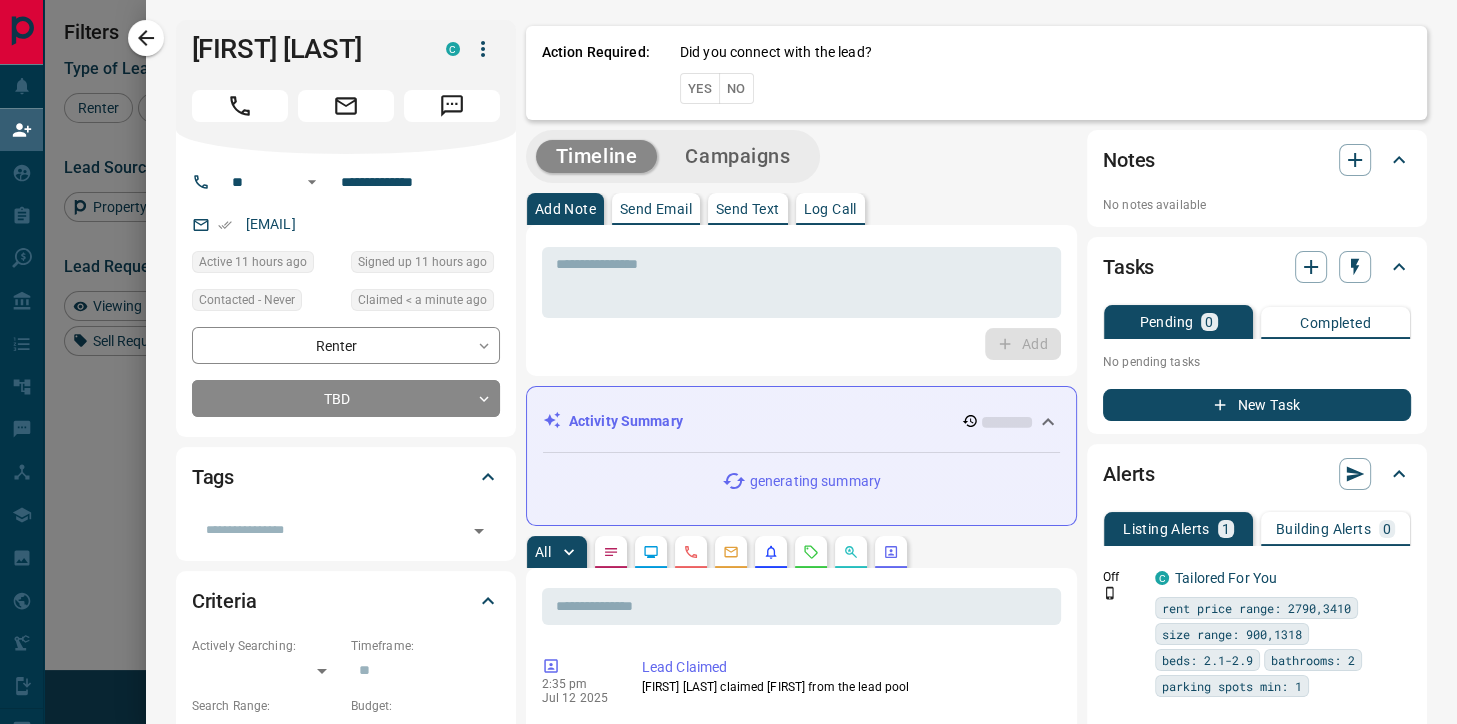click on "No" at bounding box center [736, 88] 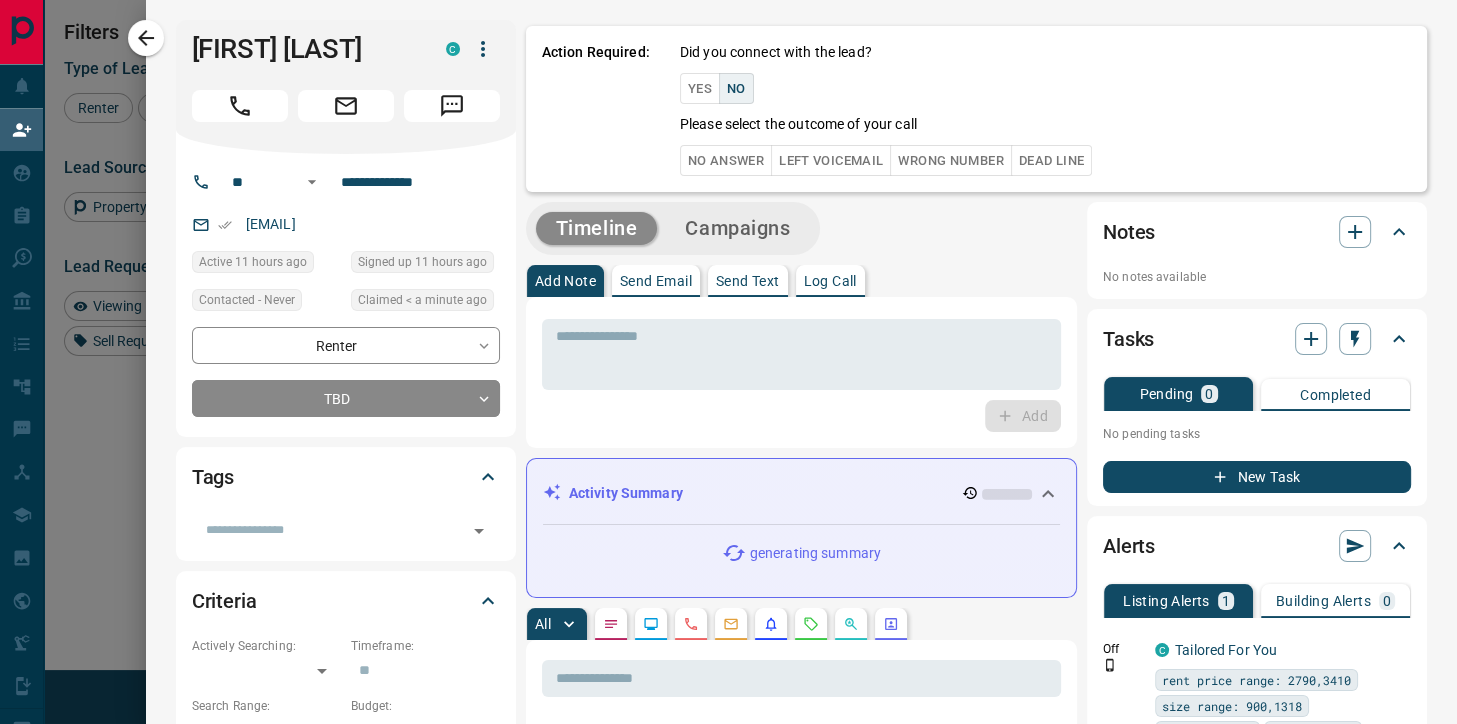 click on "No Answer" at bounding box center [726, 160] 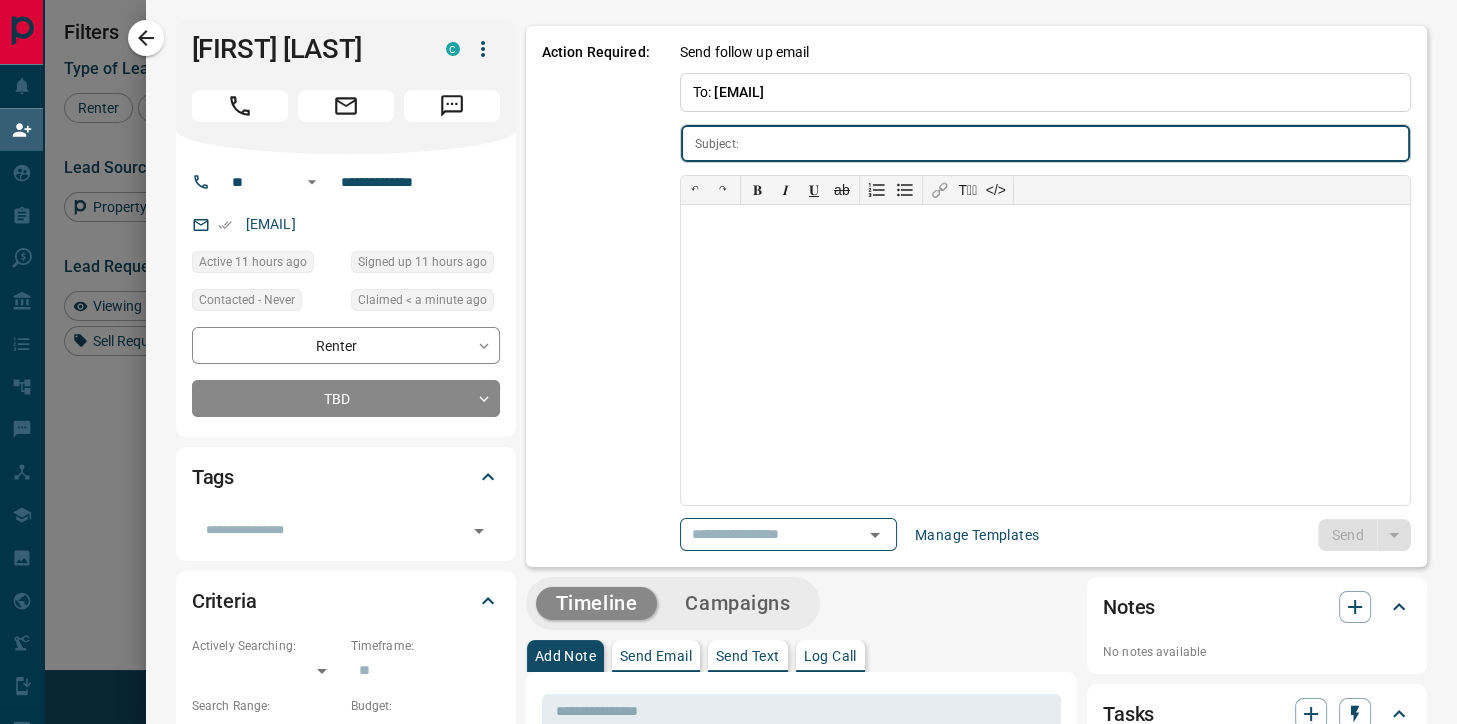 type on "**********" 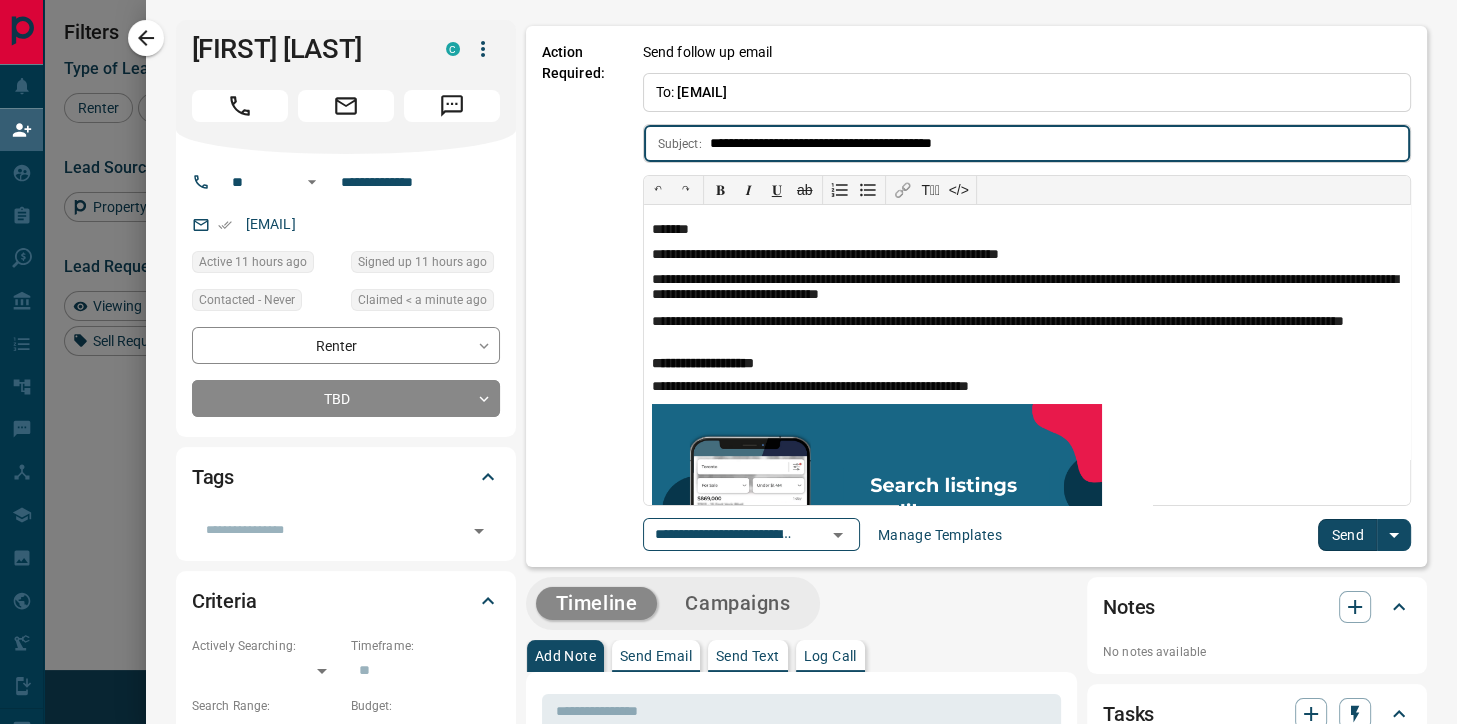 click on "Send" at bounding box center [1347, 535] 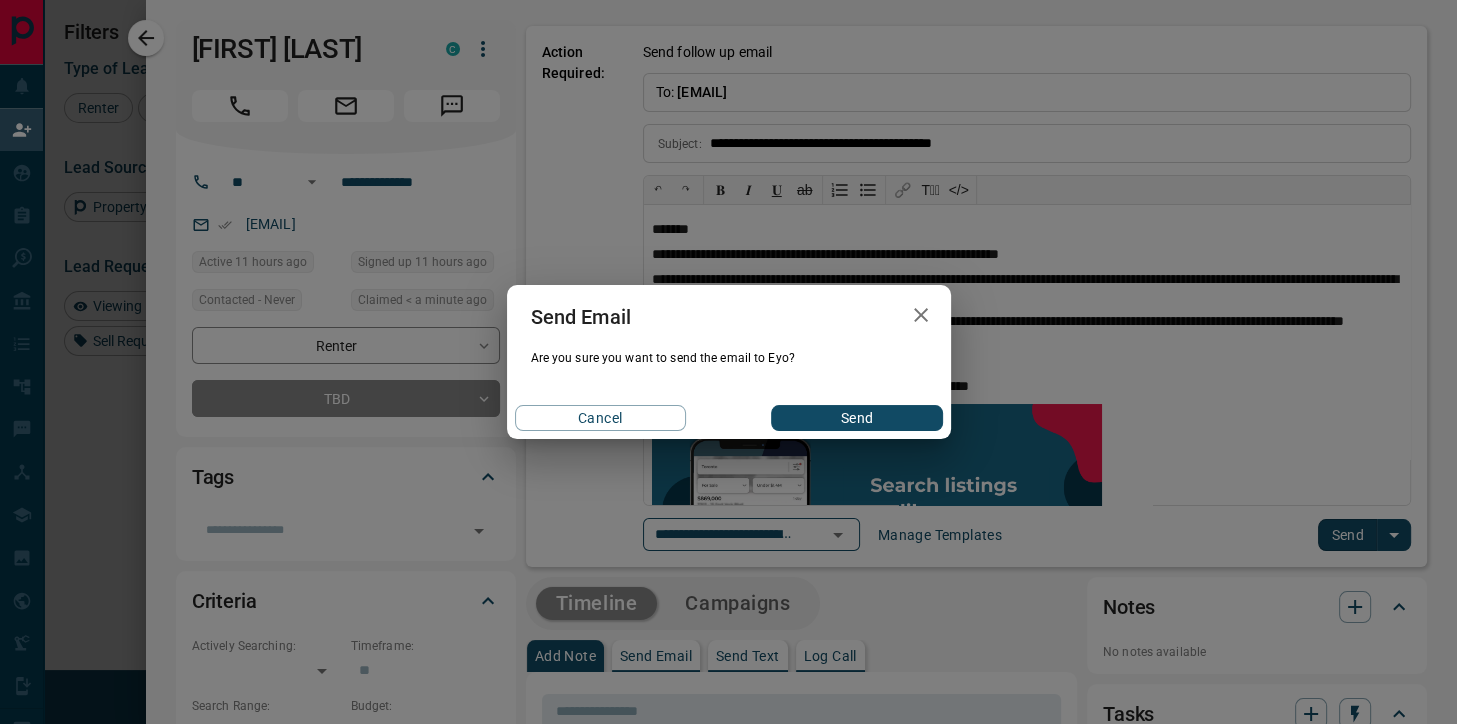 click on "Send" at bounding box center [856, 418] 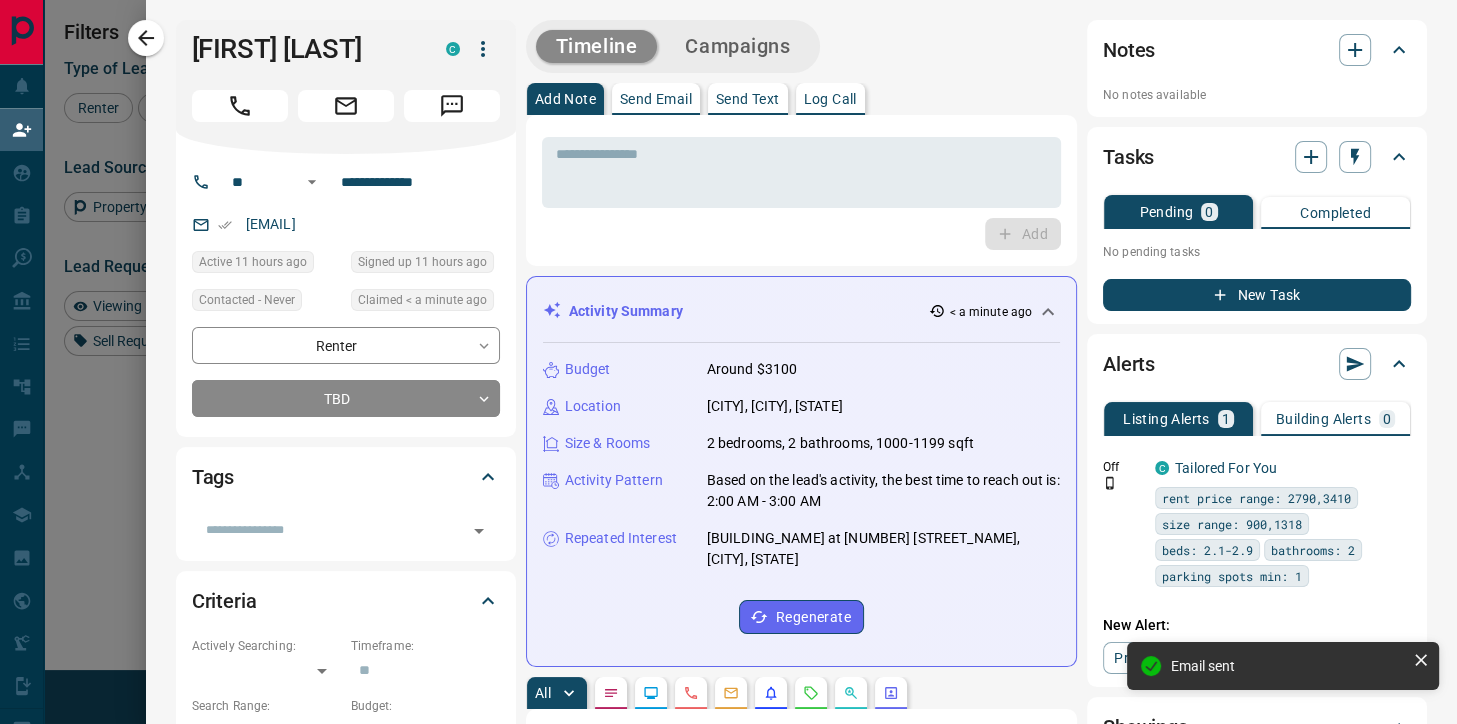 click on "Send Text" at bounding box center [748, 99] 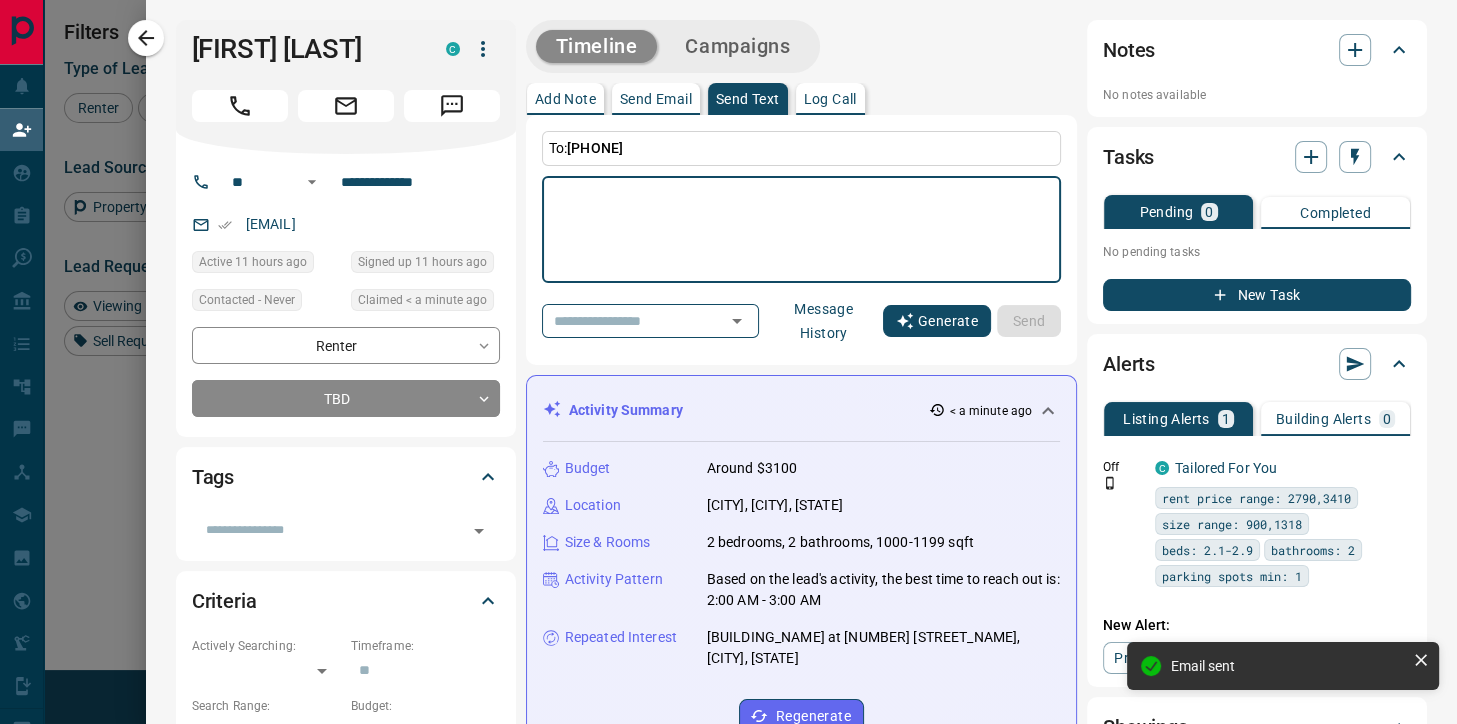 click on "Generate" at bounding box center [937, 321] 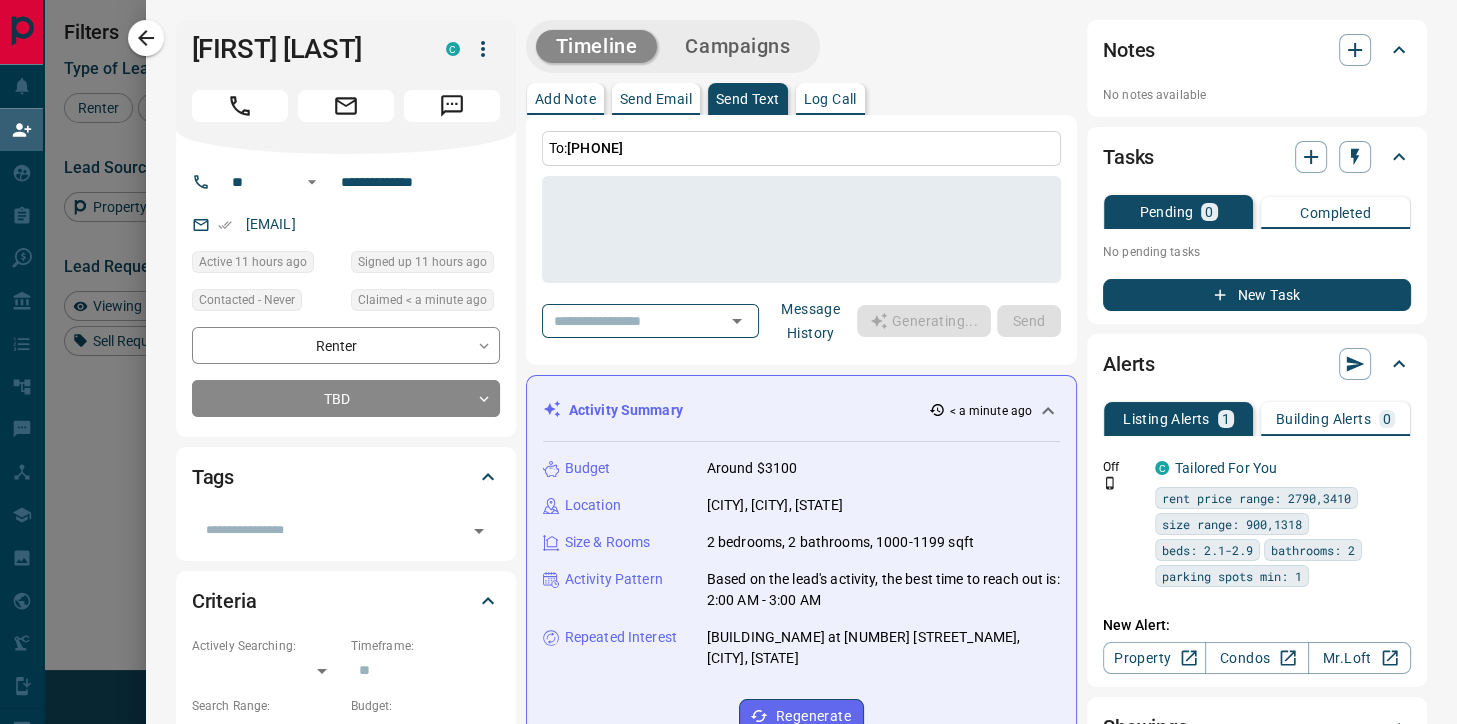 type on "**********" 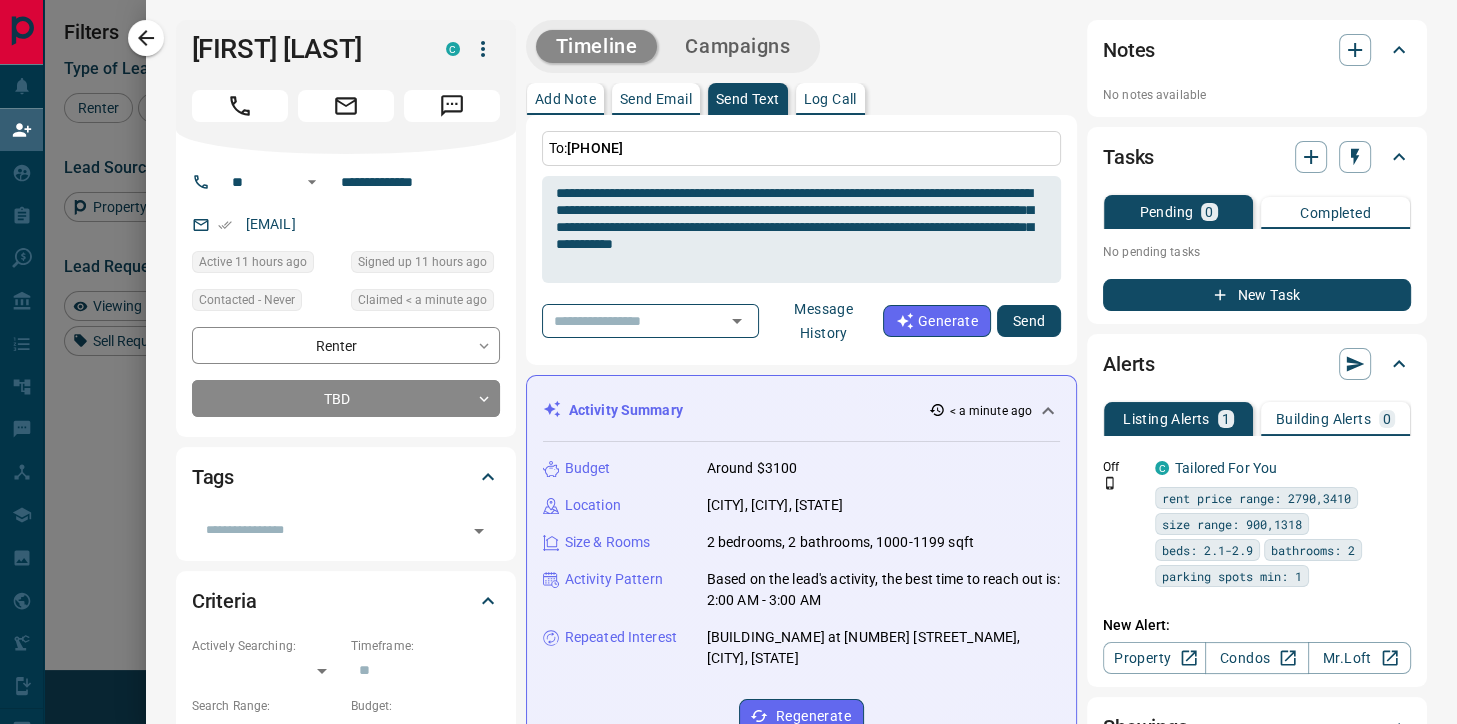 click on "Send" at bounding box center (1029, 321) 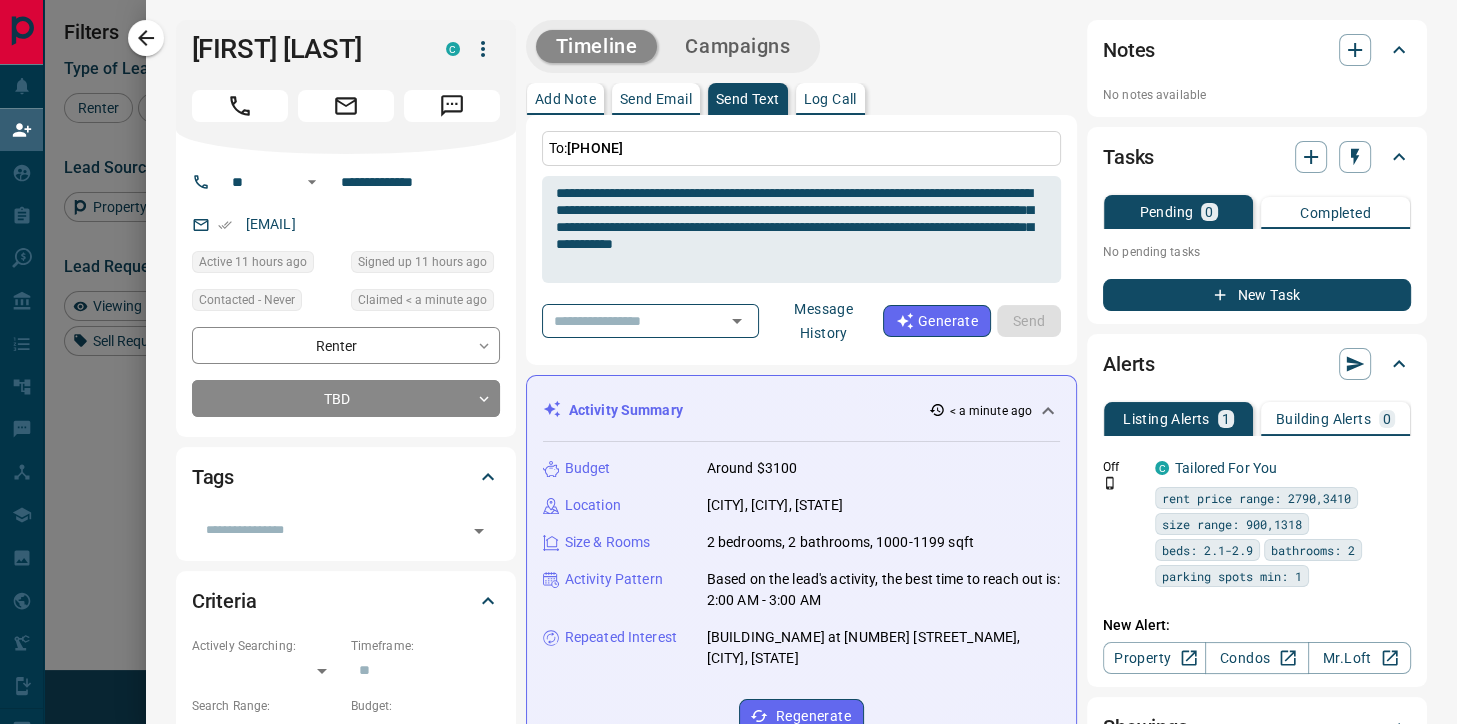 type 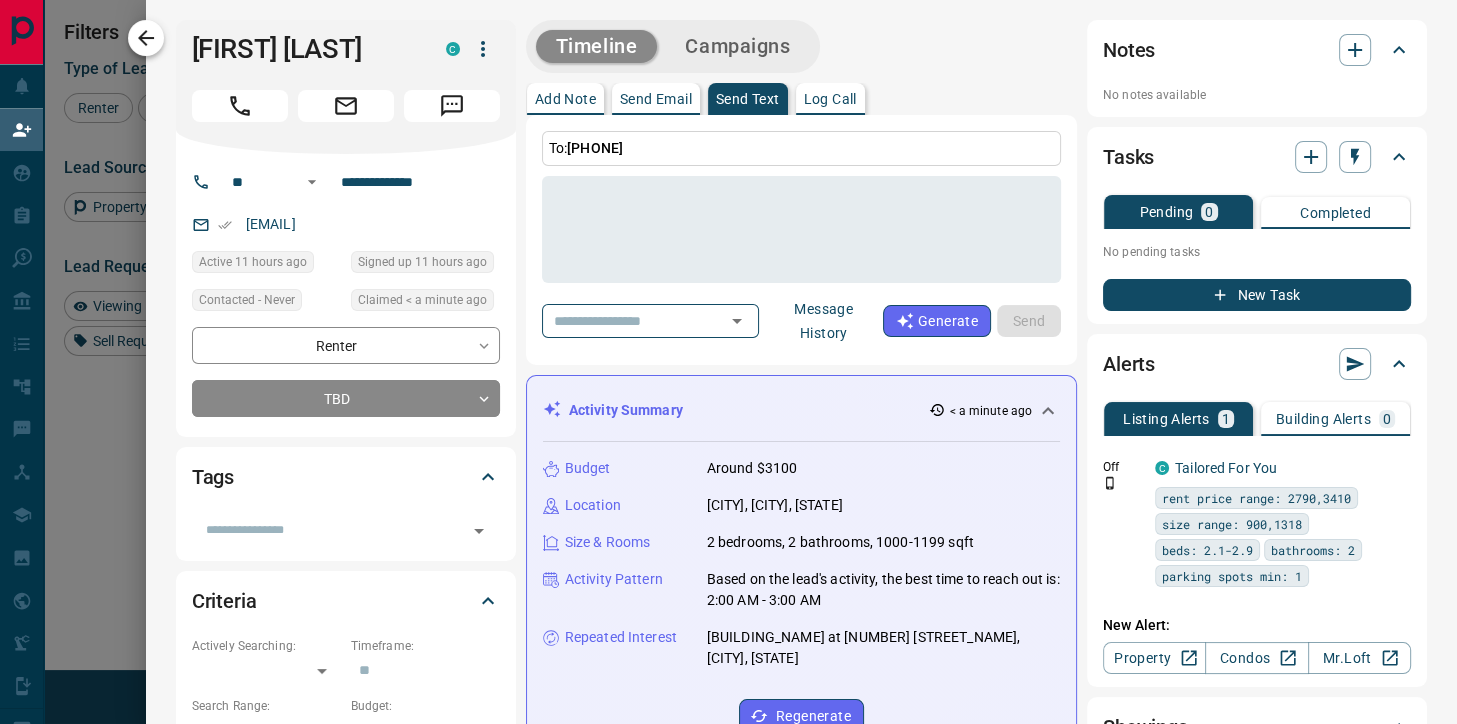 click 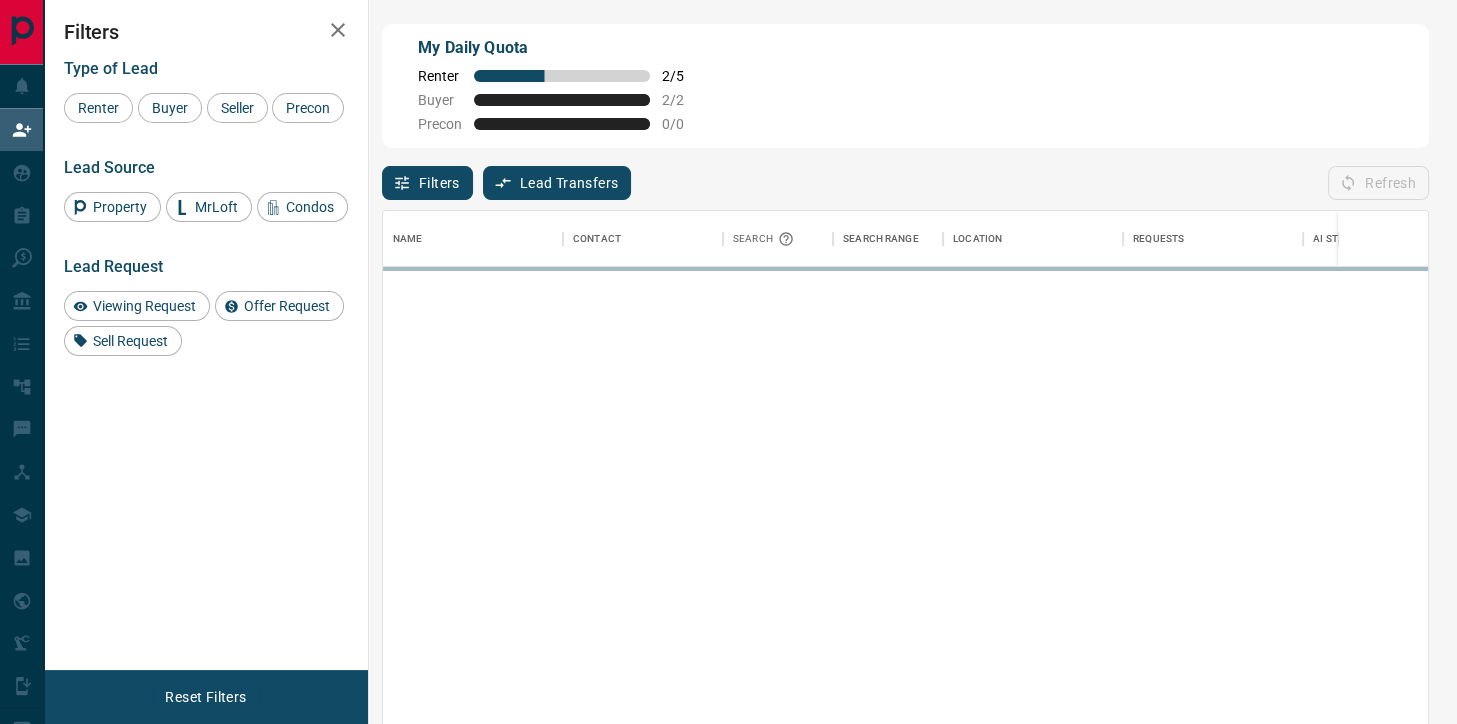 scroll, scrollTop: 1, scrollLeft: 1, axis: both 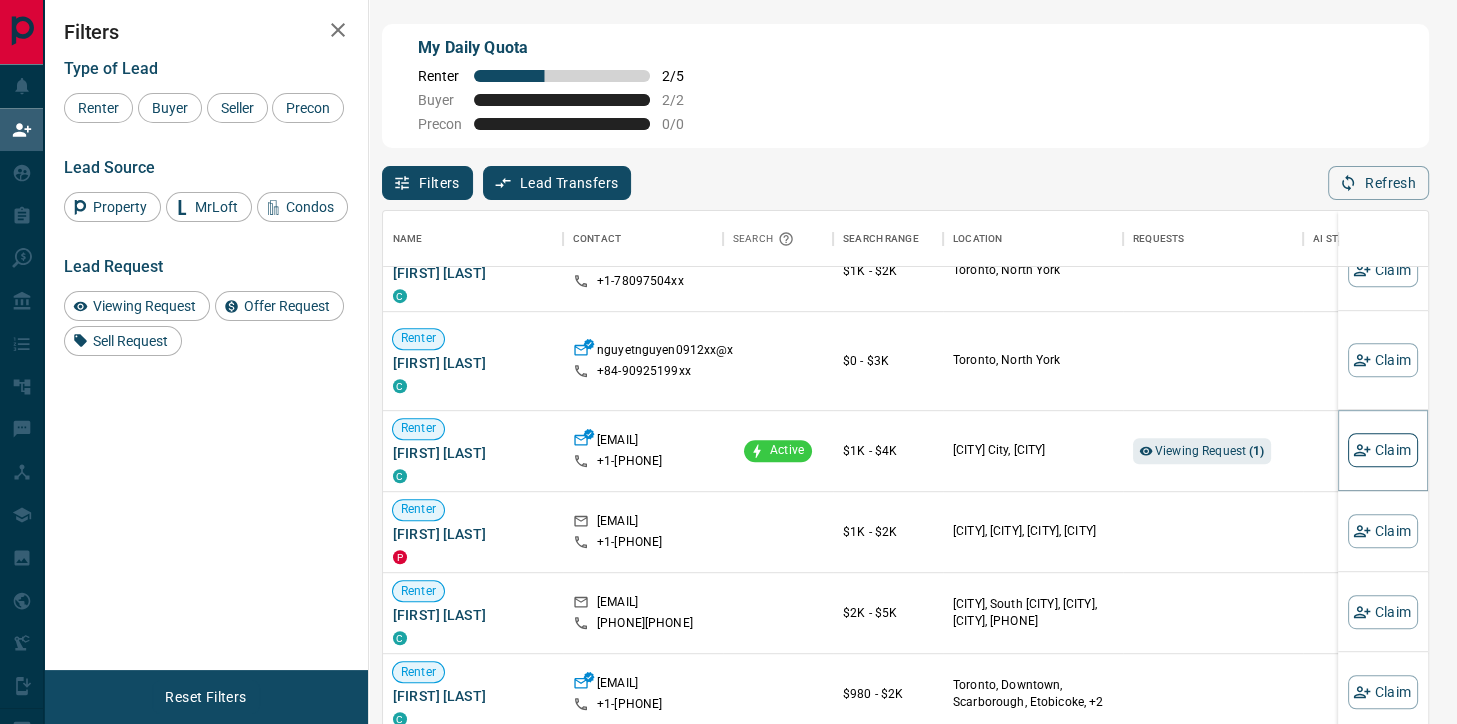 click on "Claim" at bounding box center (1383, 450) 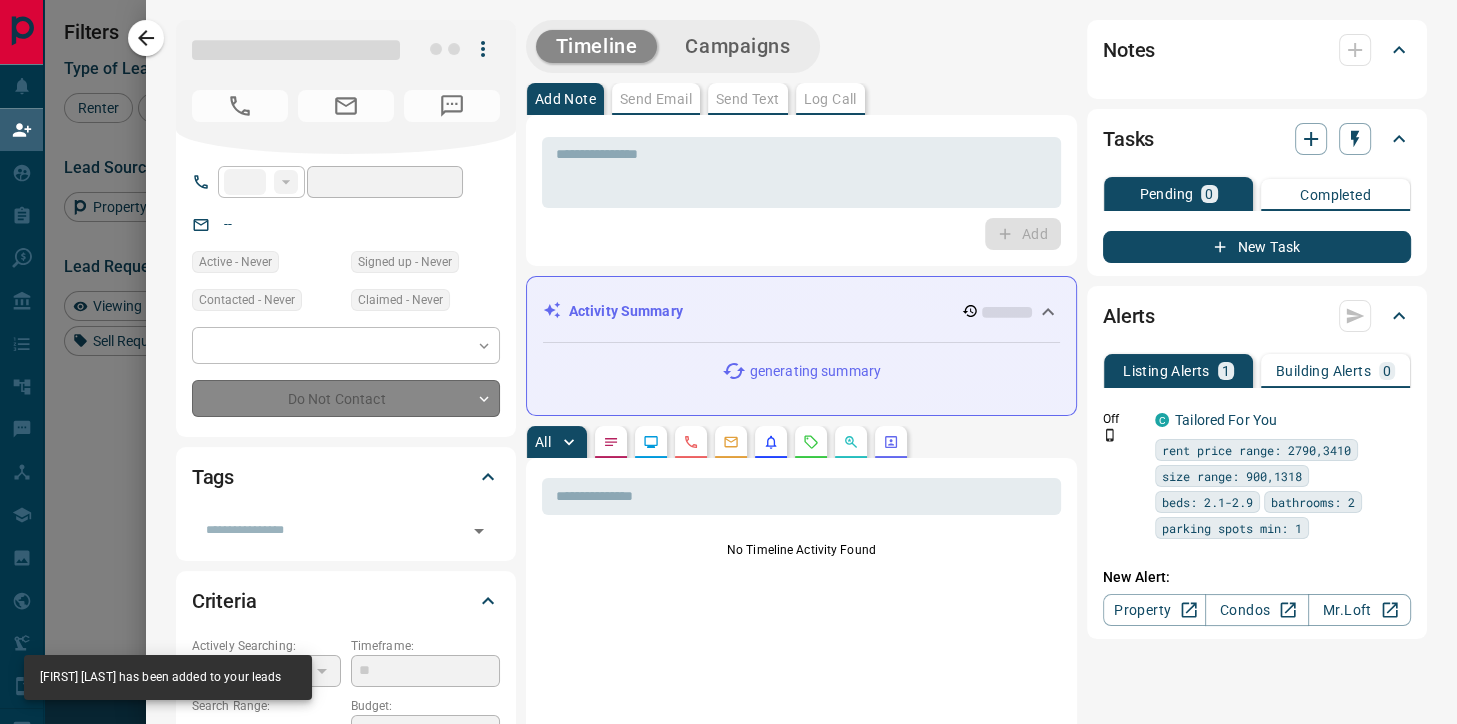 type on "**" 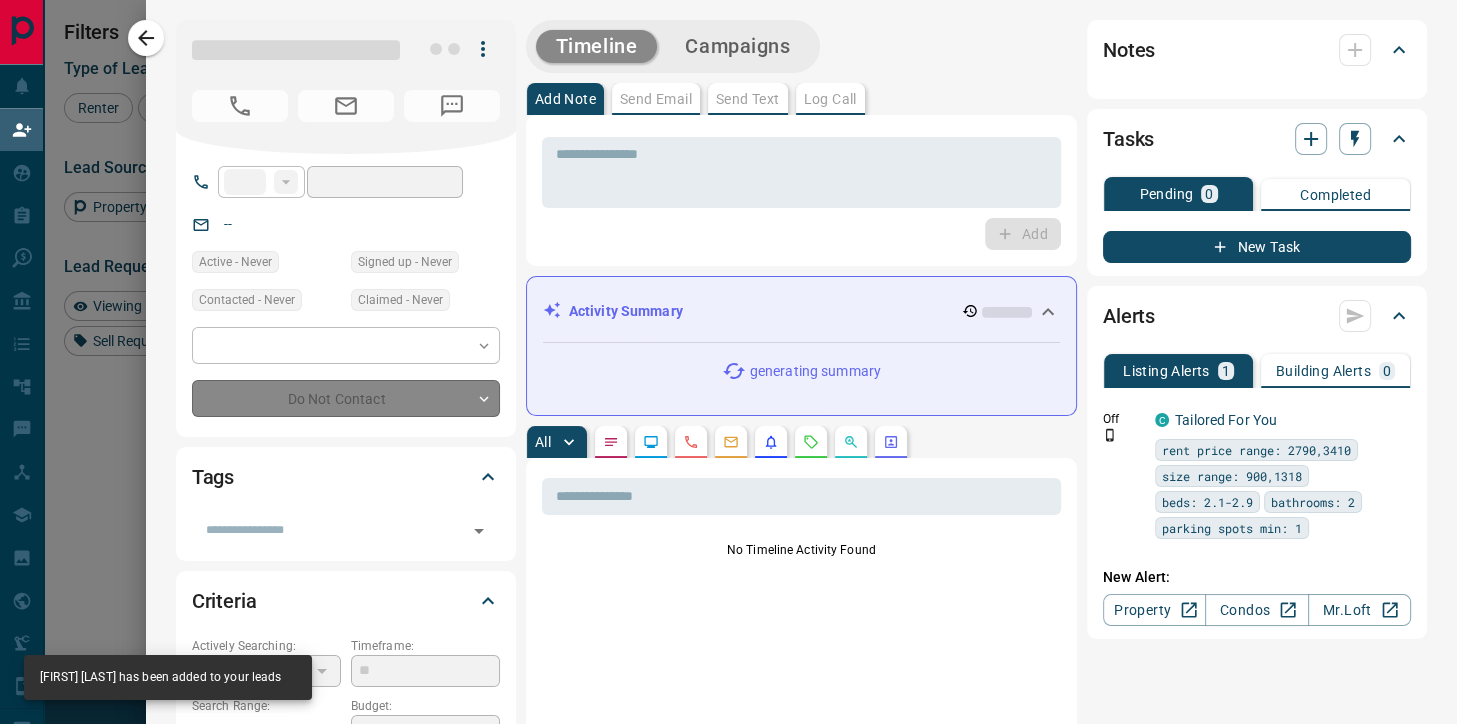 type on "**********" 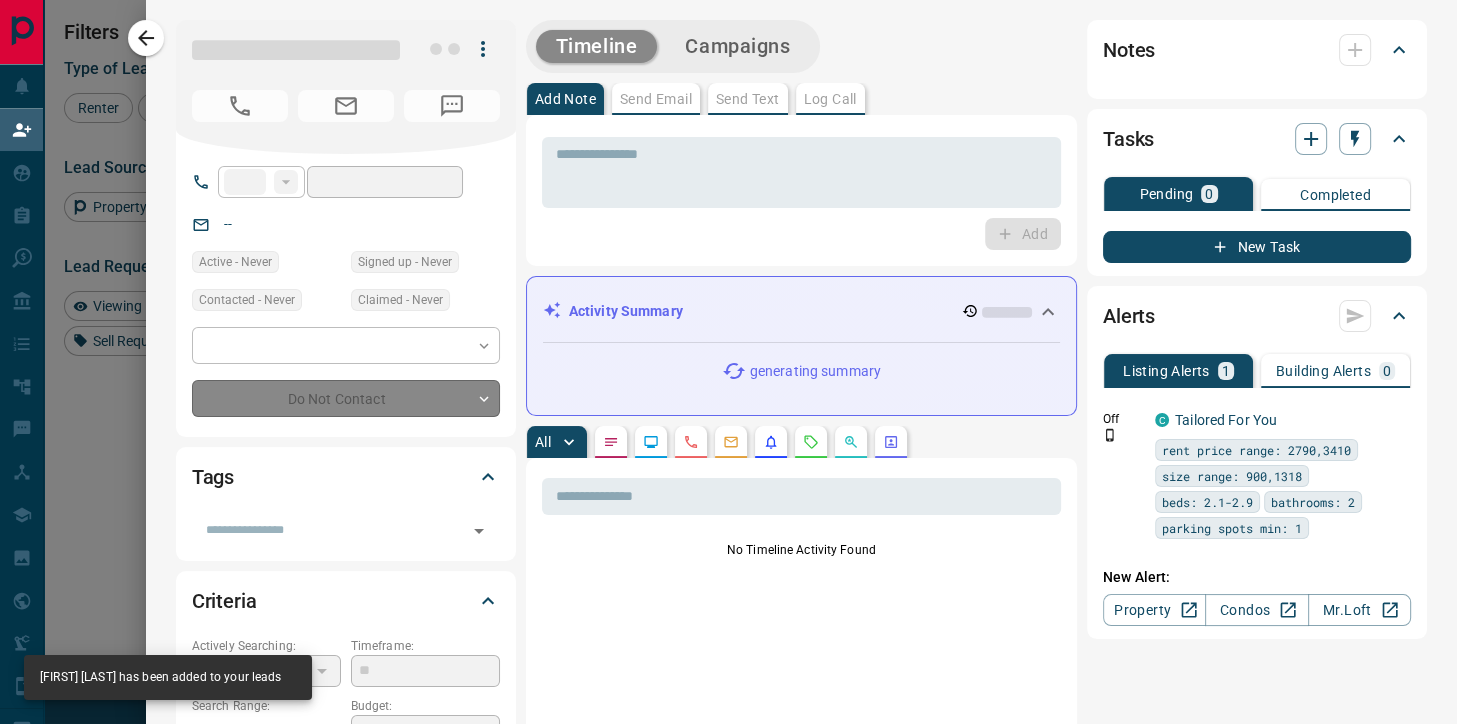 type on "**********" 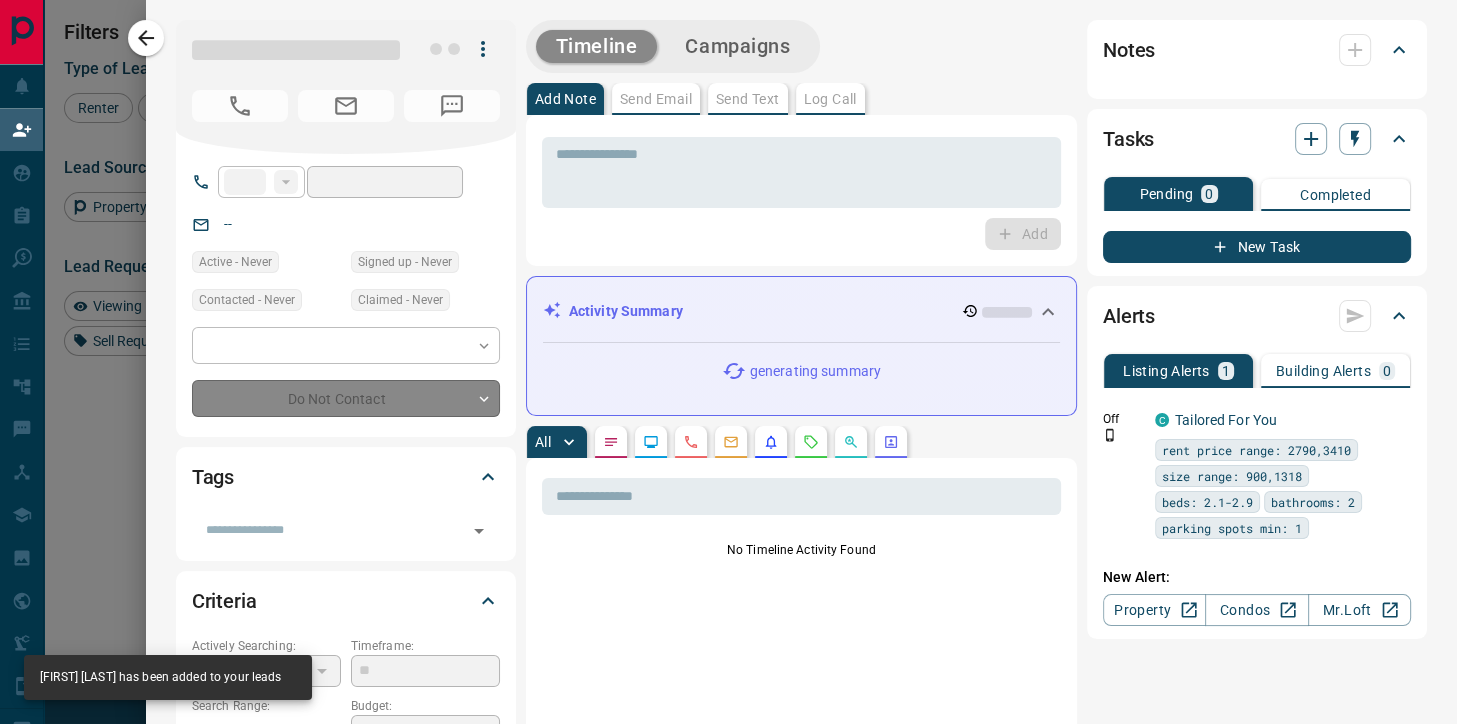 type on "**" 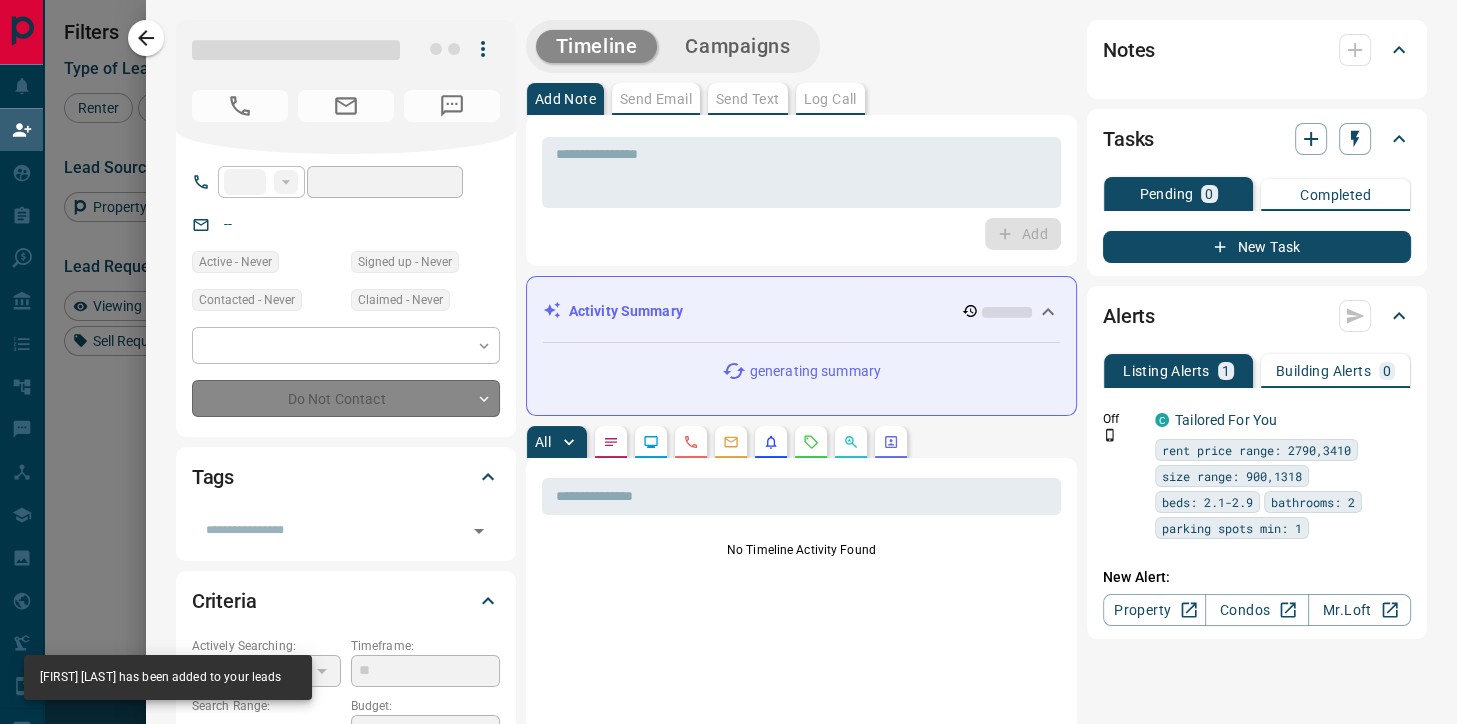 type on "*" 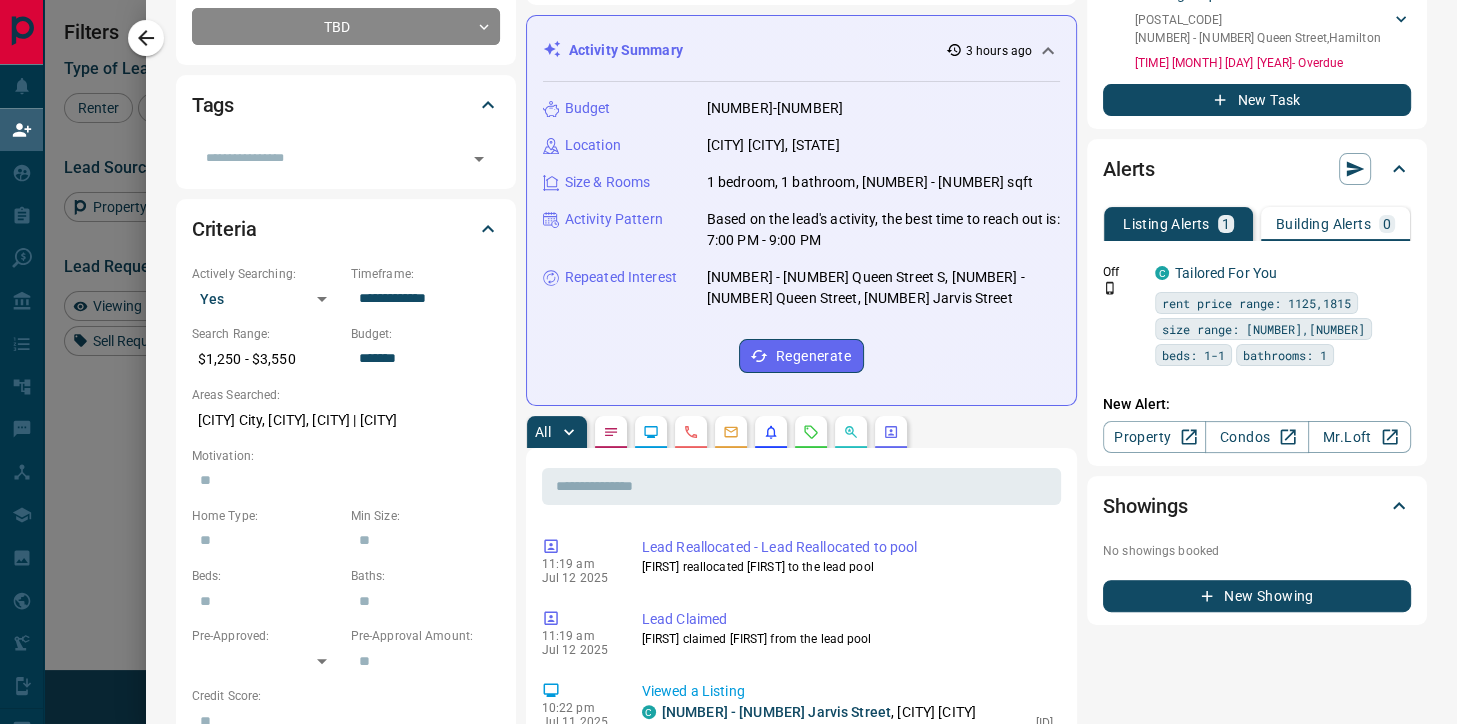 scroll, scrollTop: 384, scrollLeft: 0, axis: vertical 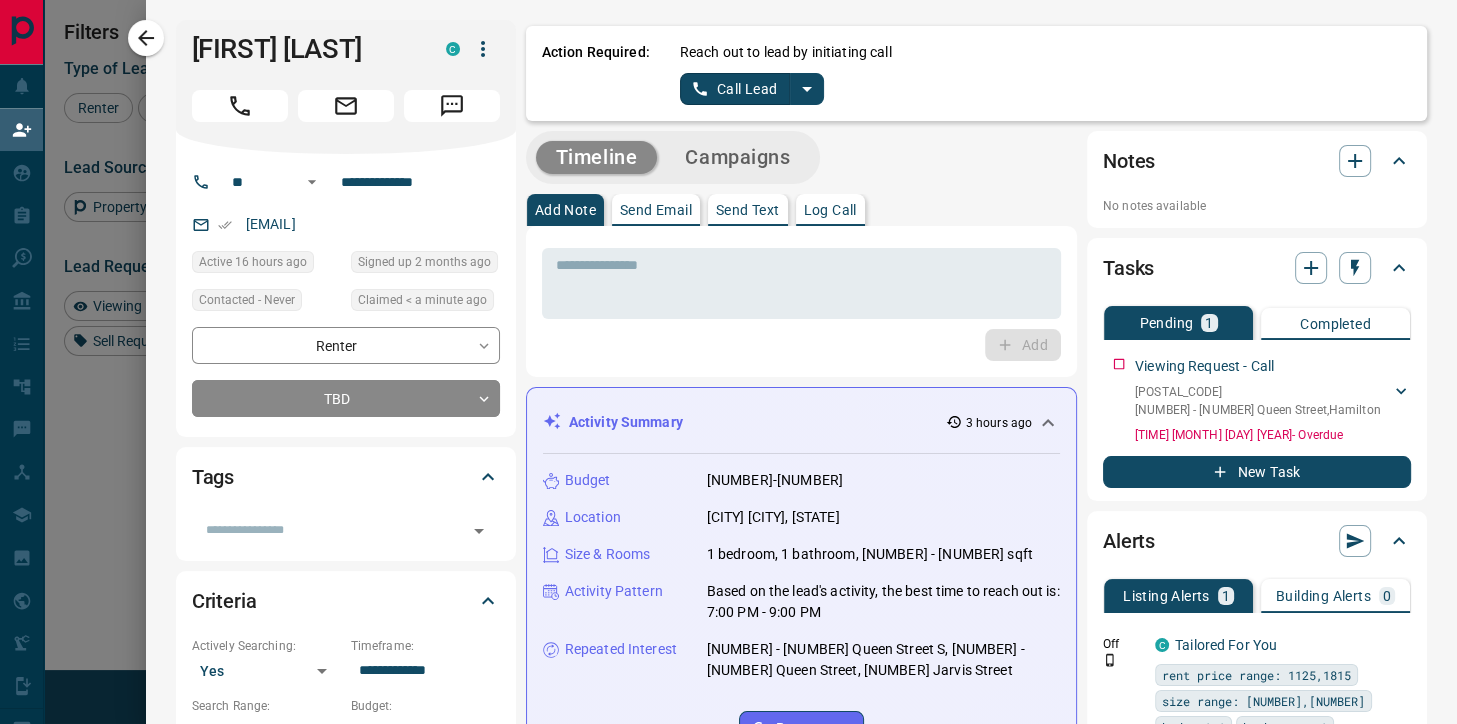 click 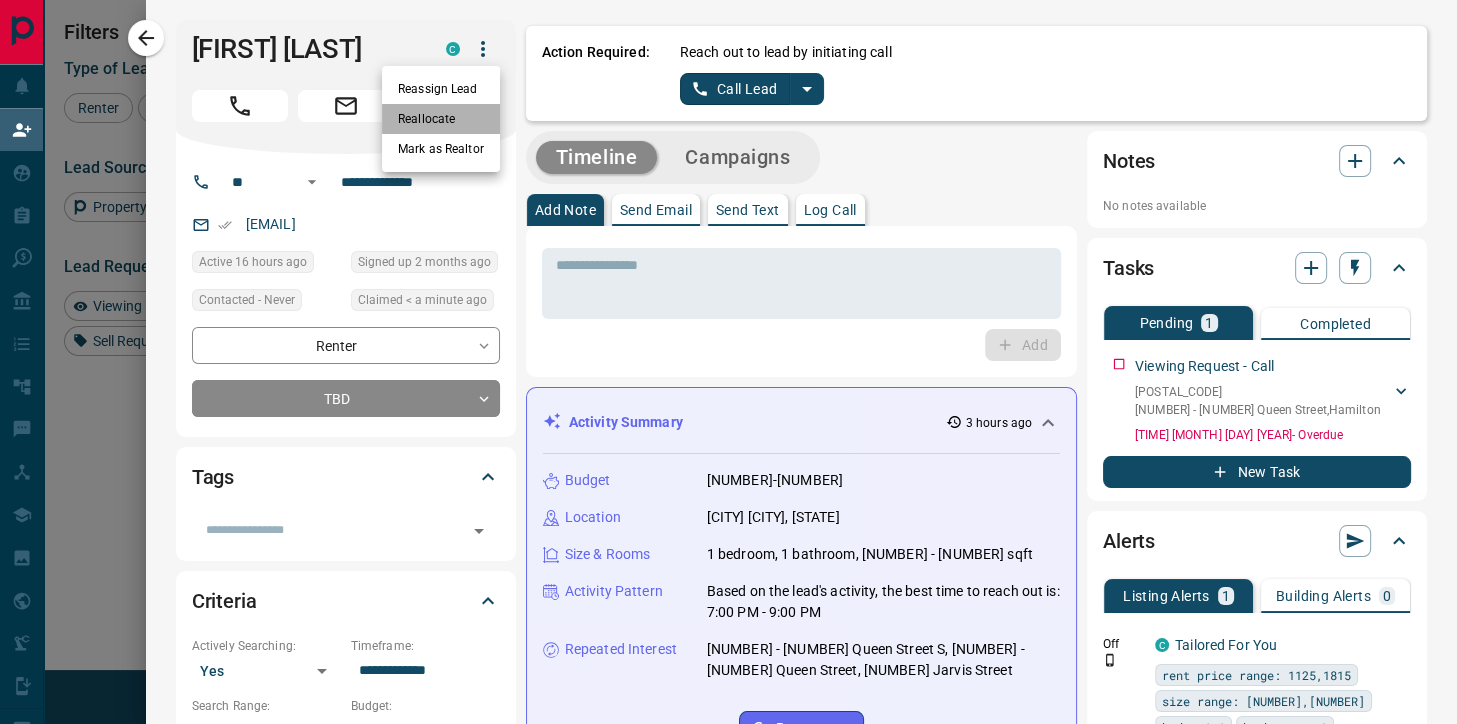 click on "Reallocate" at bounding box center (441, 119) 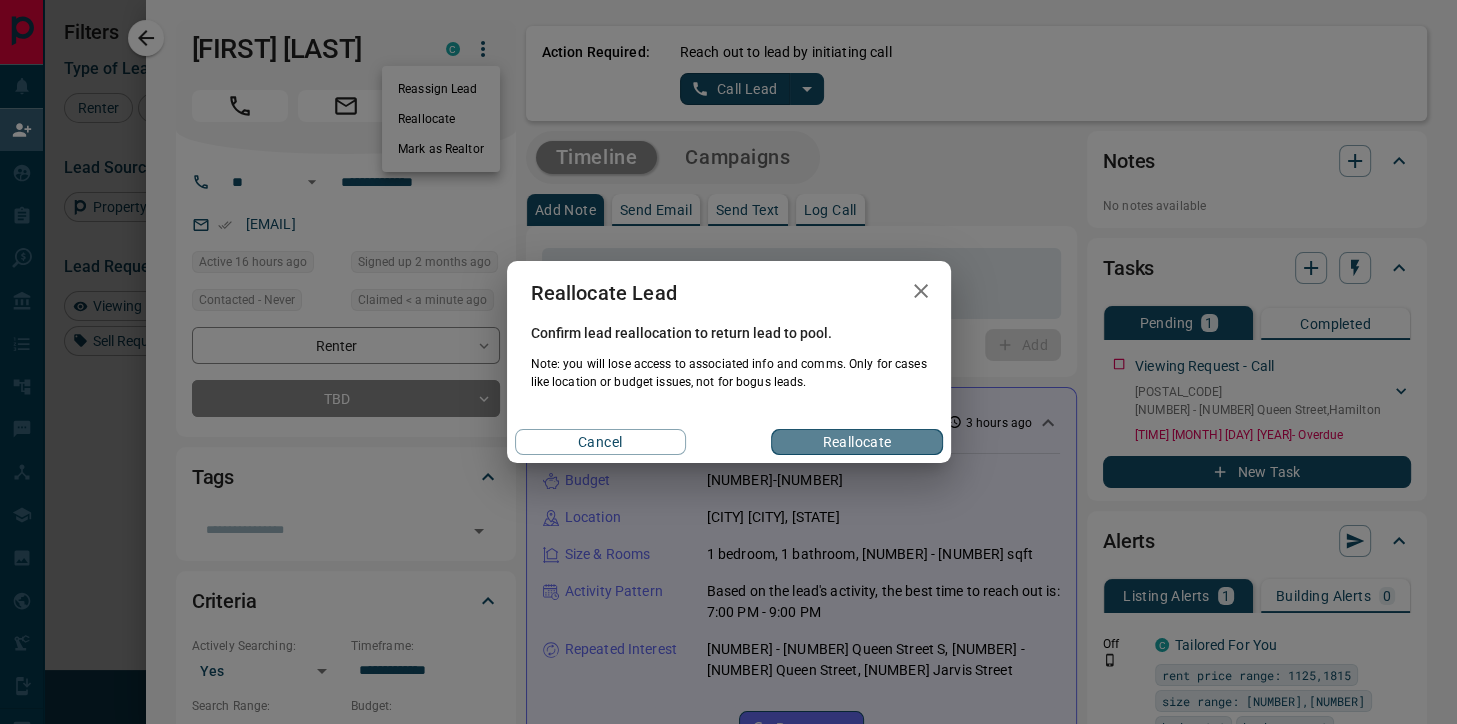 click on "Reallocate" at bounding box center [856, 442] 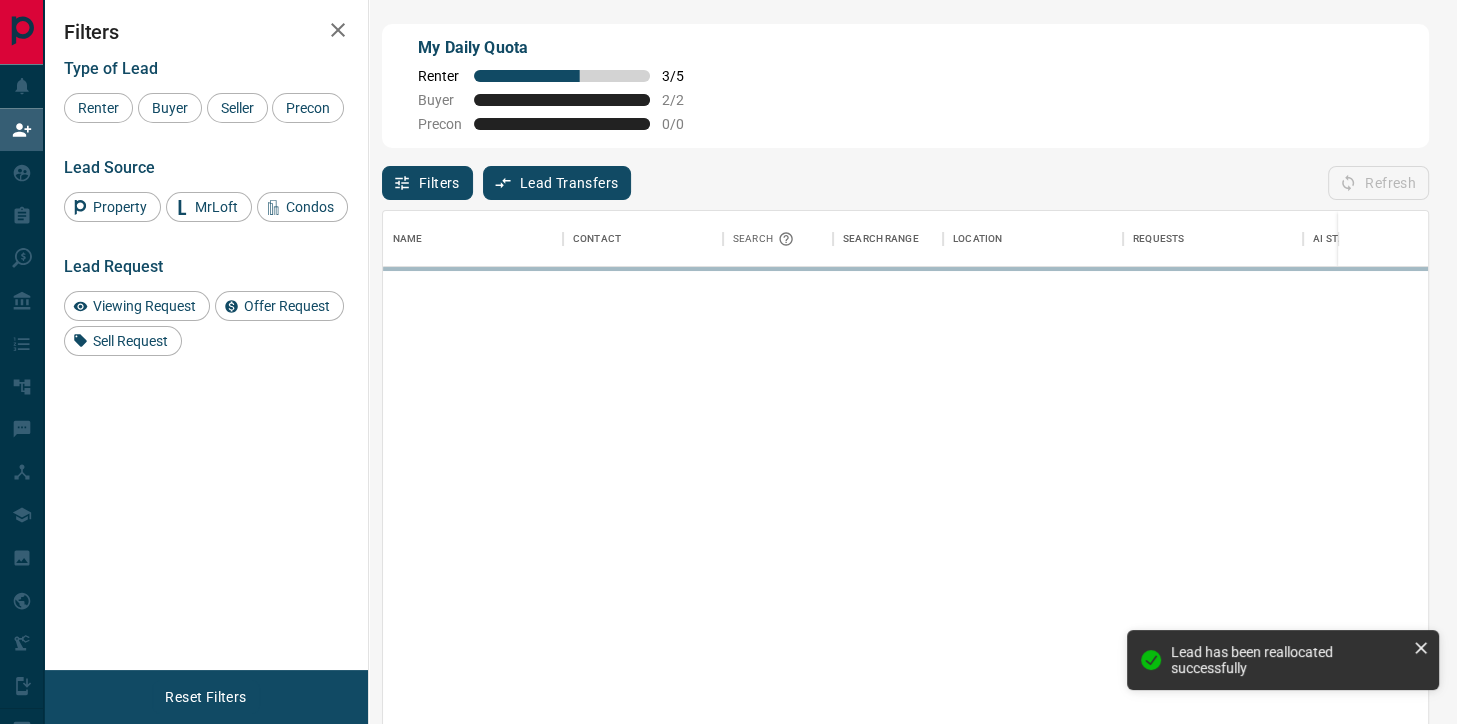 scroll, scrollTop: 1, scrollLeft: 1, axis: both 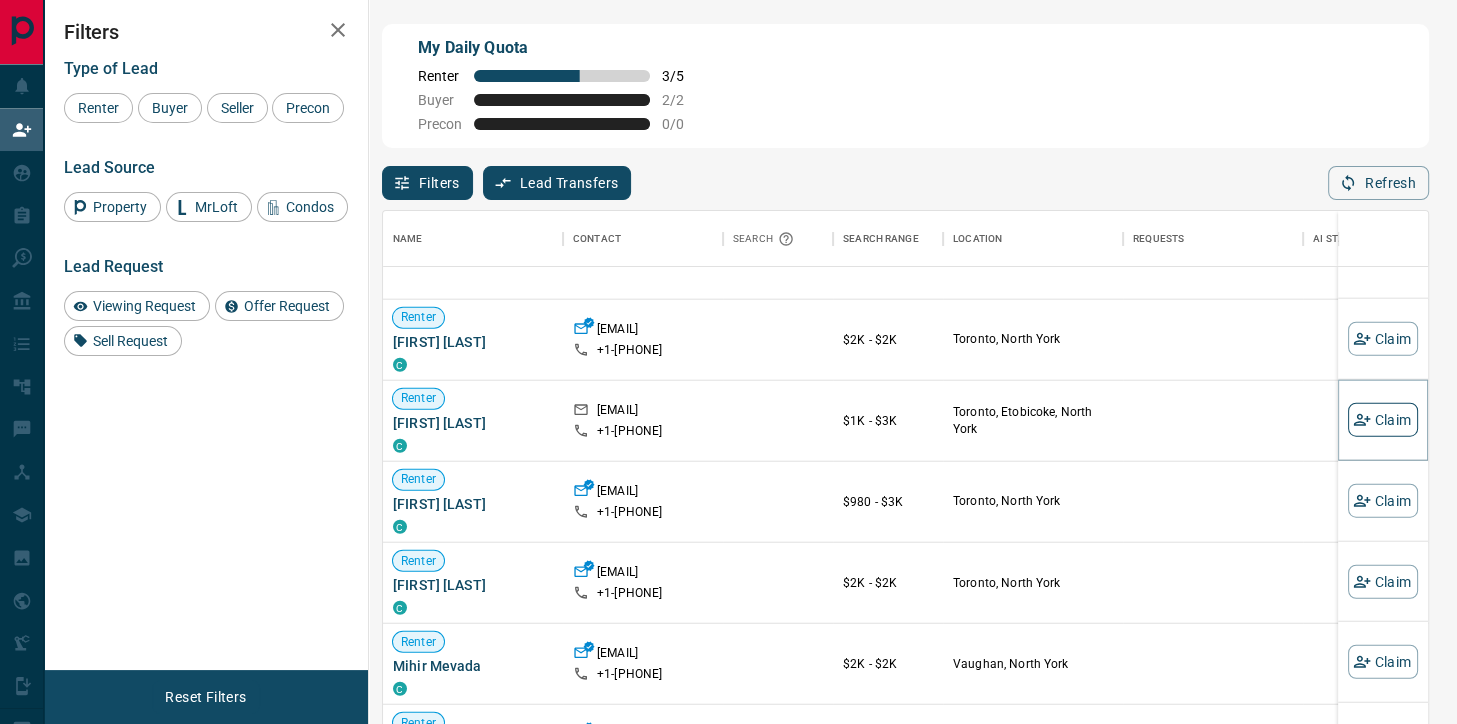 click 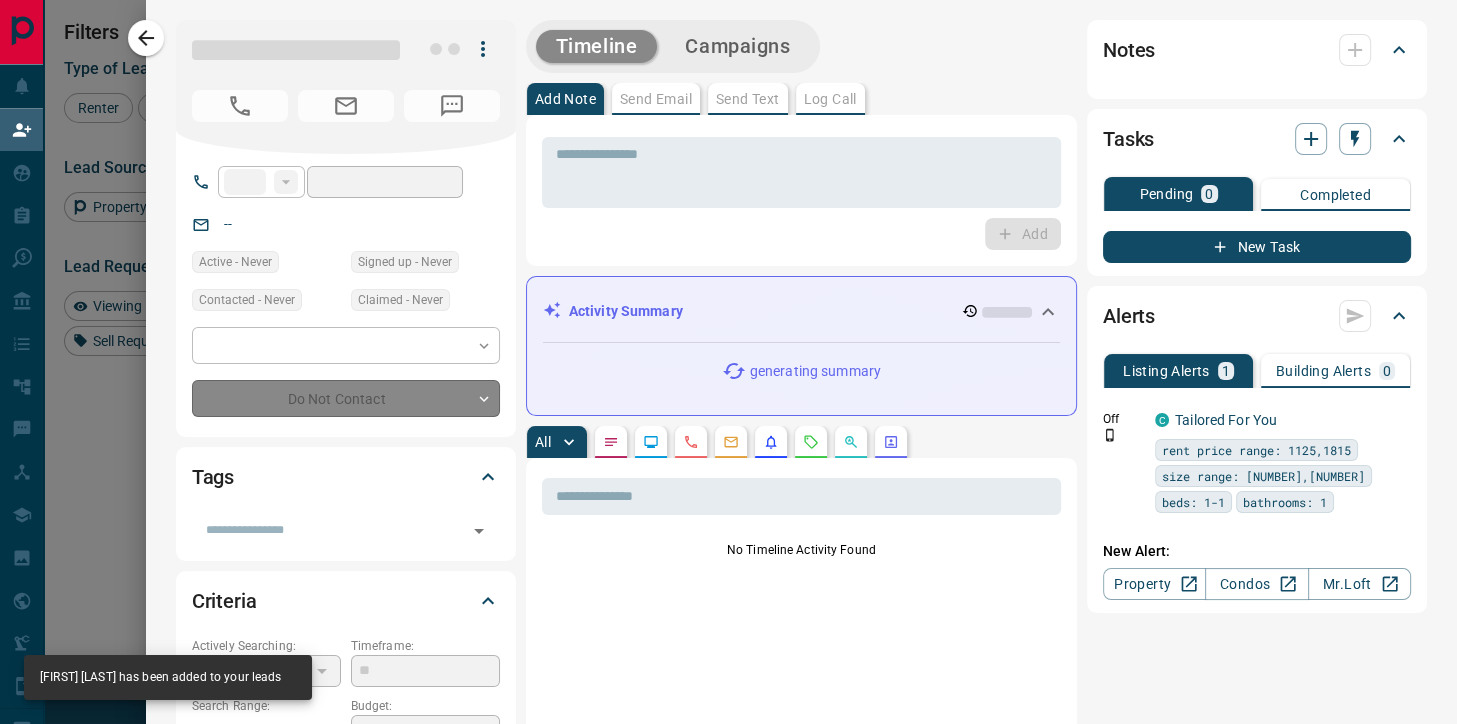 type on "**" 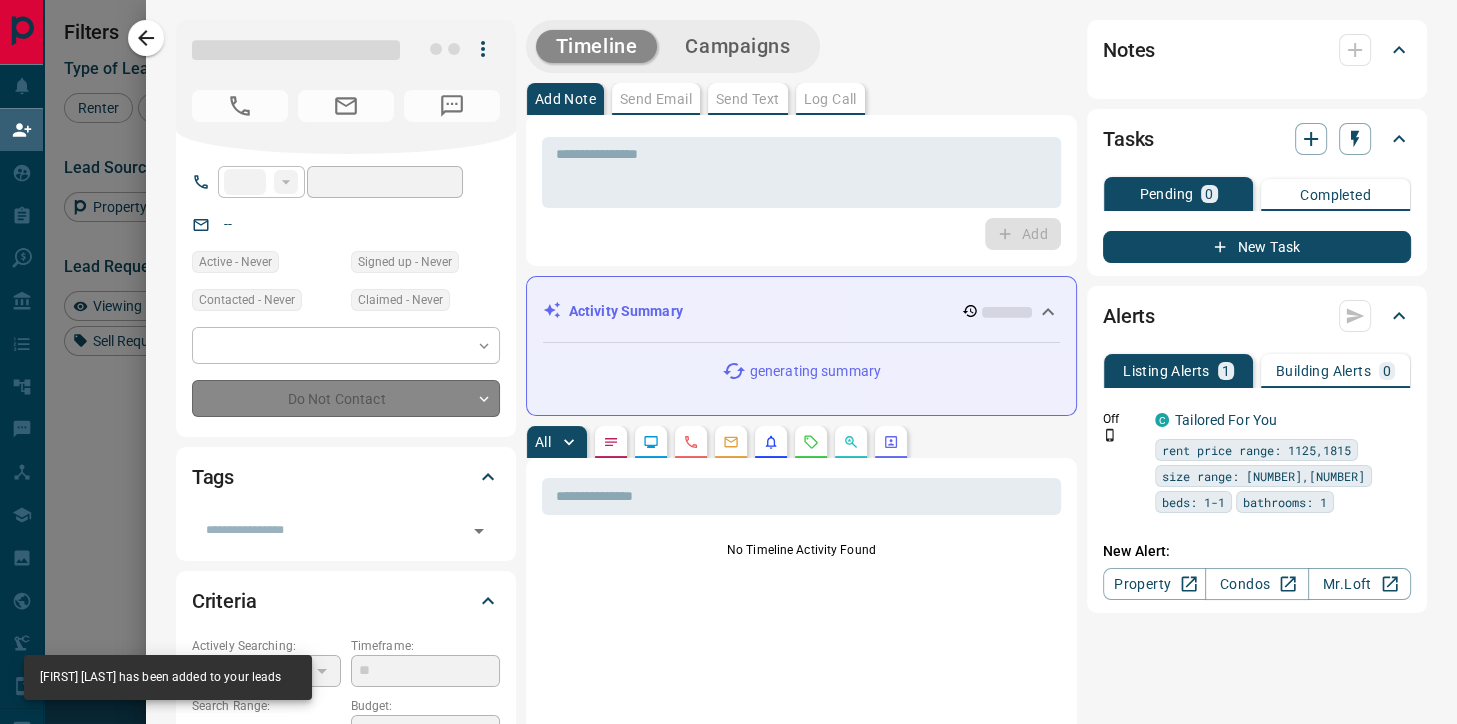 type on "**********" 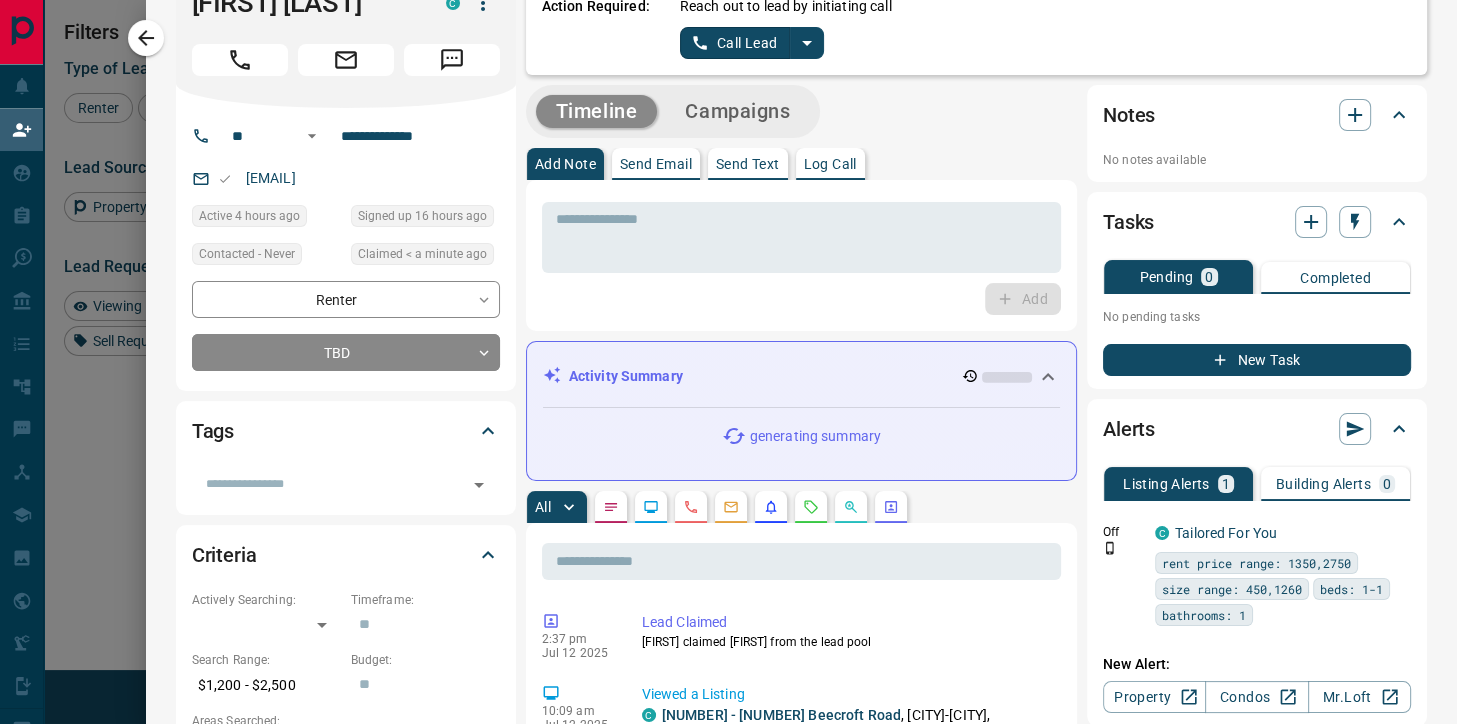 scroll, scrollTop: 0, scrollLeft: 0, axis: both 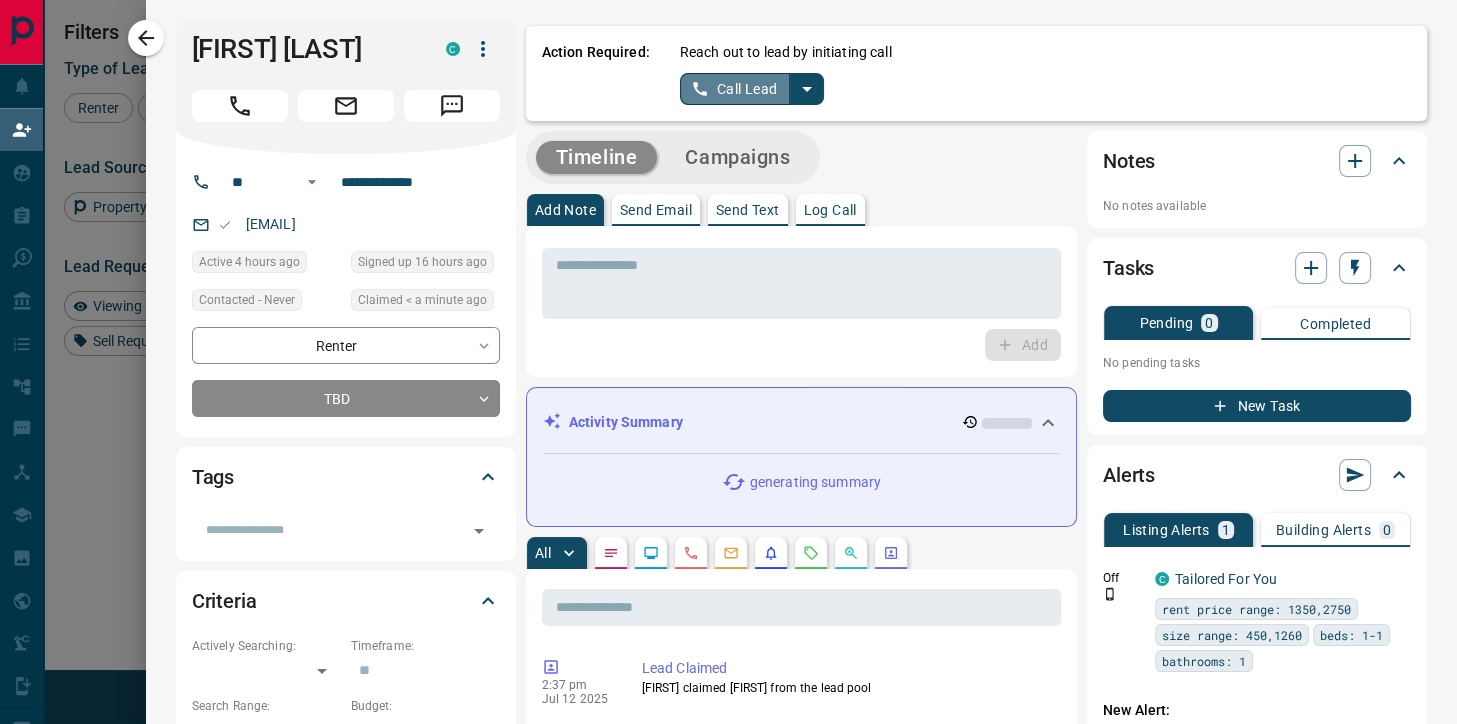 click on "Call Lead" at bounding box center [735, 89] 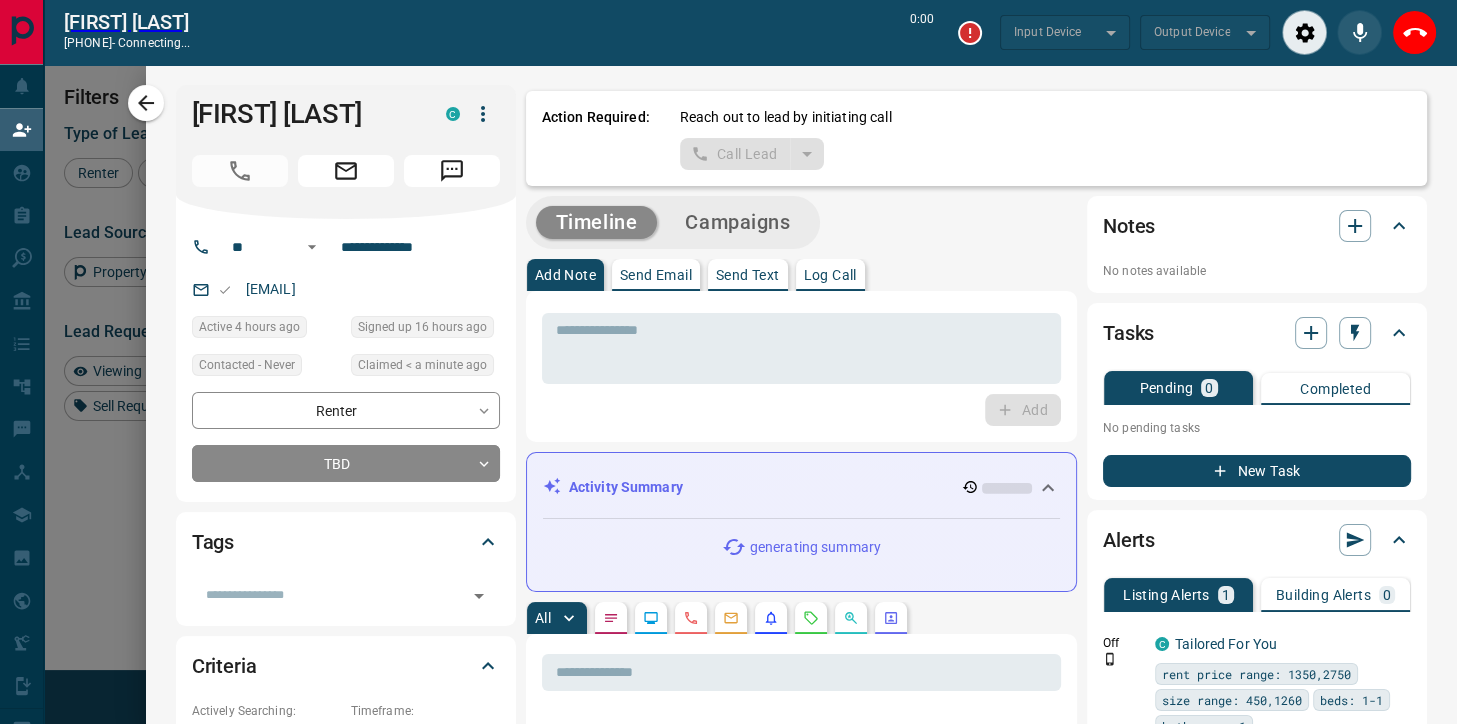 scroll, scrollTop: 498, scrollLeft: 1046, axis: both 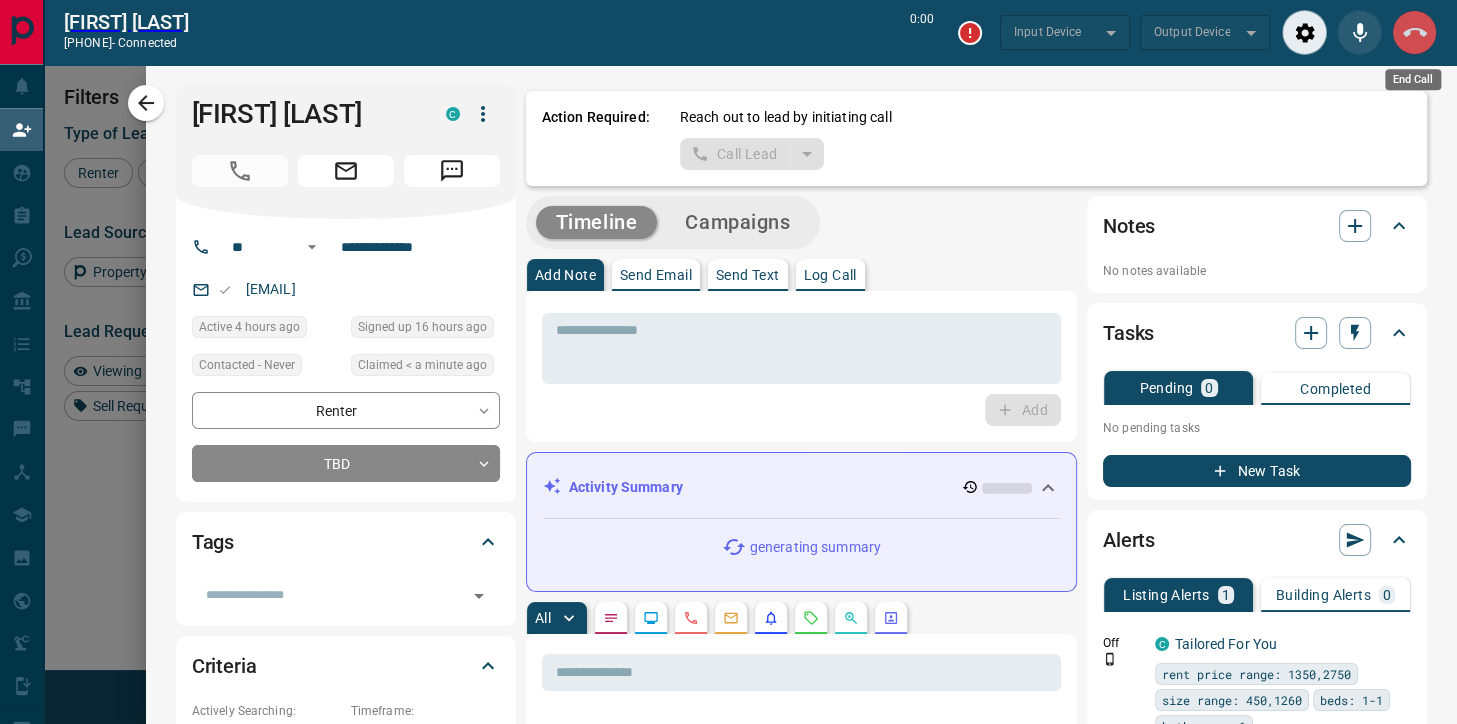 click 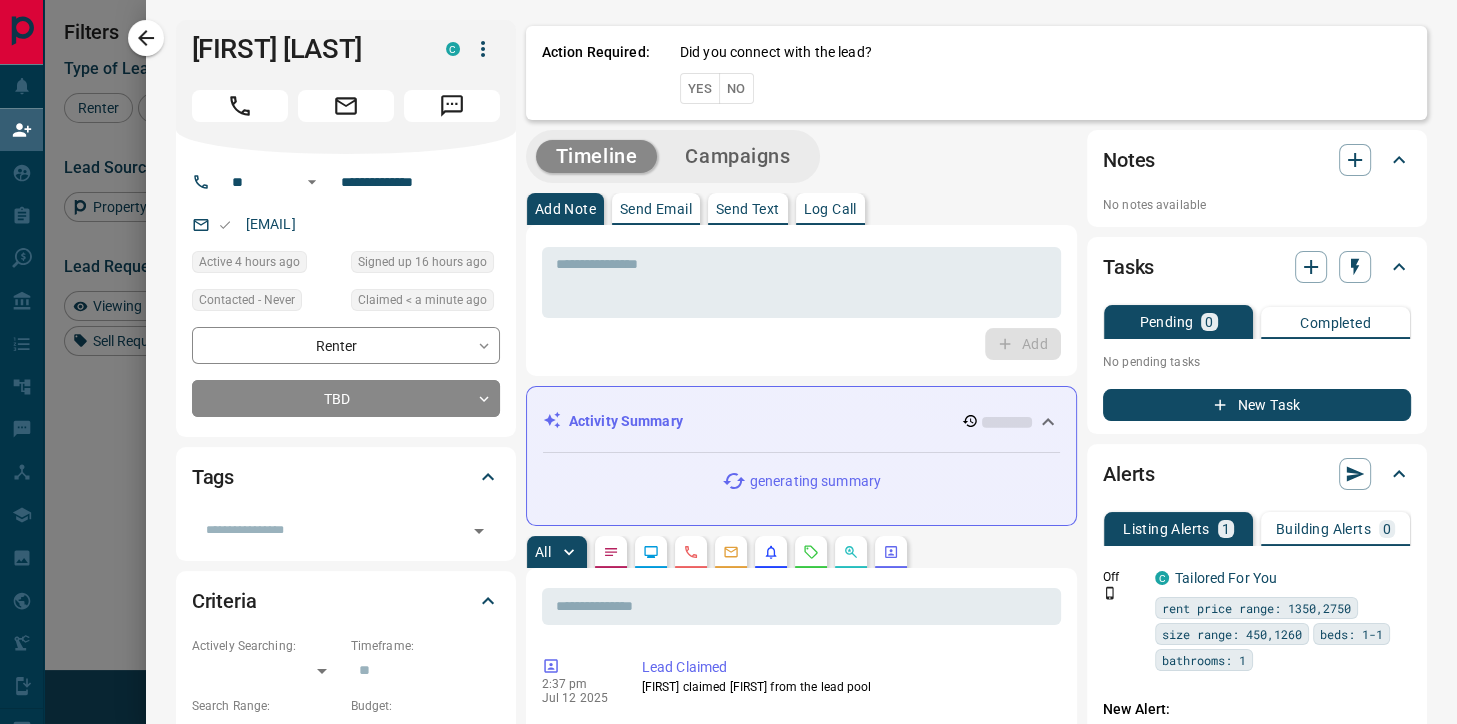 scroll, scrollTop: 1, scrollLeft: 1, axis: both 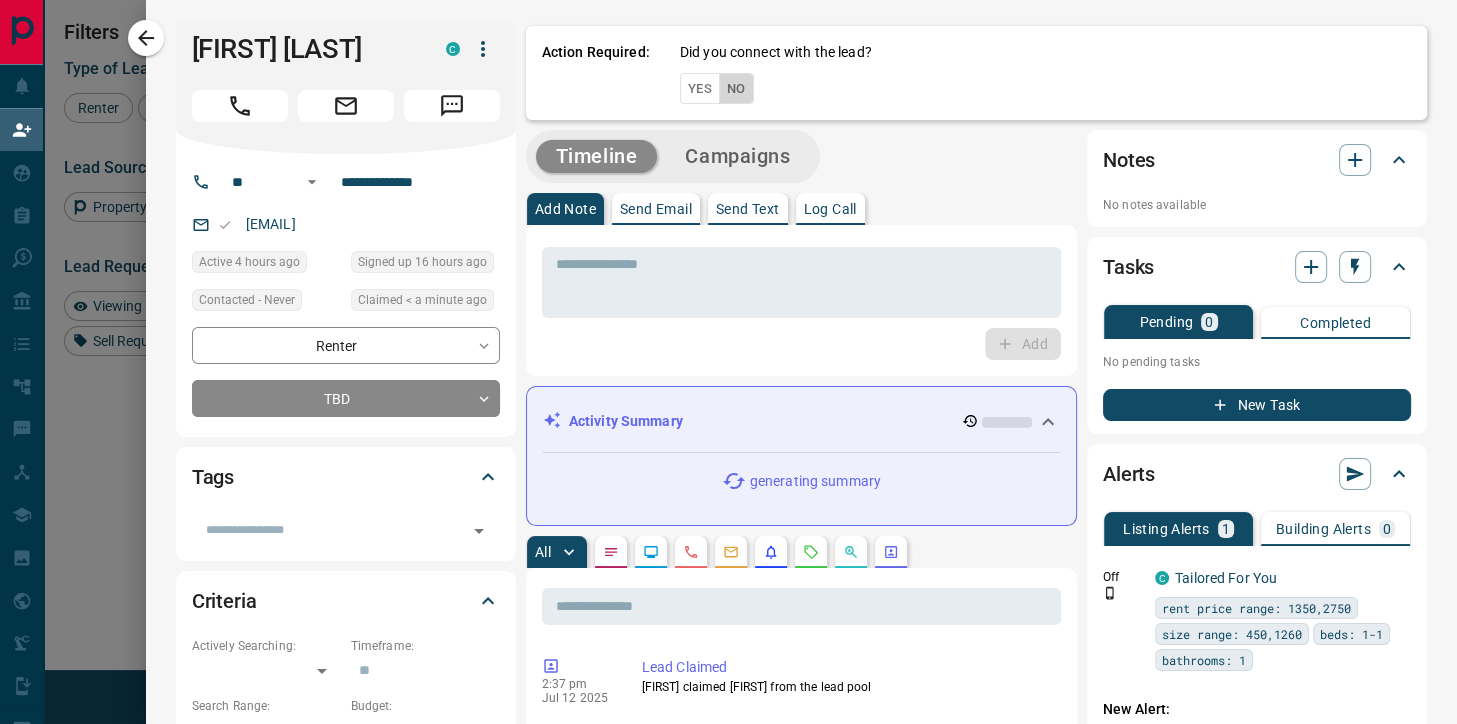 click on "No" at bounding box center [736, 88] 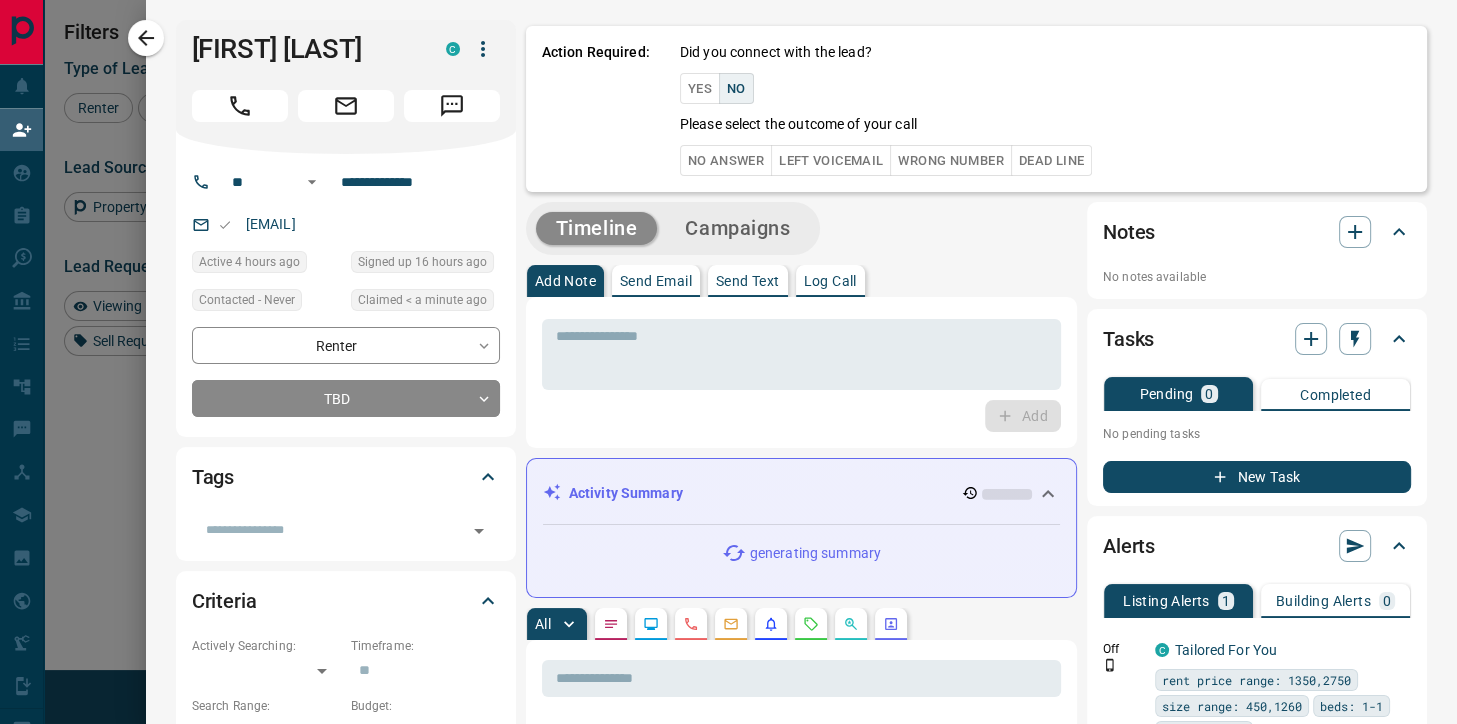 click on "No Answer" at bounding box center [726, 160] 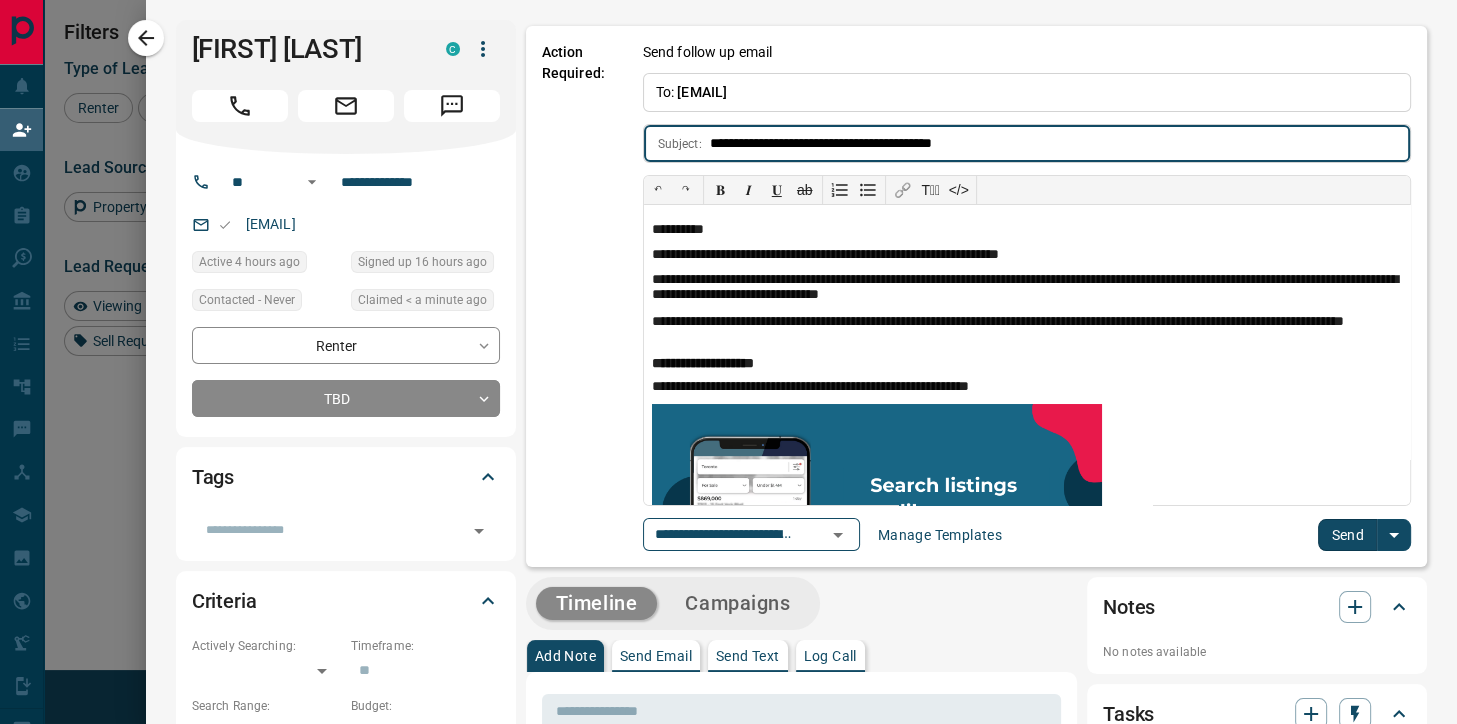 click on "Send" at bounding box center [1347, 535] 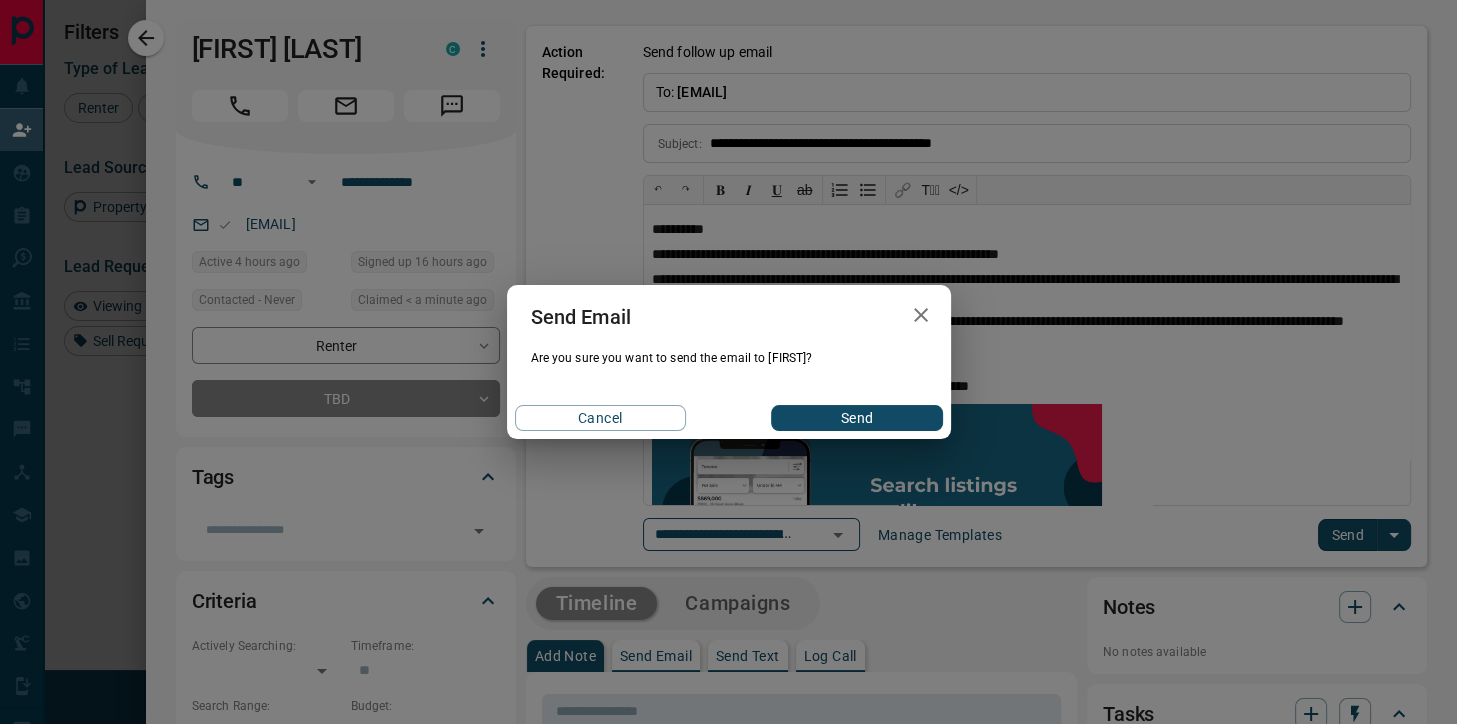 click on "Send" at bounding box center (856, 418) 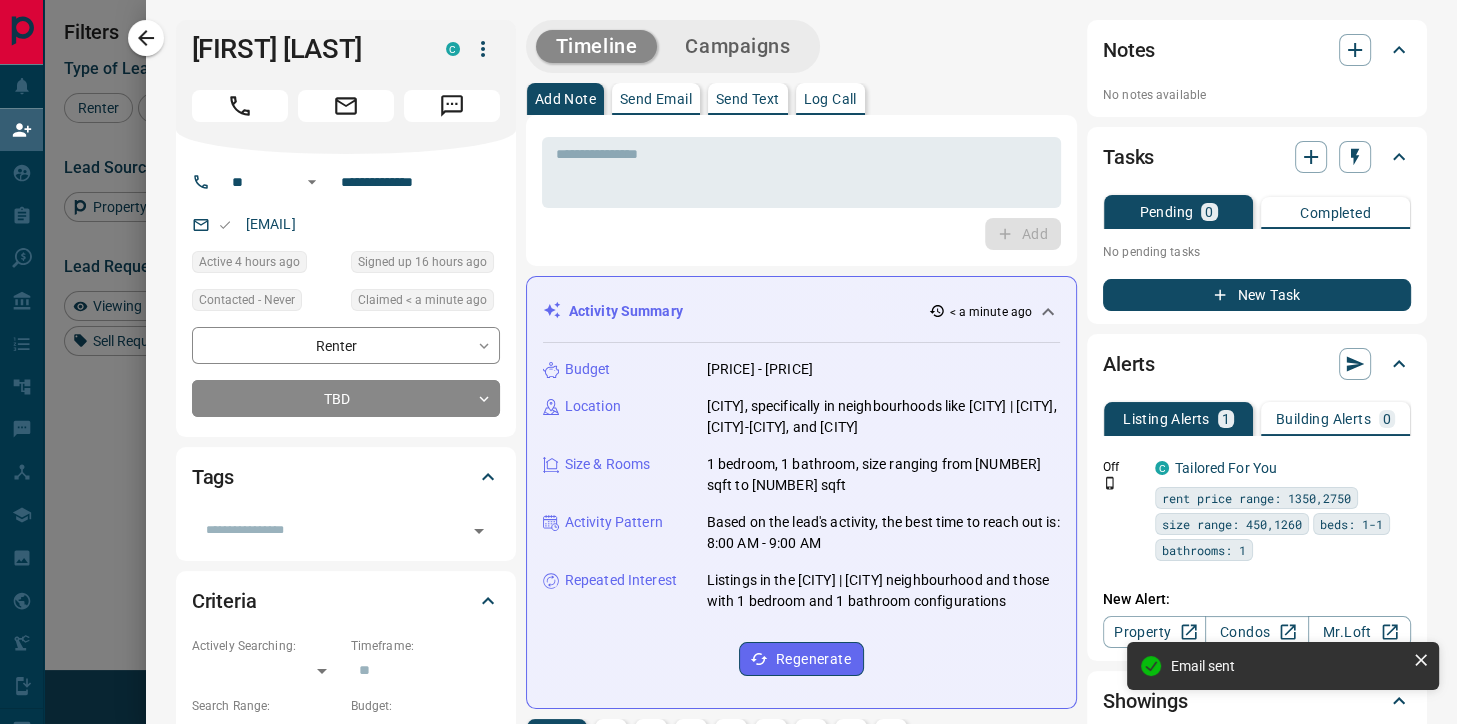 click on "Send Text" at bounding box center [748, 99] 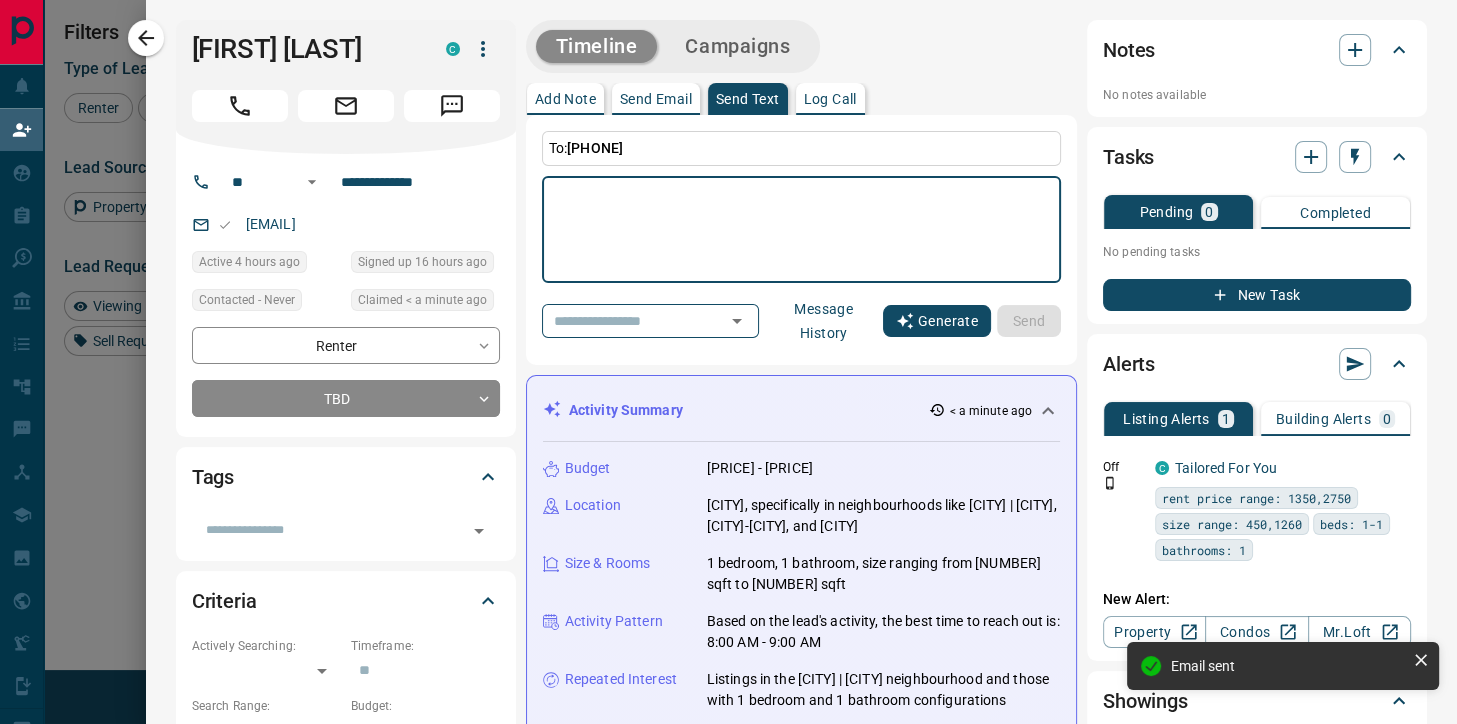 click on "Generate" at bounding box center (937, 321) 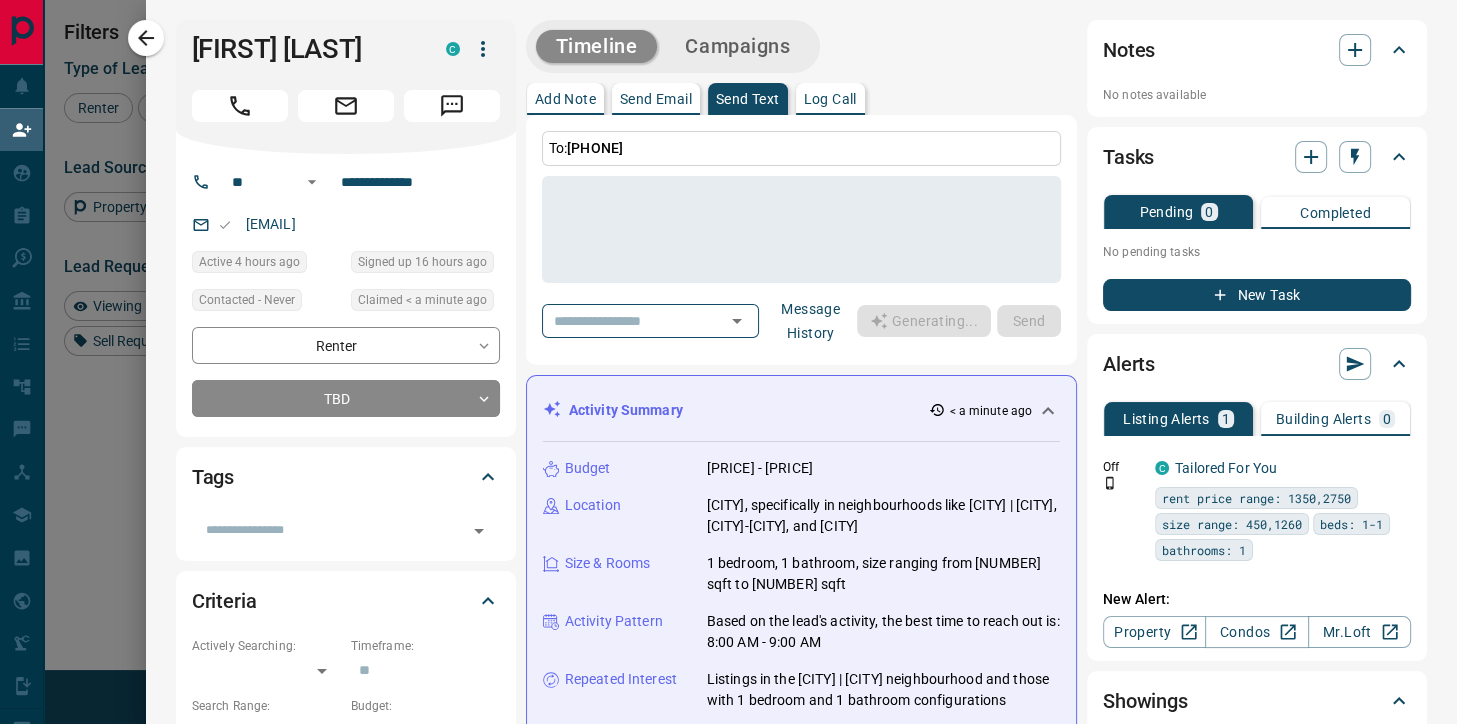 type on "**********" 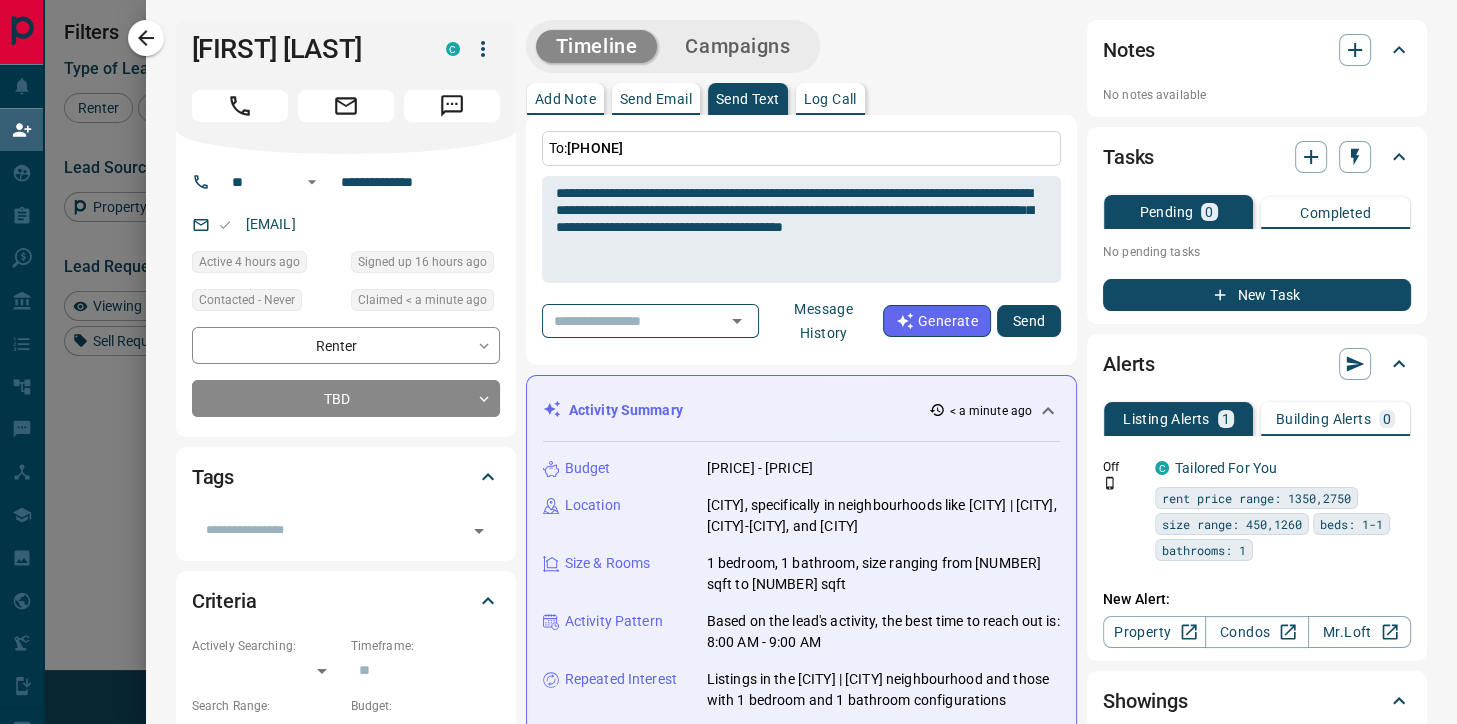 click on "Send" at bounding box center [1029, 321] 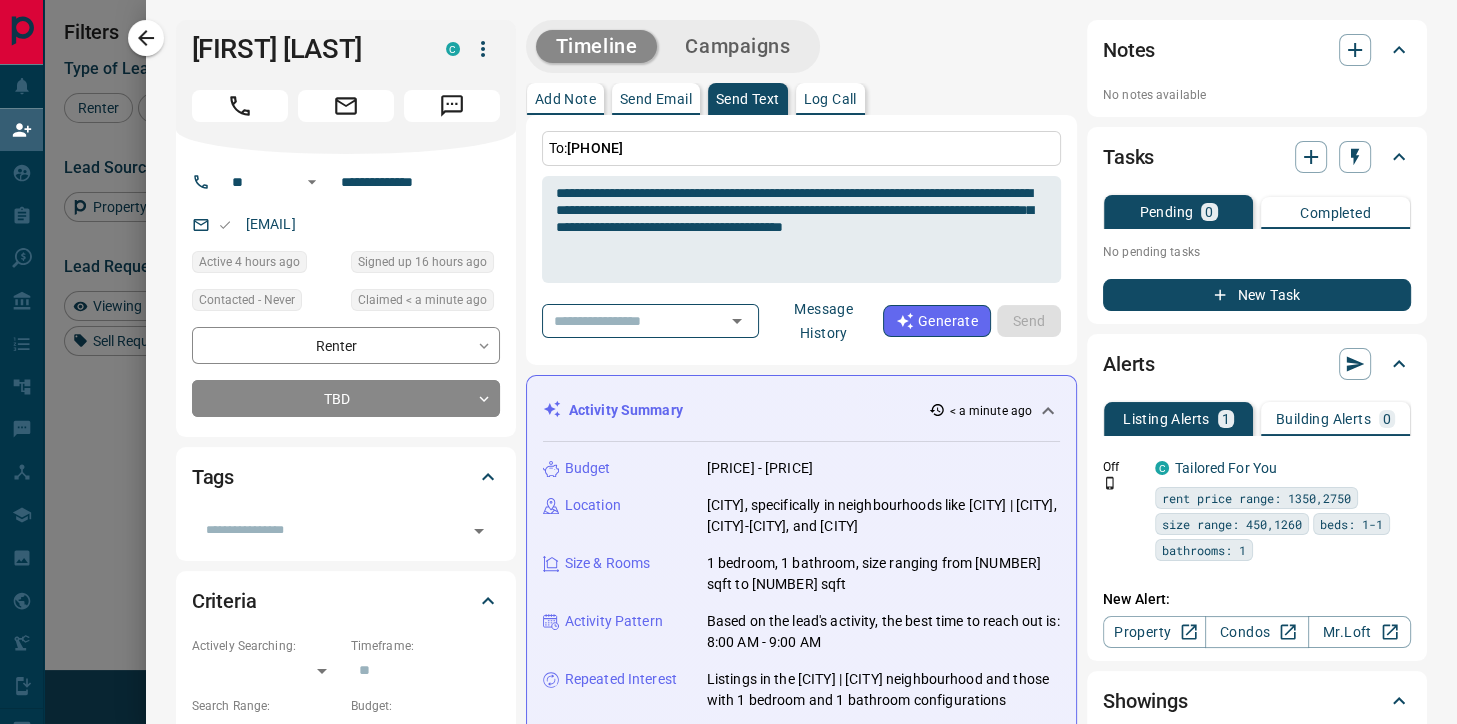 type 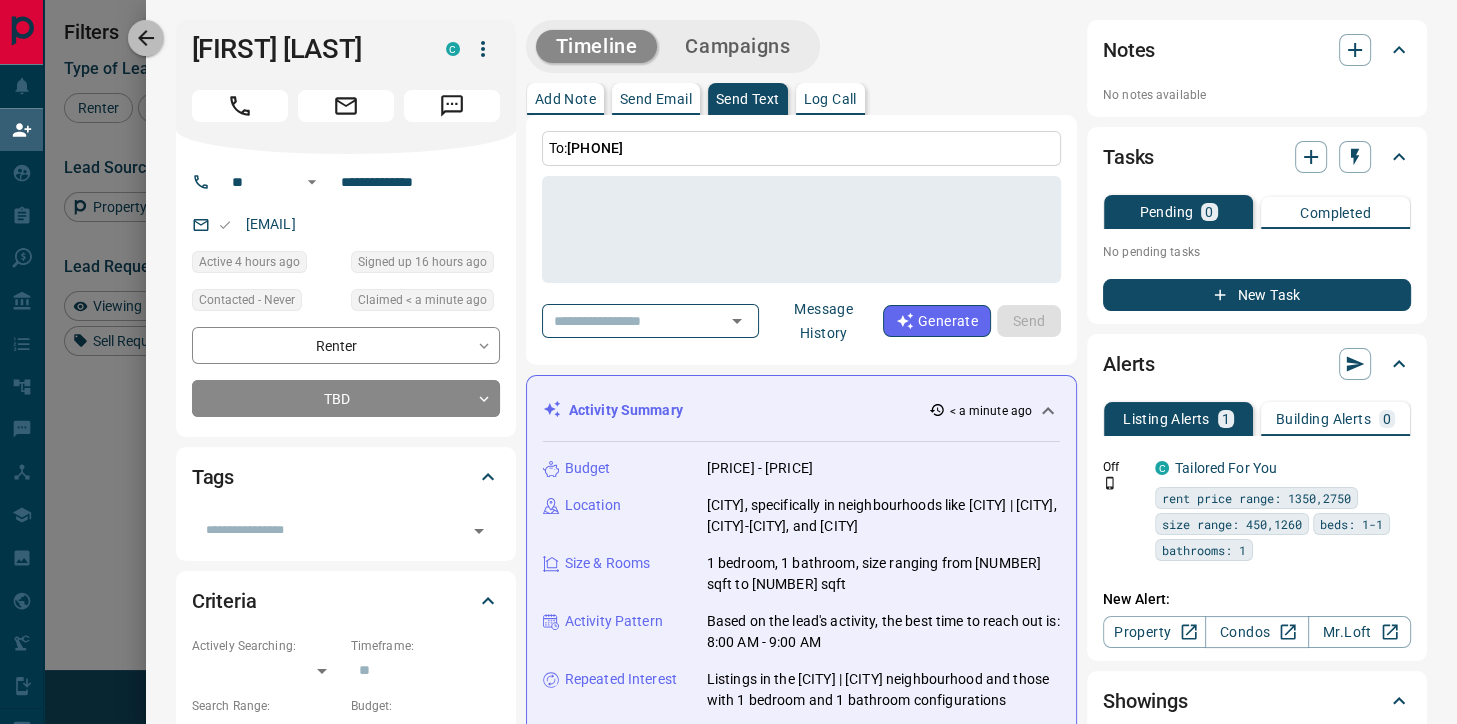 click 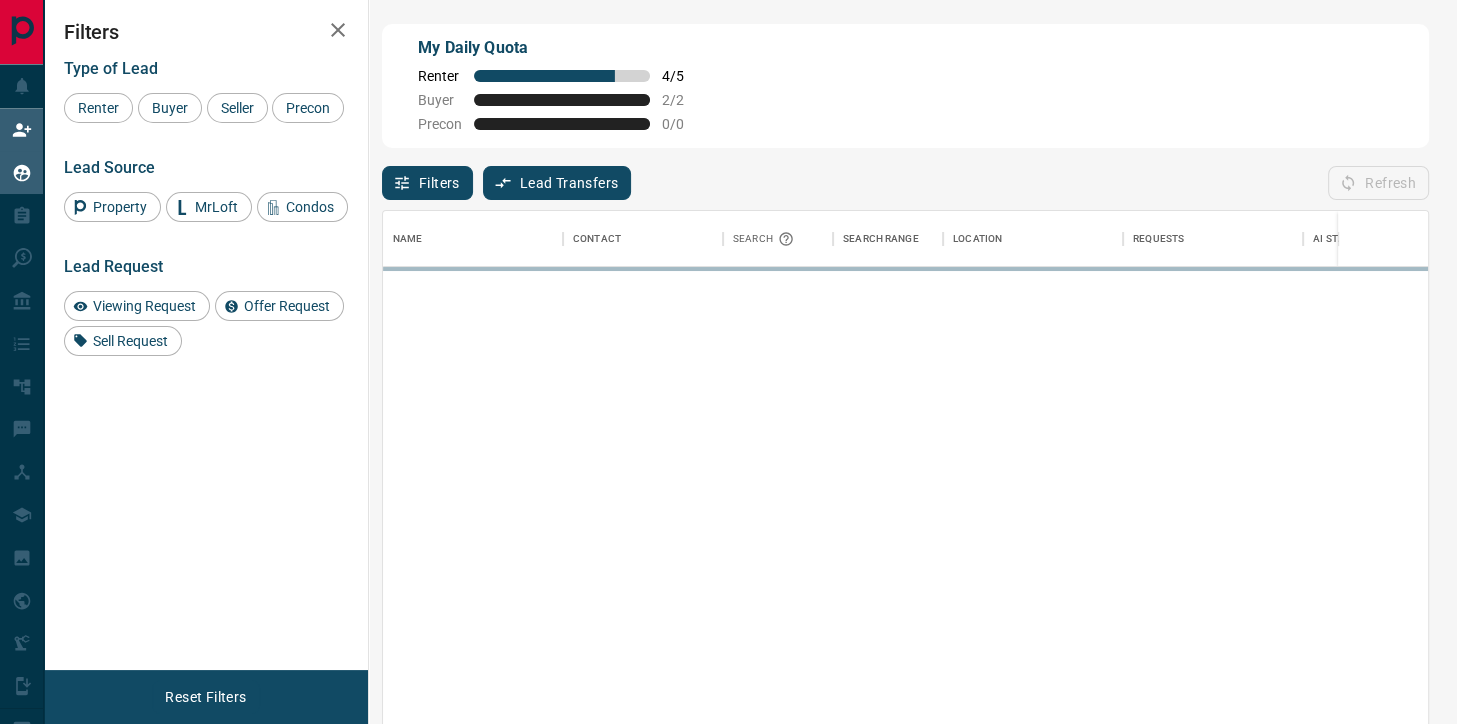 scroll, scrollTop: 1, scrollLeft: 1, axis: both 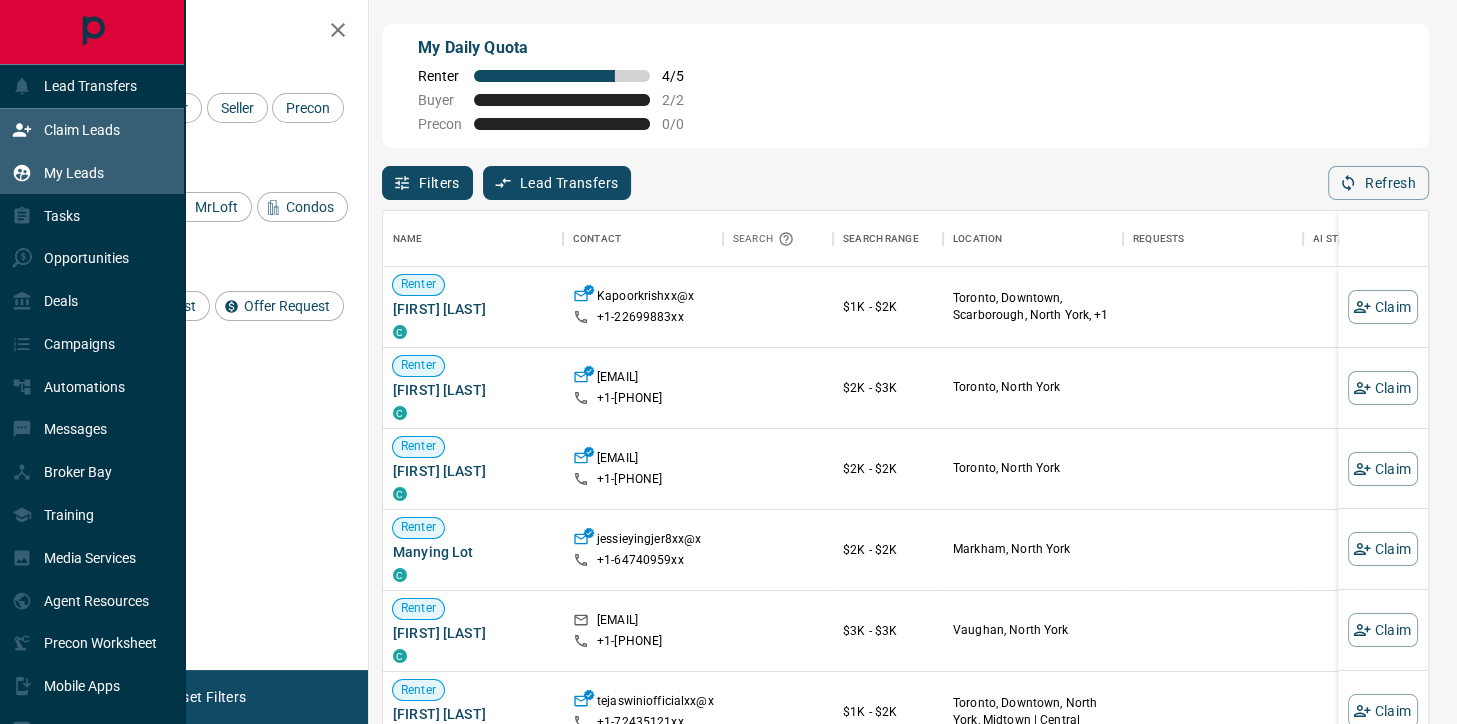 click on "My Leads" at bounding box center (74, 173) 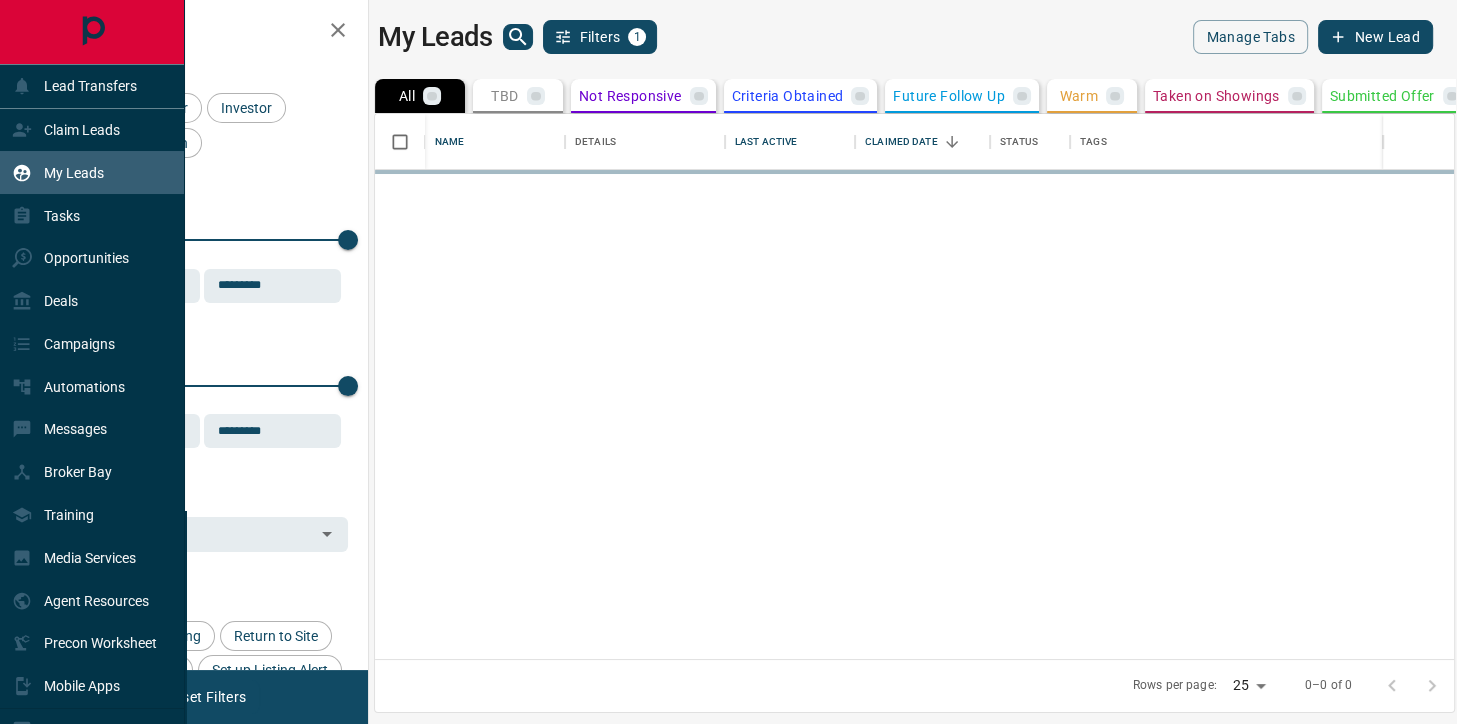 scroll, scrollTop: 2, scrollLeft: 1, axis: both 